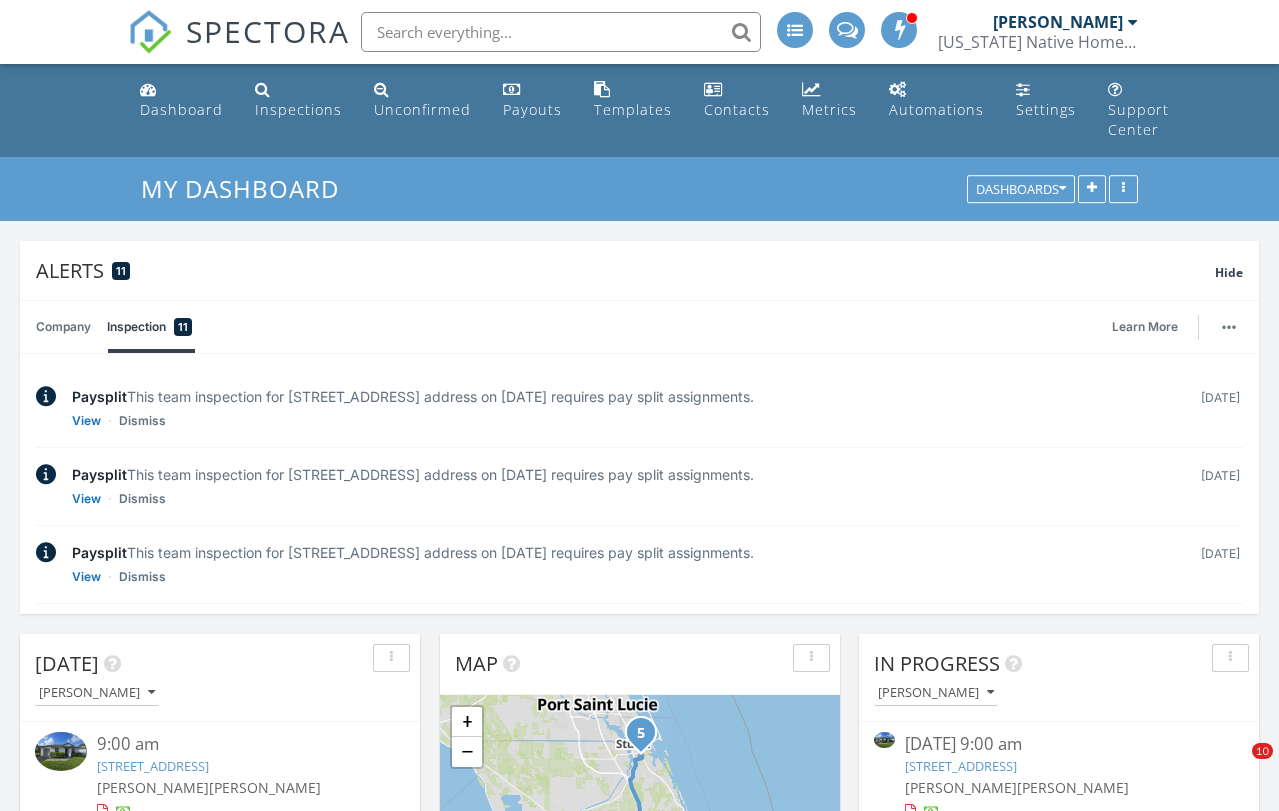 scroll, scrollTop: 1517, scrollLeft: 0, axis: vertical 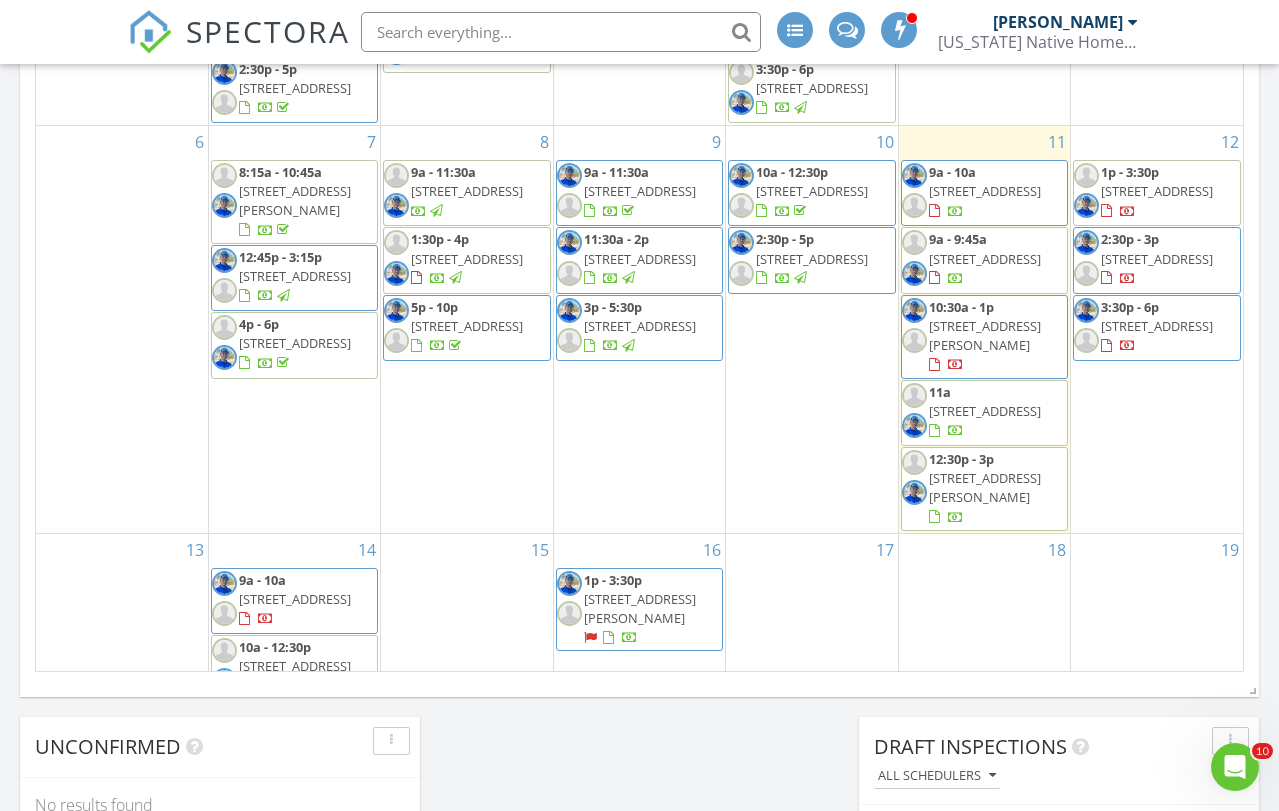 click at bounding box center [561, 32] 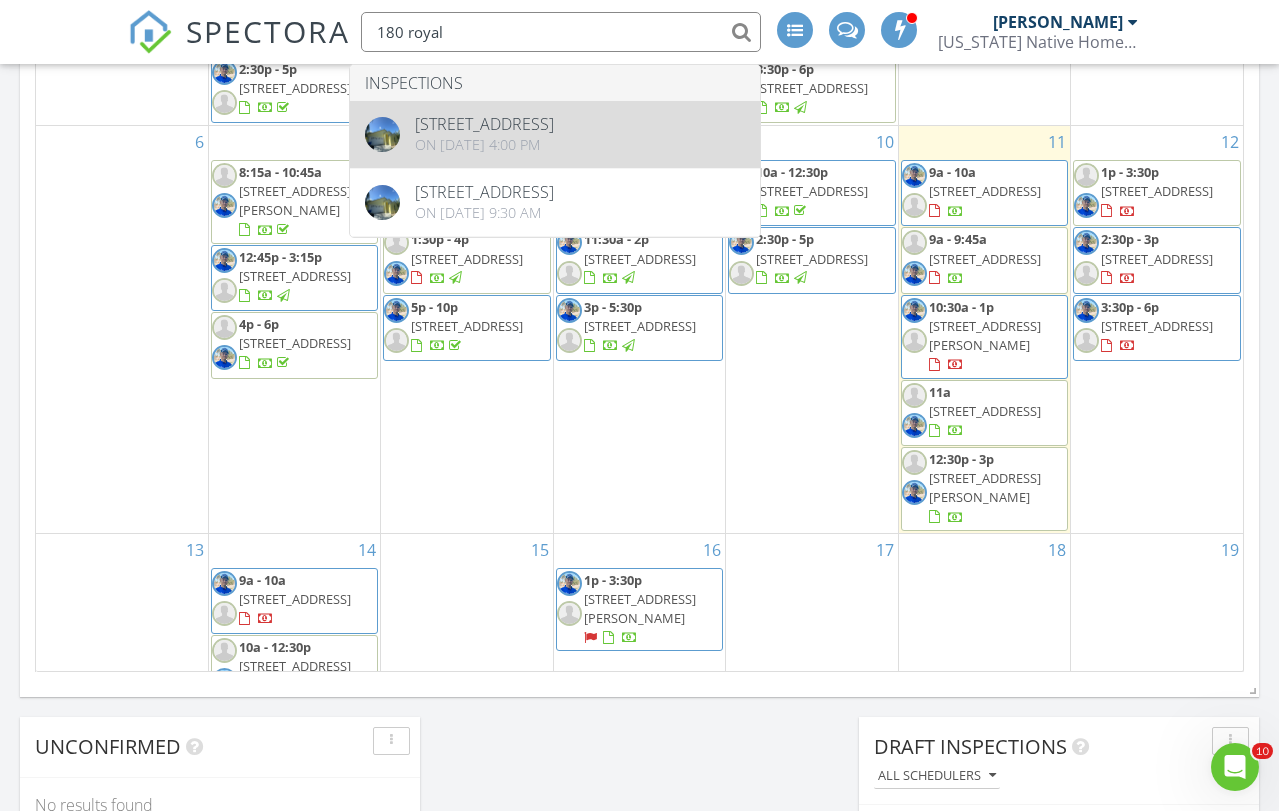 type on "180 royal" 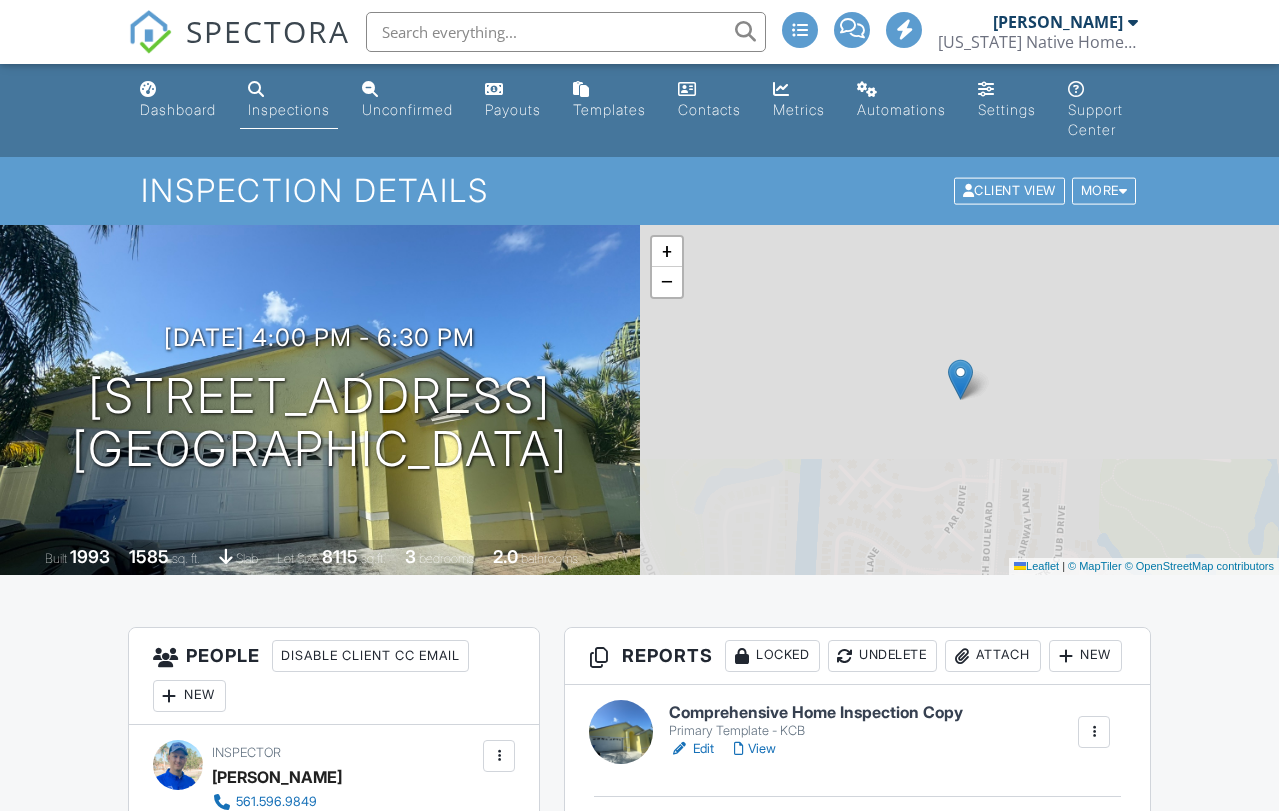 scroll, scrollTop: 0, scrollLeft: 0, axis: both 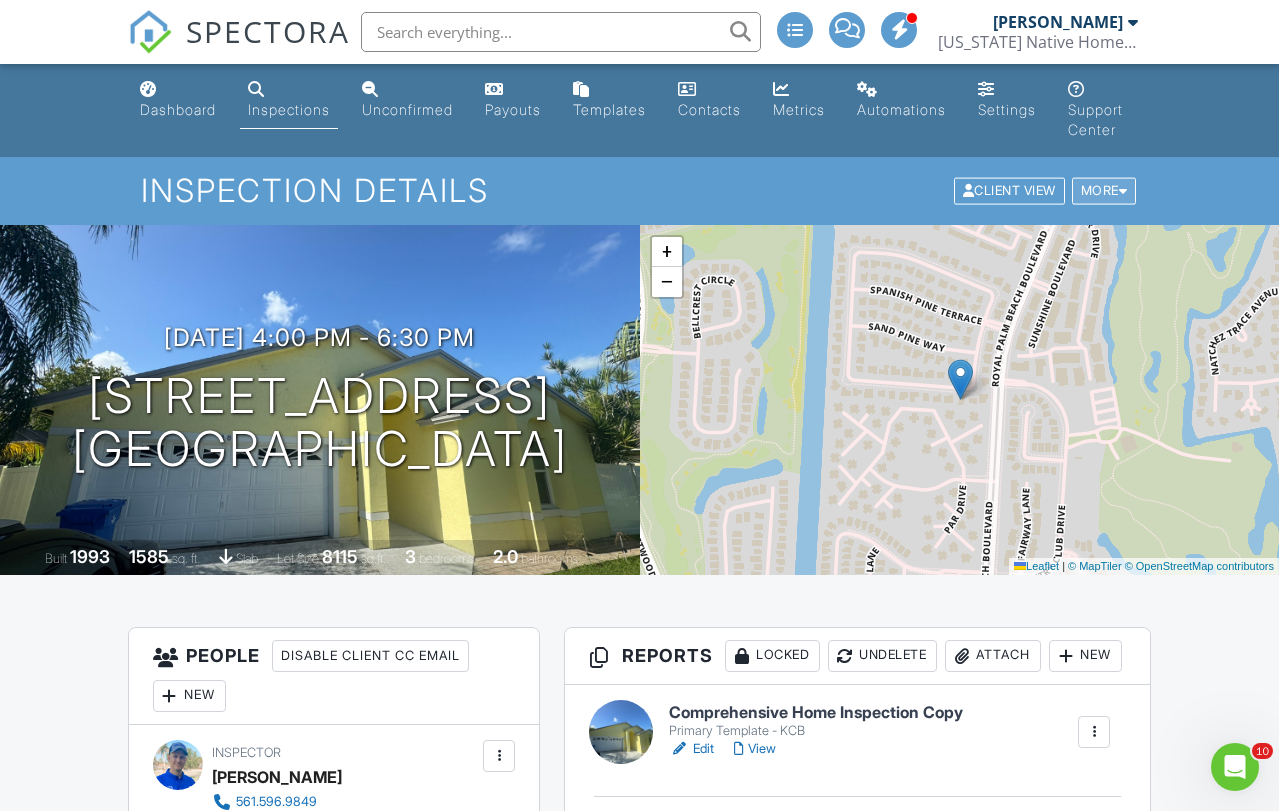 click at bounding box center (1123, 191) 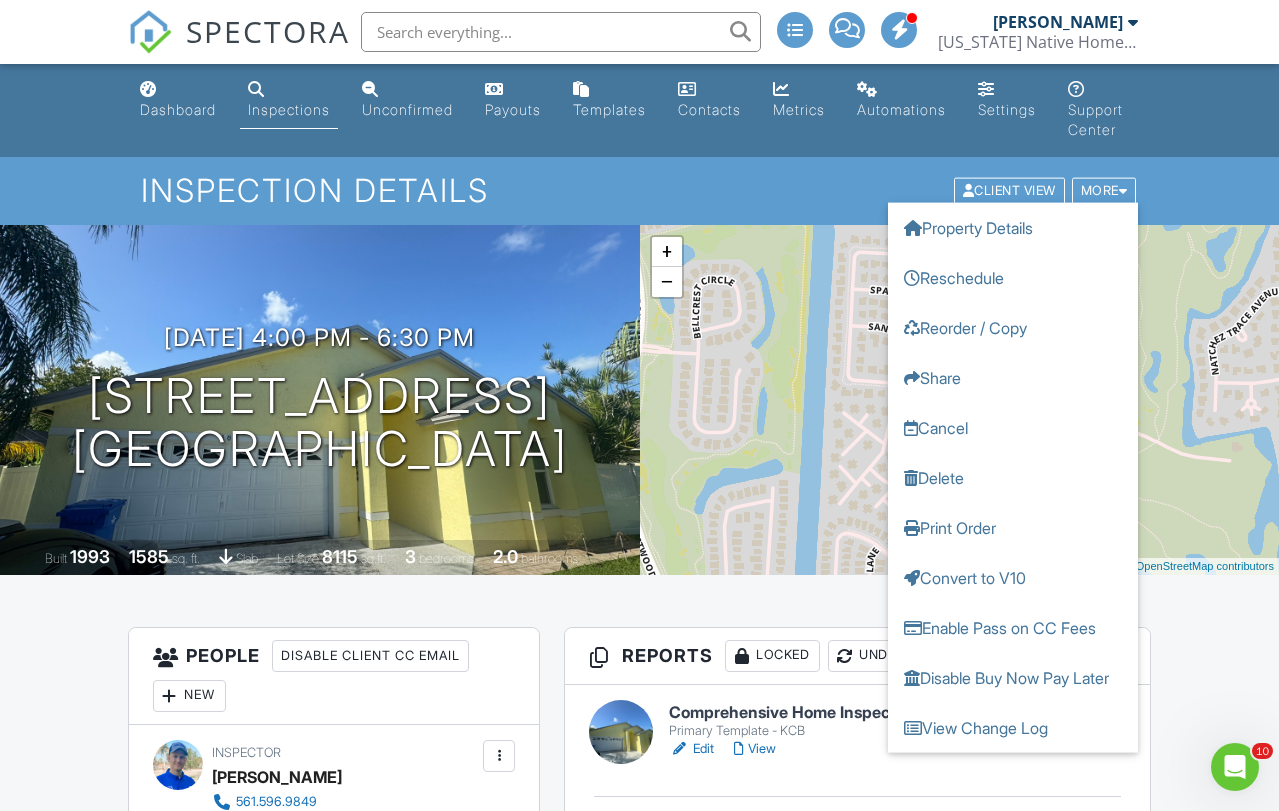 click on "All emails and texts are disabled for this inspection!
All emails and texts have been disabled for this inspection. This may have happened due to someone manually disabling them or this inspection being unconfirmed when it was scheduled. To re-enable emails and texts for this inspection, click the button below.
Turn on emails and texts
Reports
Locked
Undelete
Attach
New
Comprehensive Home Inspection Copy
Primary Template - KCB
Edit
View
Quick Publish
Copy
Delete
Publish All
Checking report completion
Publish report?
This will make this report available to your client and/or agent. It will not send out a notification.
To send an email, use 'Publish All' below or jump into the report and use the 'Publish' button there.
Cancel
Publish
Share archived report
To
Subject" at bounding box center [639, 1895] 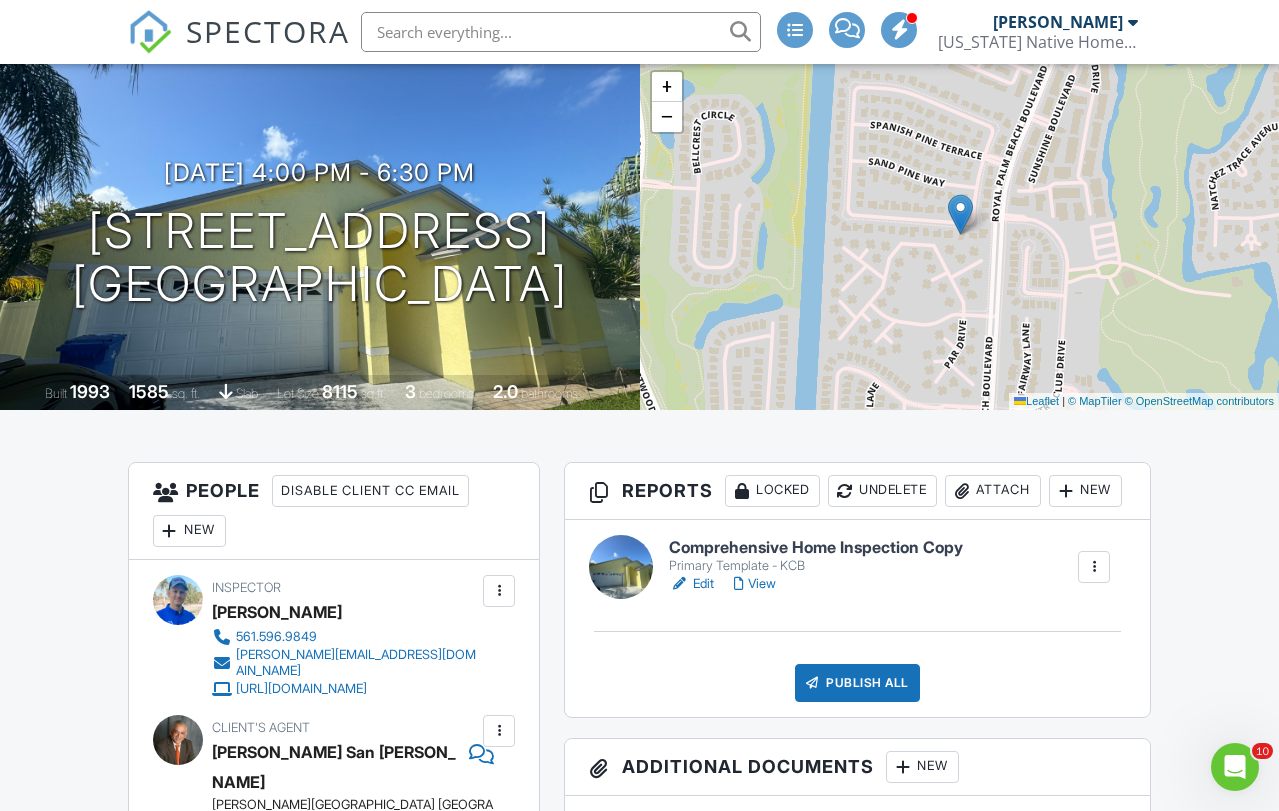 scroll, scrollTop: 168, scrollLeft: 0, axis: vertical 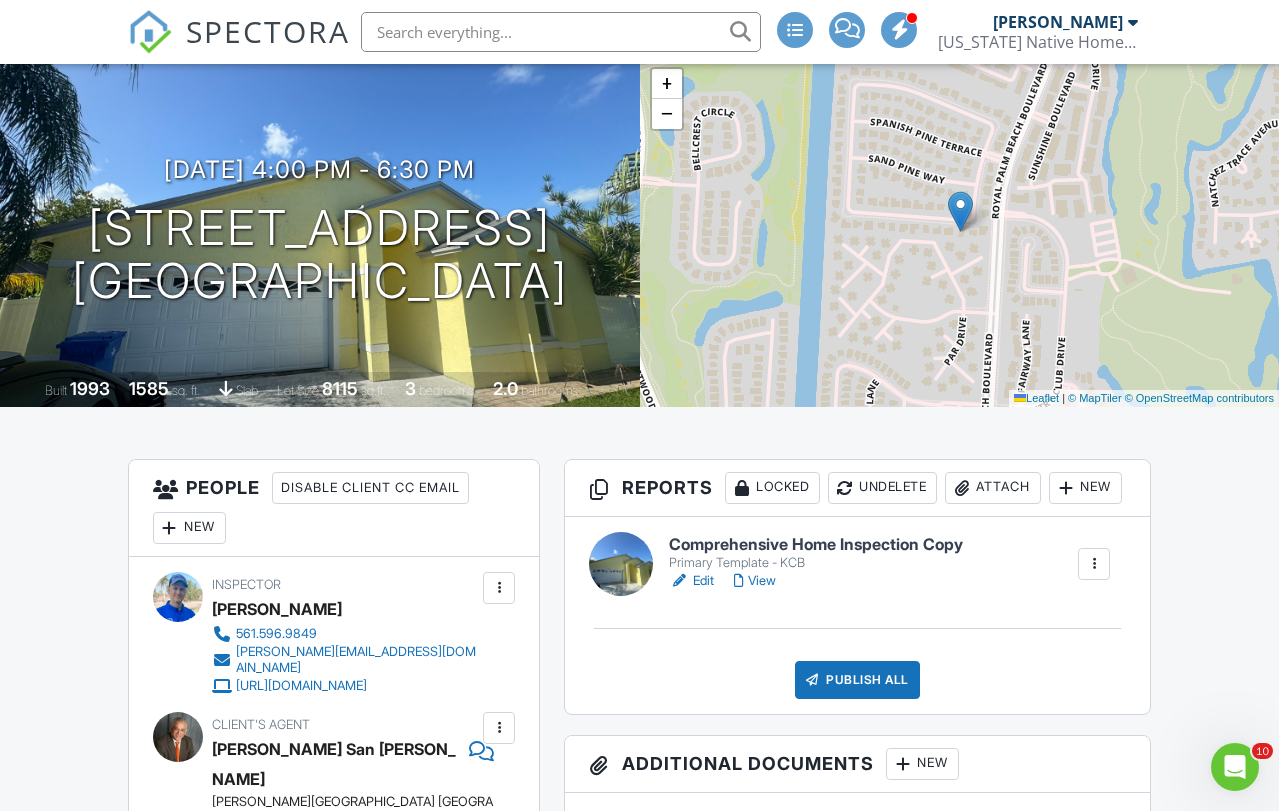 click at bounding box center (1094, 564) 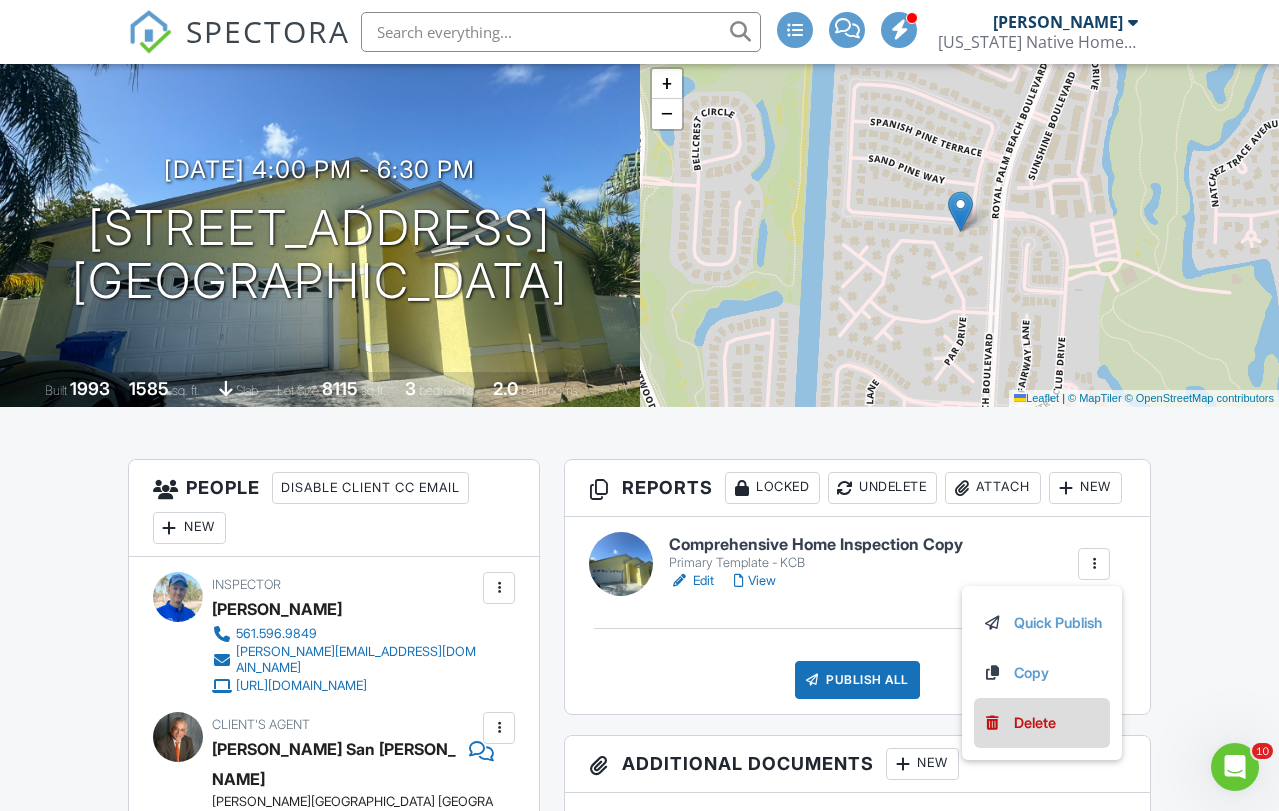 click on "Delete" at bounding box center [1042, 723] 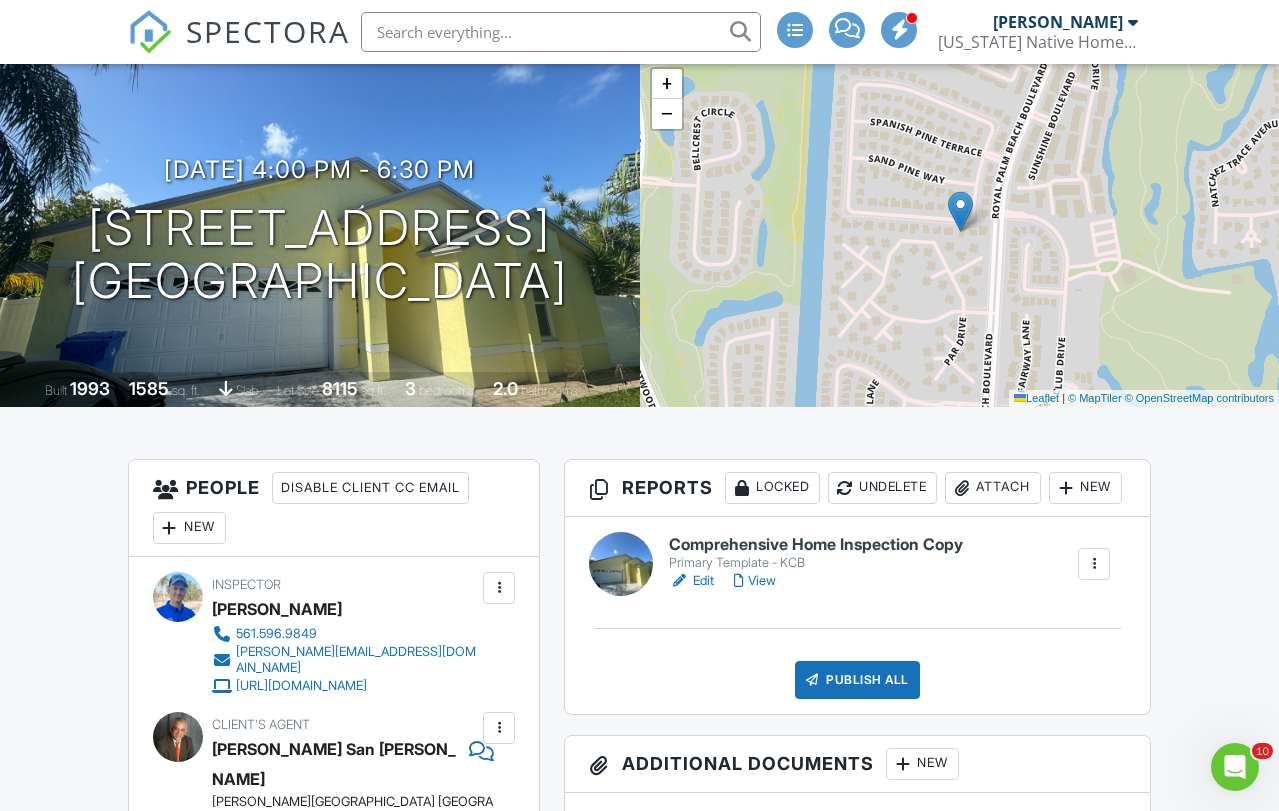 click at bounding box center (1094, 564) 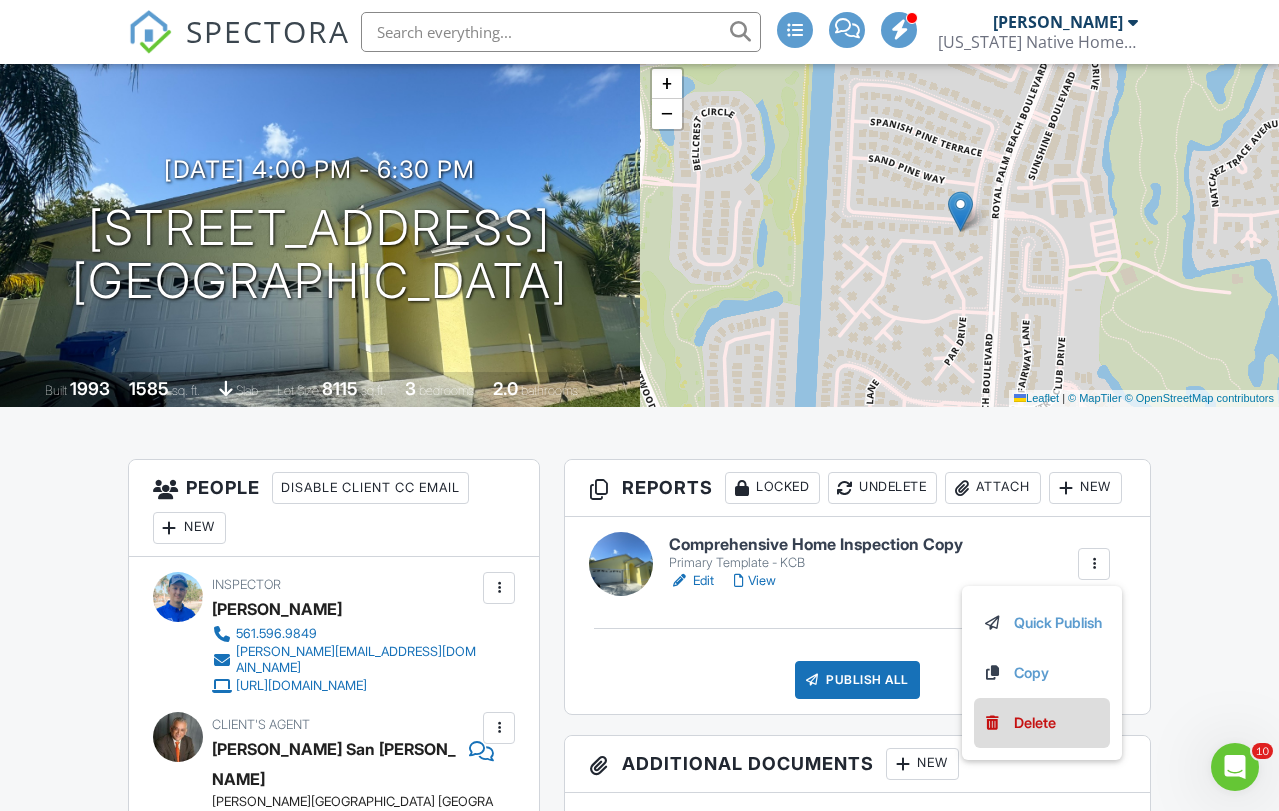 click on "Delete" at bounding box center [1035, 723] 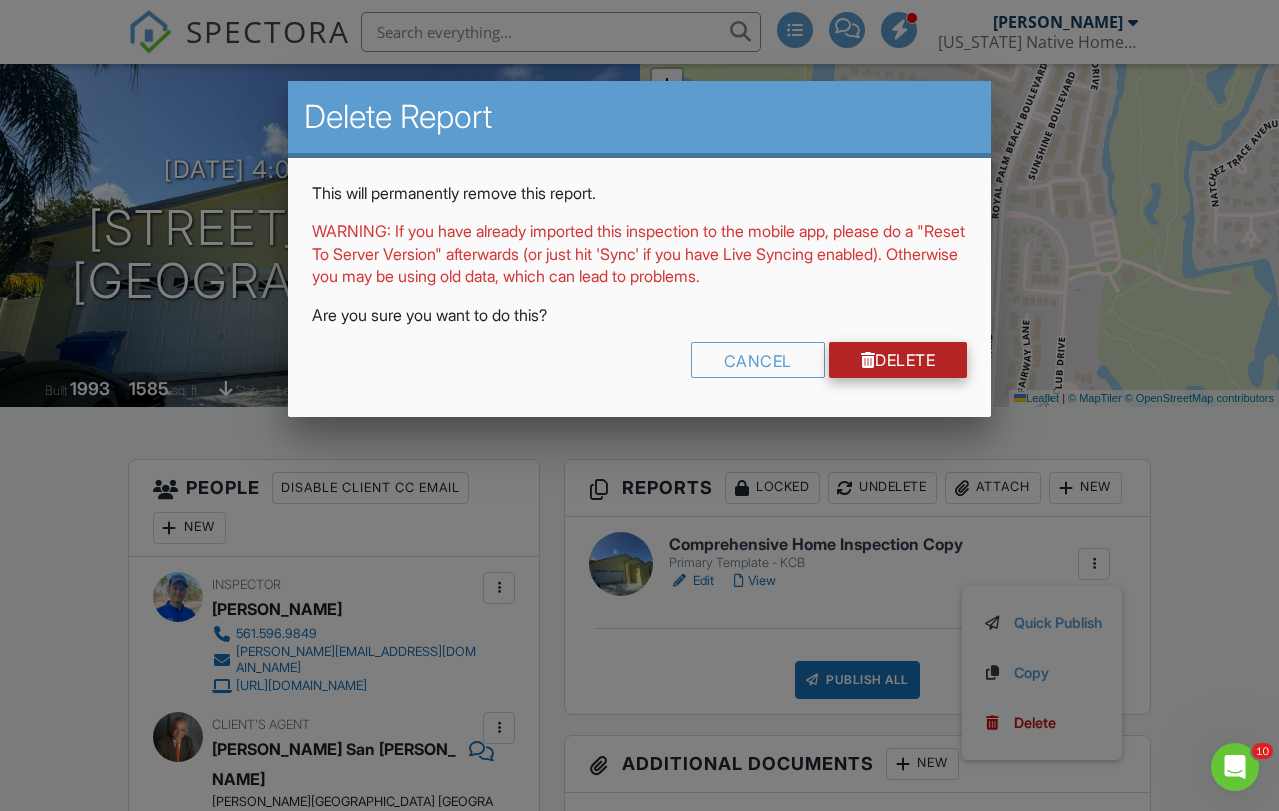click on "Delete" at bounding box center (898, 360) 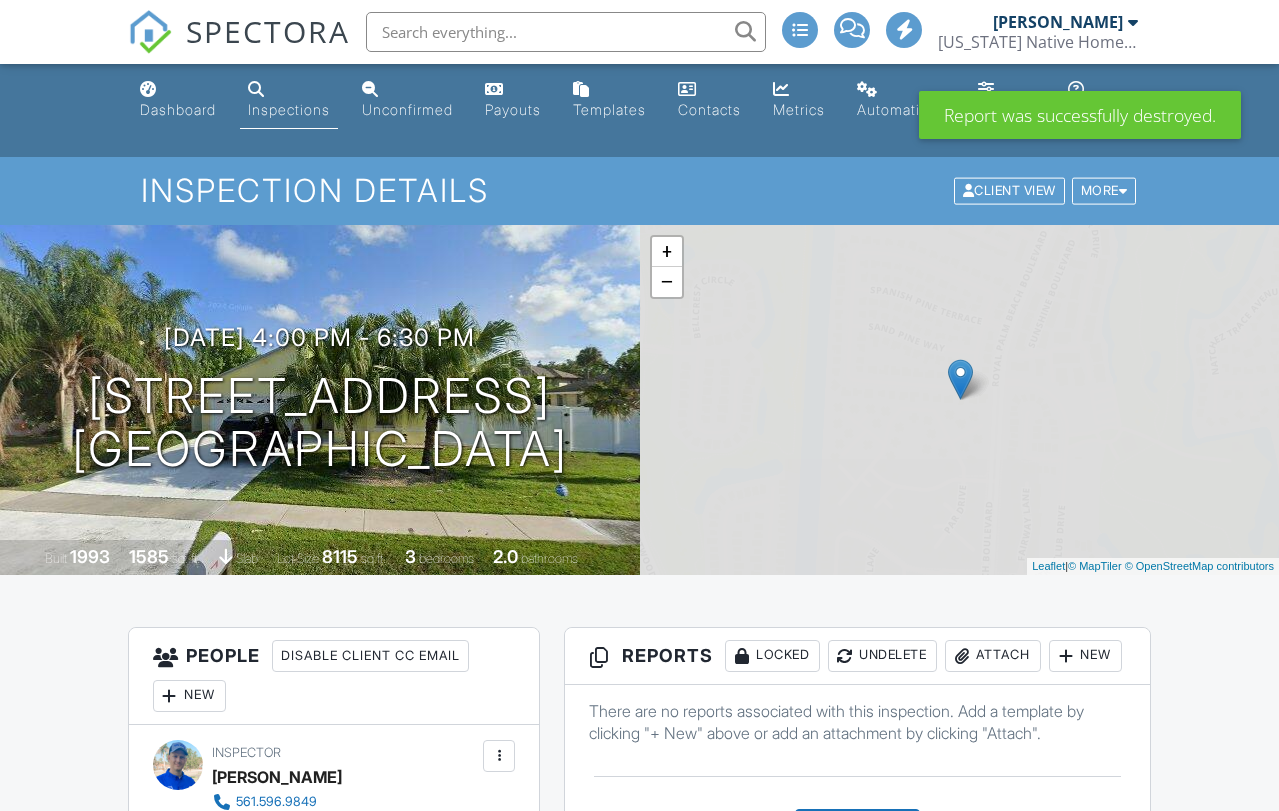 scroll, scrollTop: 0, scrollLeft: 0, axis: both 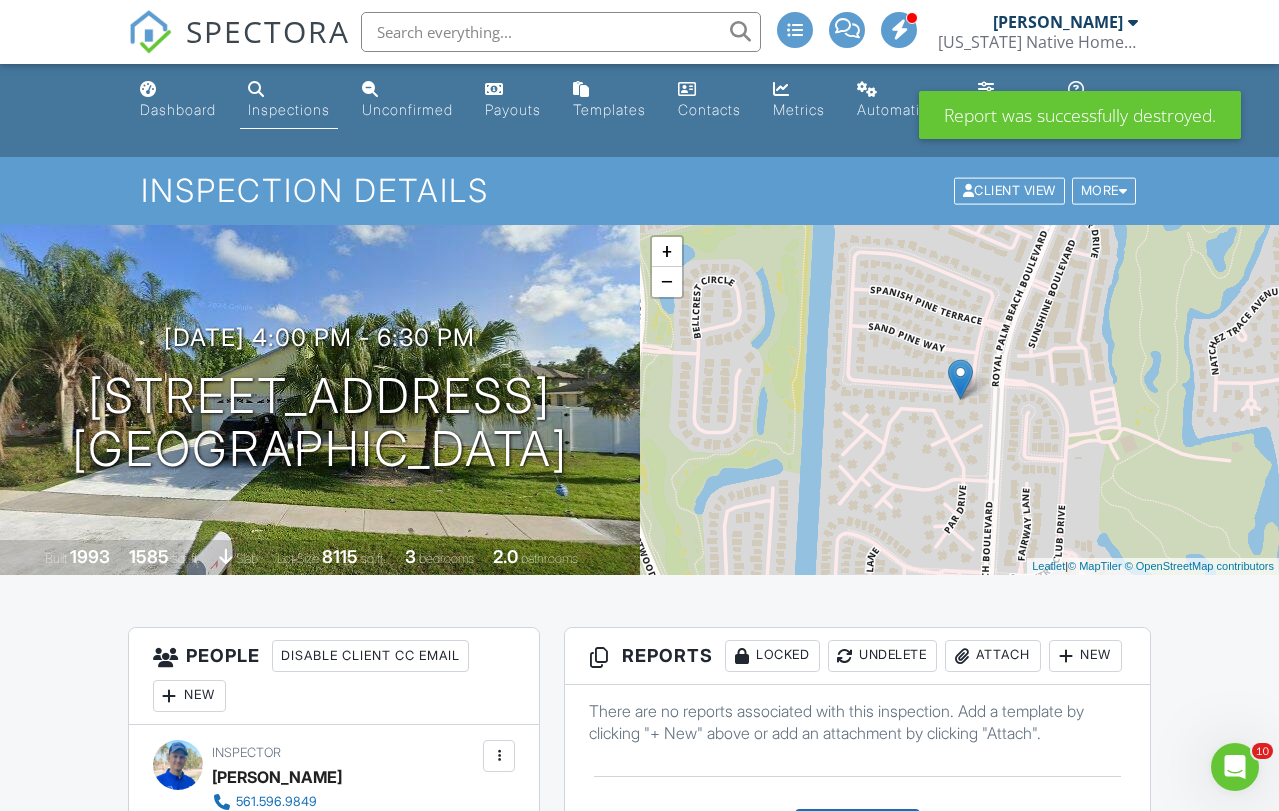 click at bounding box center [561, 32] 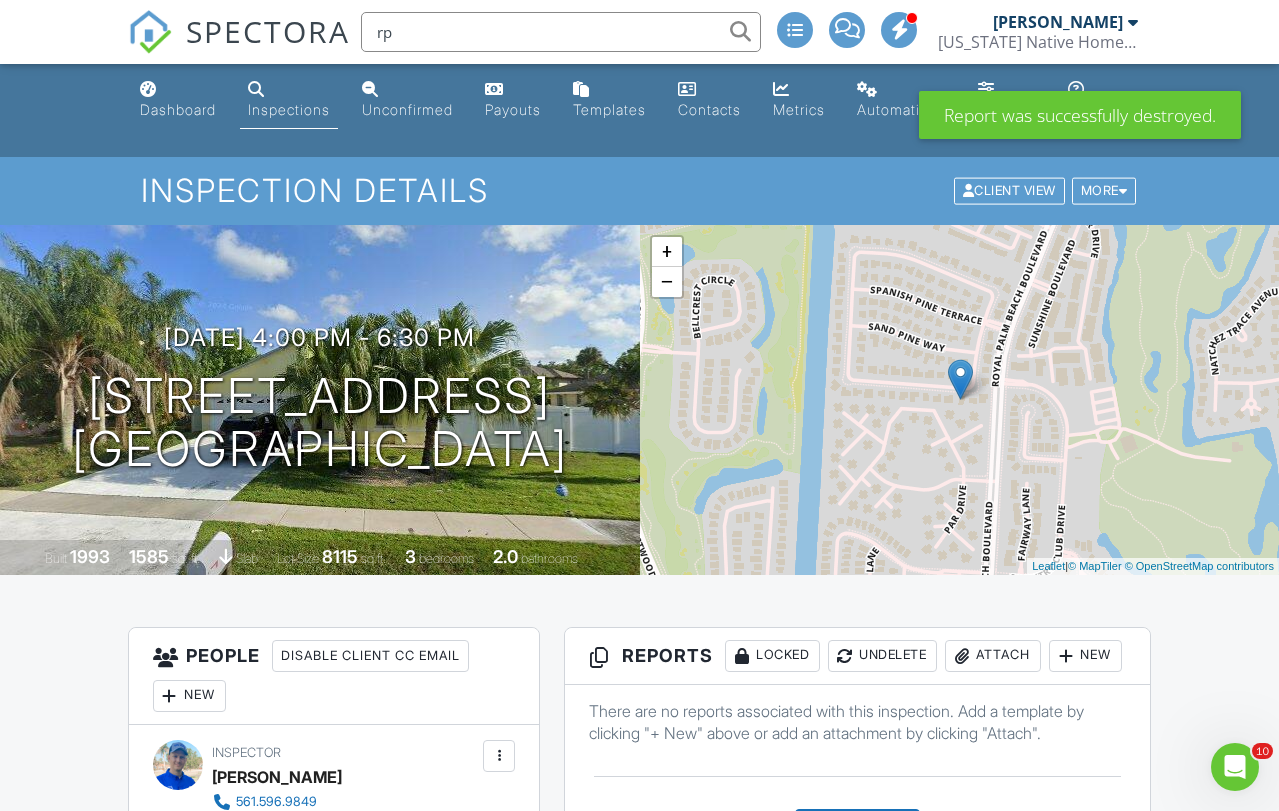 type on "r" 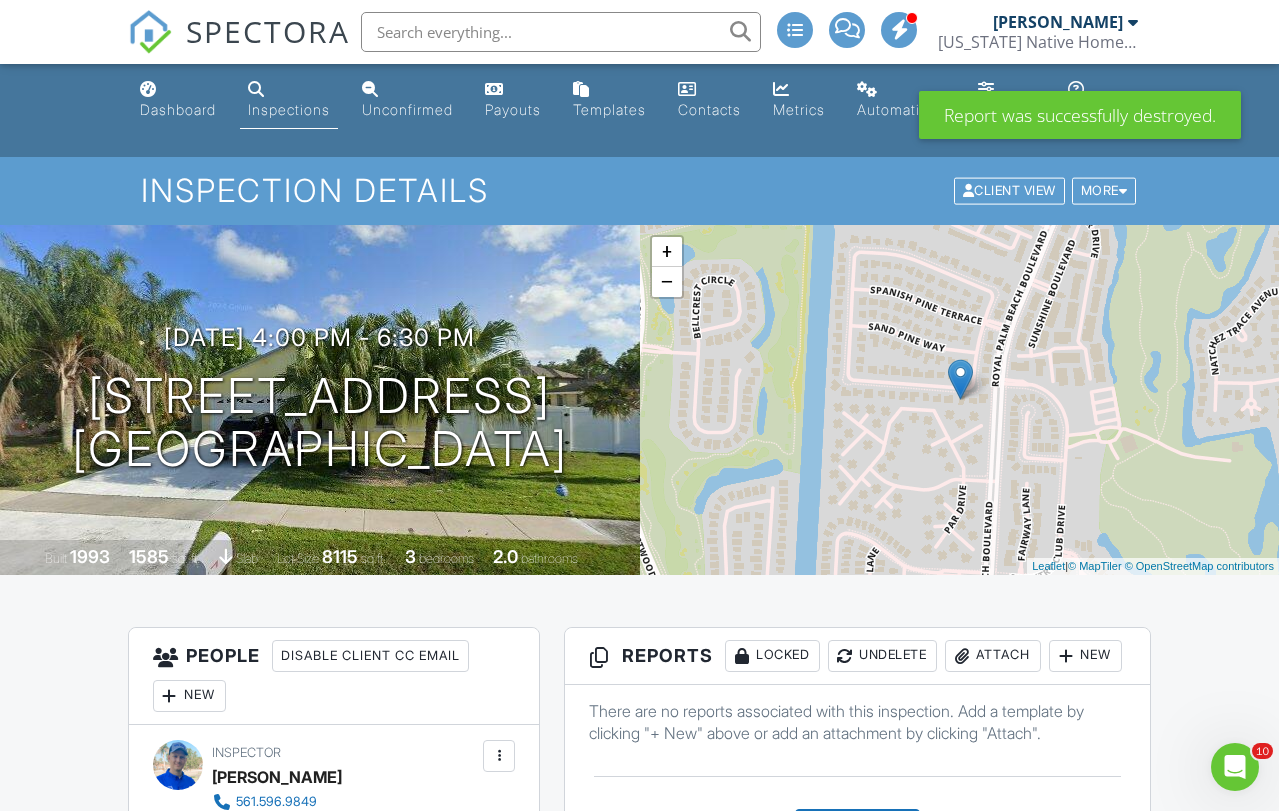 type on "o" 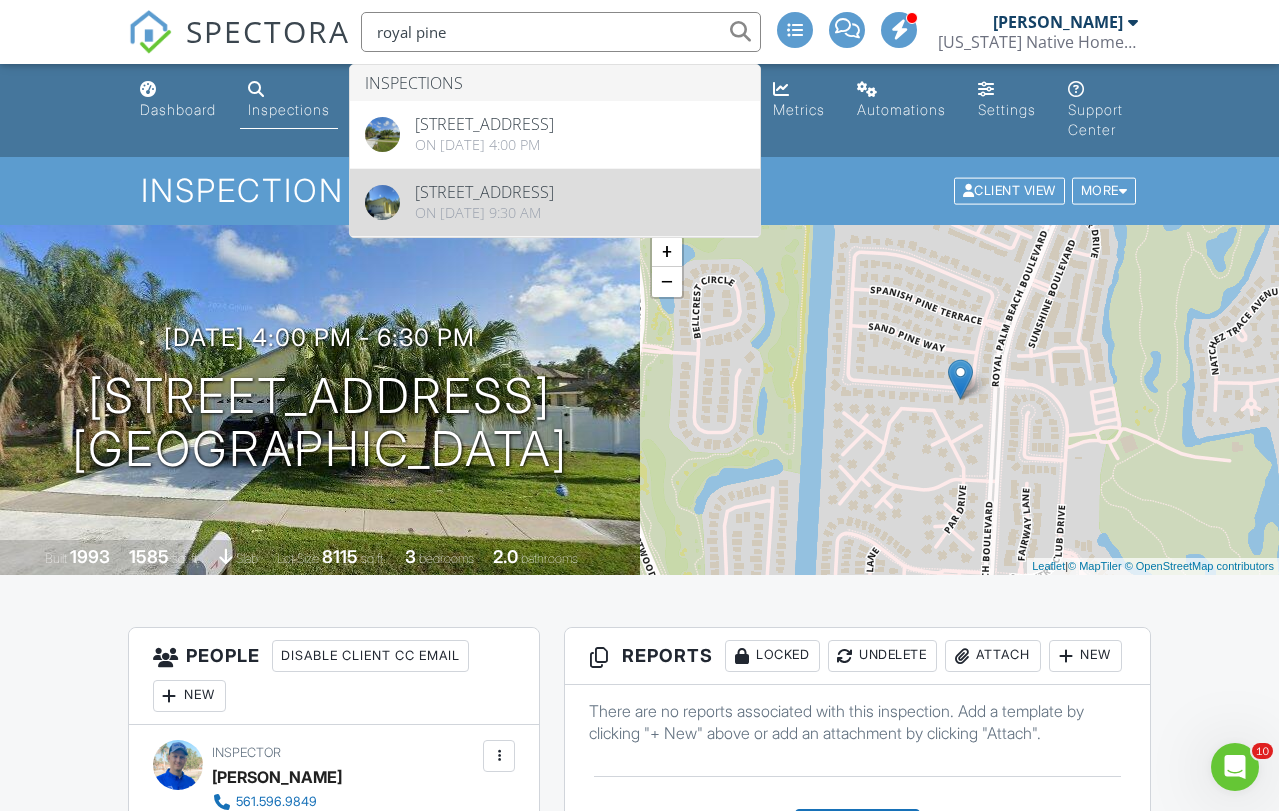 type on "royal pine" 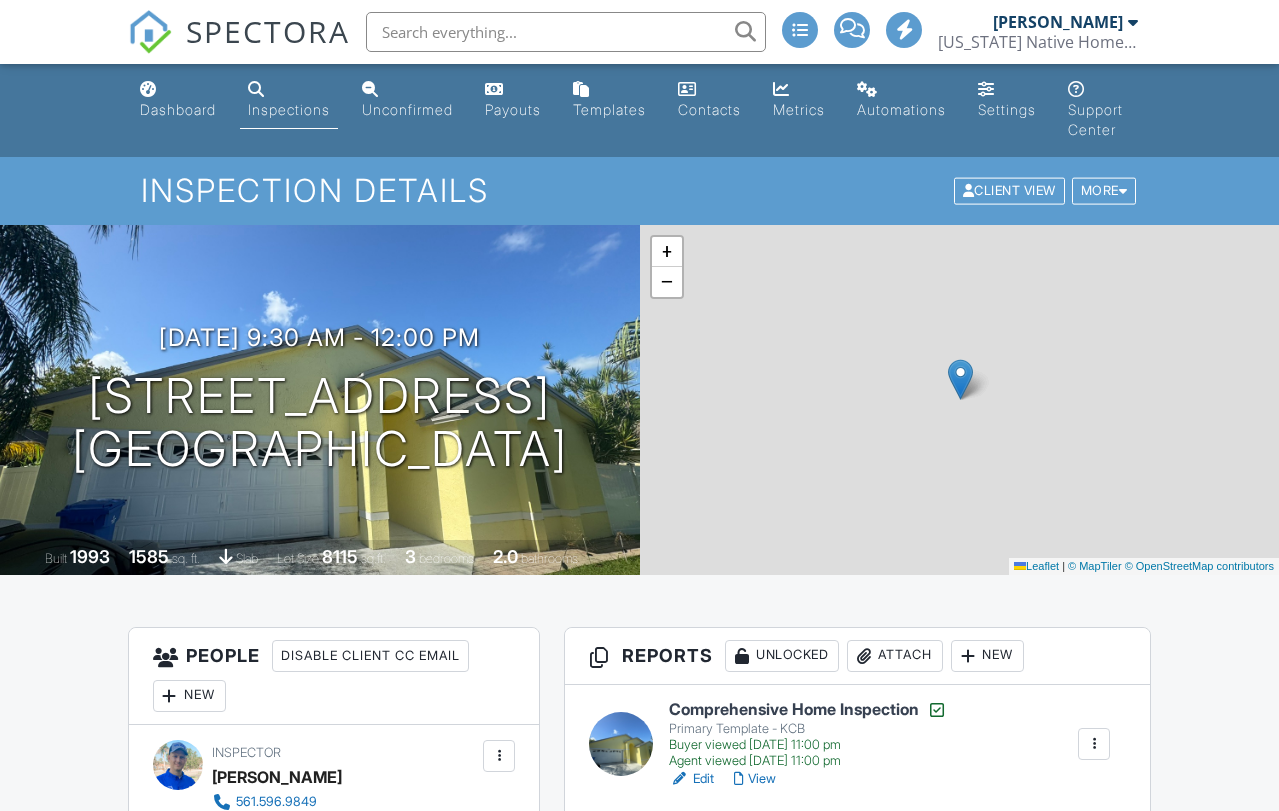 scroll, scrollTop: 0, scrollLeft: 0, axis: both 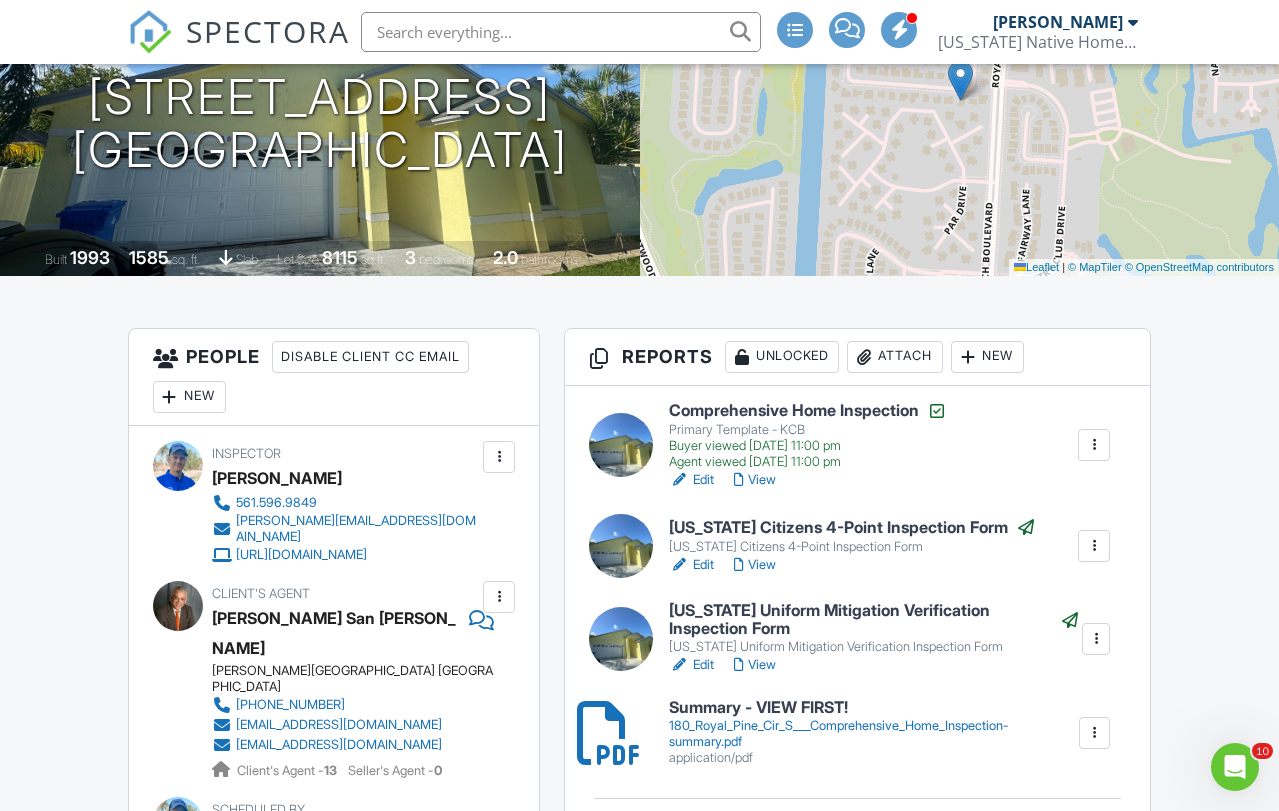 click at bounding box center [1094, 445] 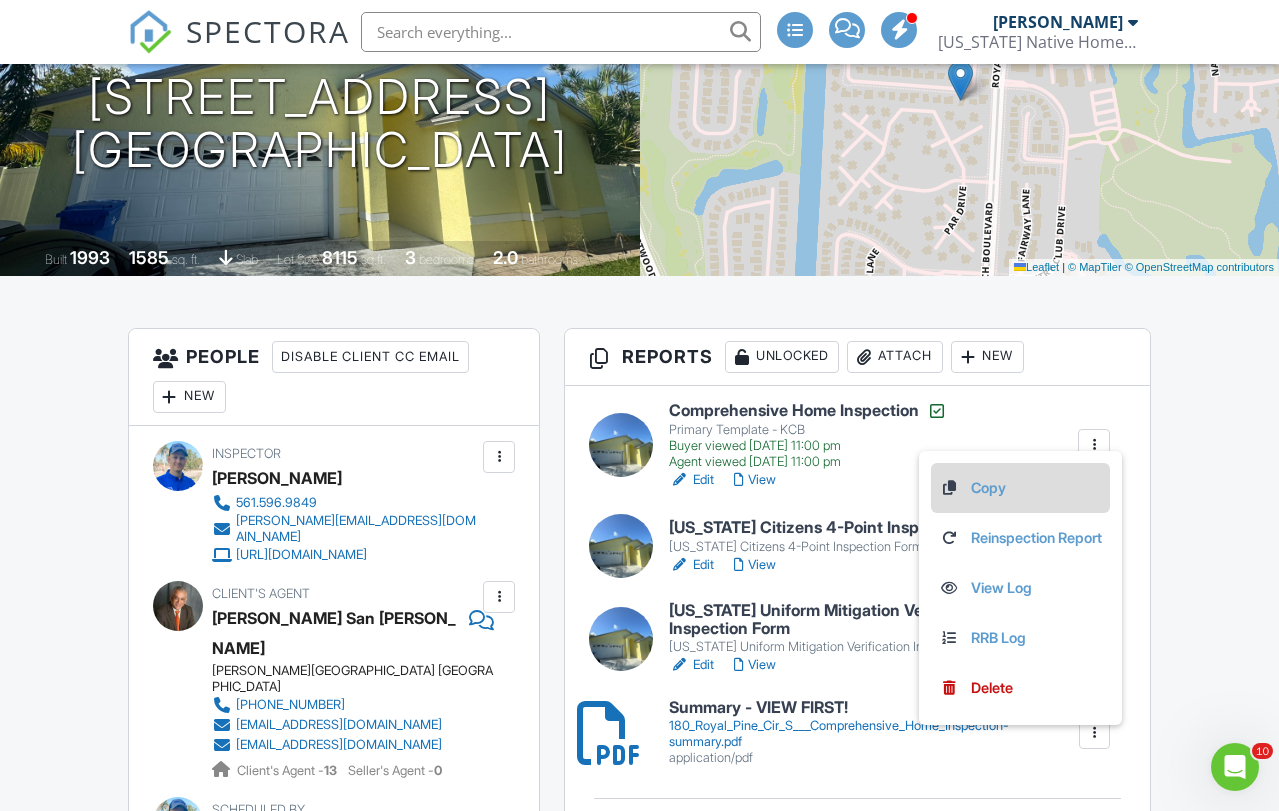 click on "Copy" at bounding box center [1020, 488] 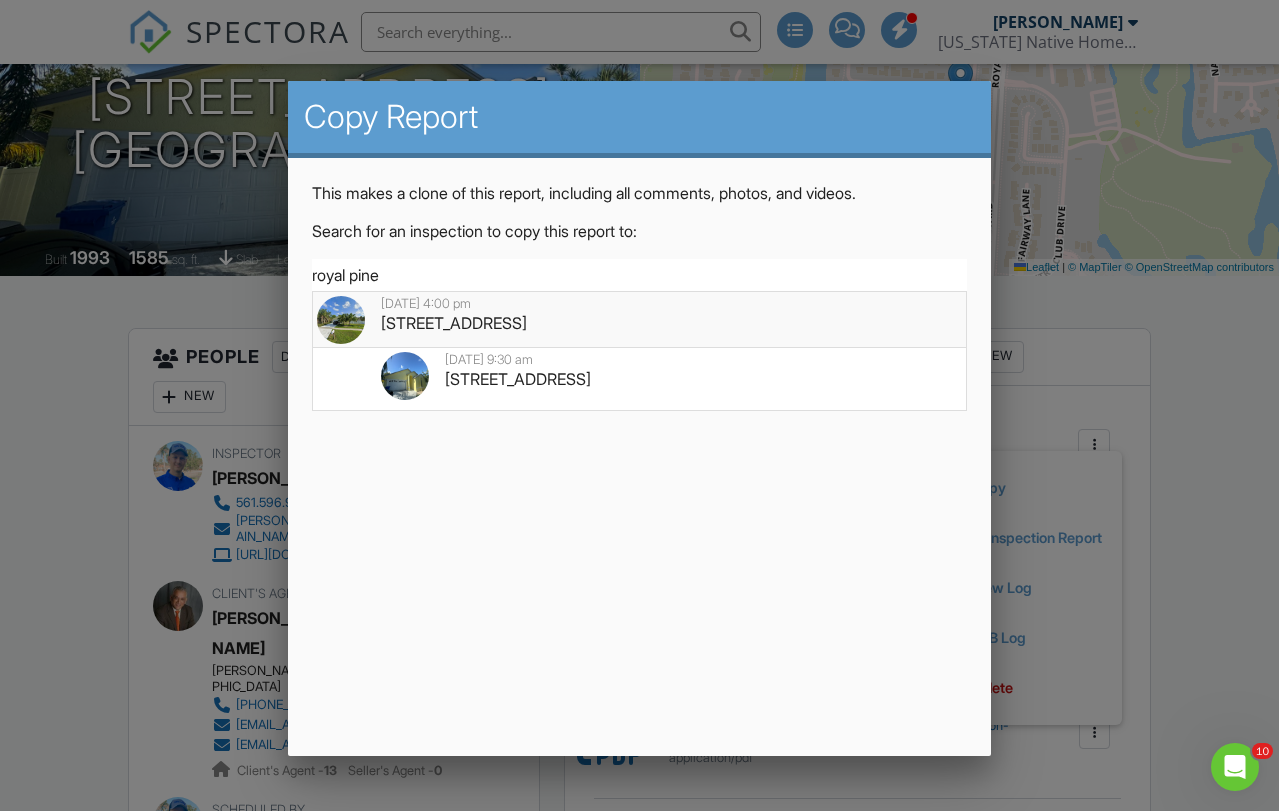 click on "07/11/2025  4:00 pm 180 Royal Pine Cir S, Royal Palm Beach, FL 33411" at bounding box center [639, 320] 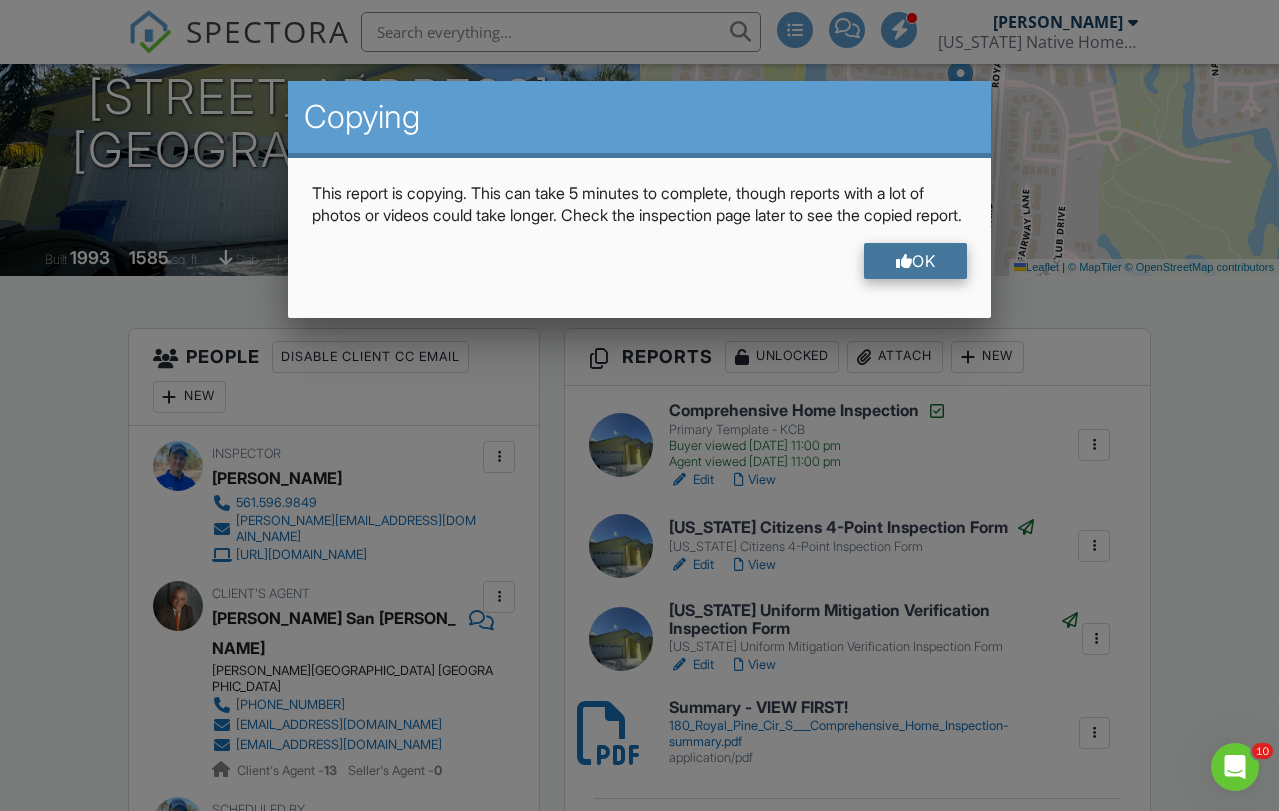 click on "OK" at bounding box center [916, 261] 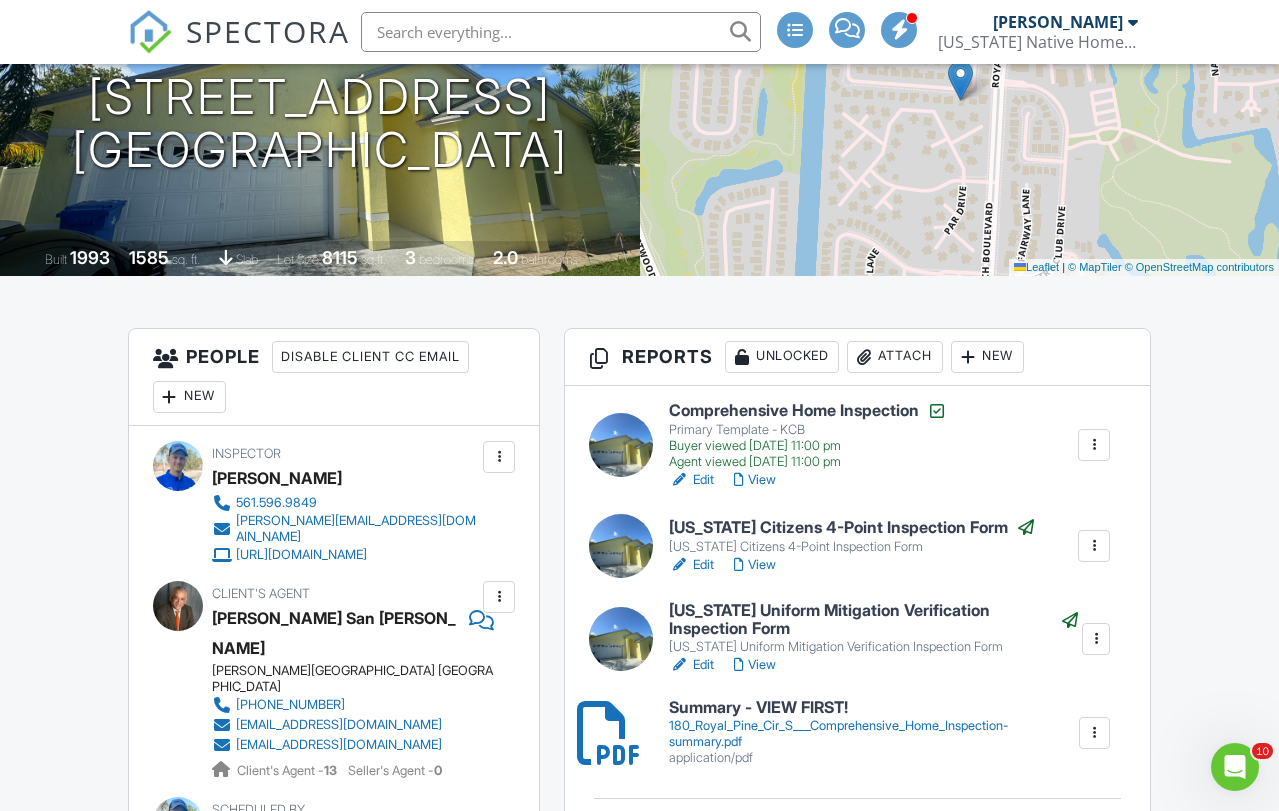 click at bounding box center (1094, 445) 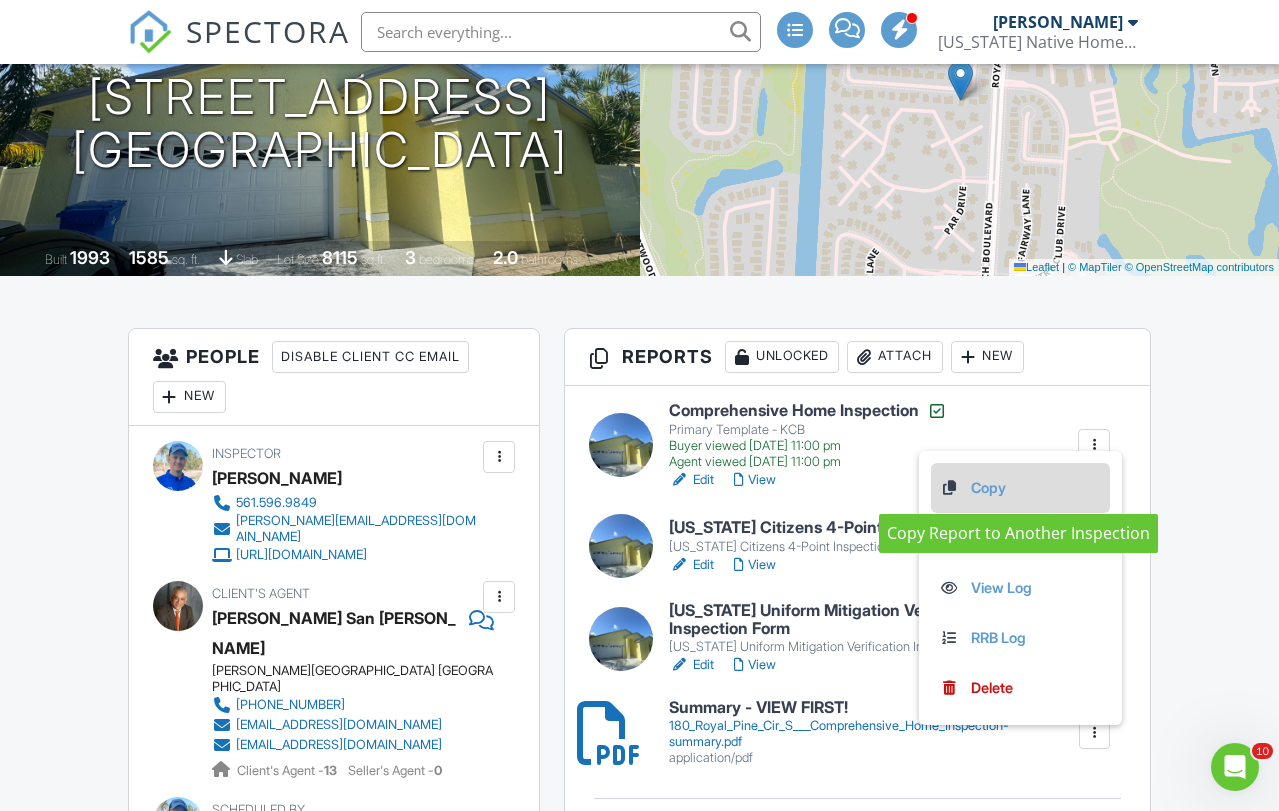click on "Copy" at bounding box center [1020, 488] 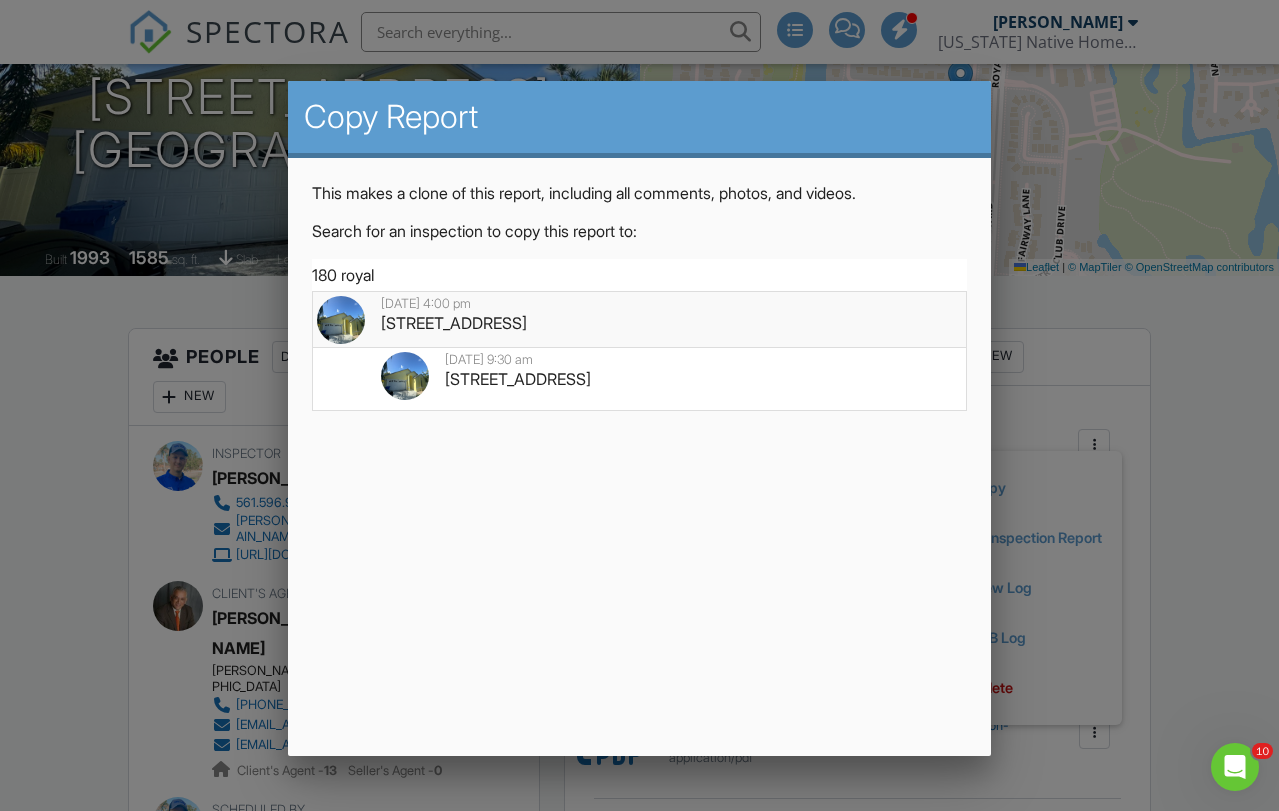 click on "07/11/2025  4:00 pm" at bounding box center (639, 304) 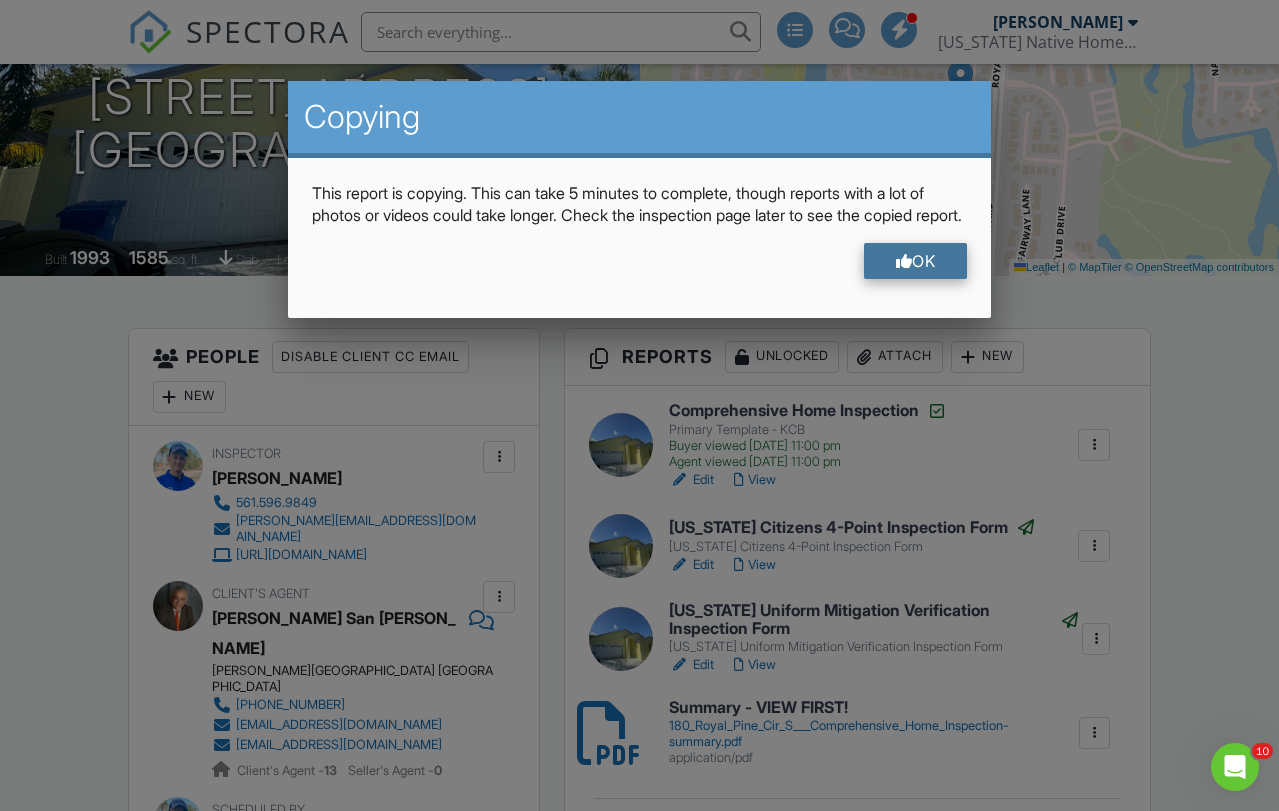 click on "OK" at bounding box center (916, 261) 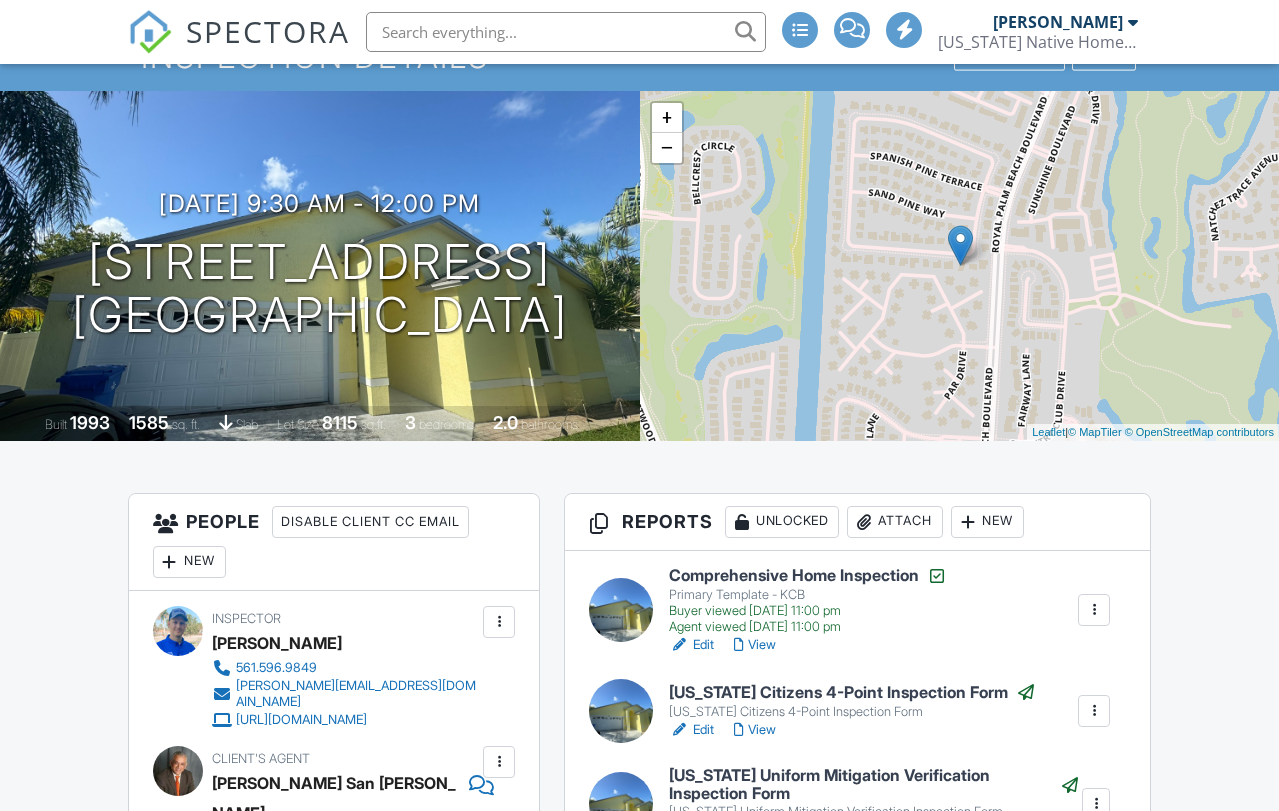 scroll, scrollTop: 0, scrollLeft: 0, axis: both 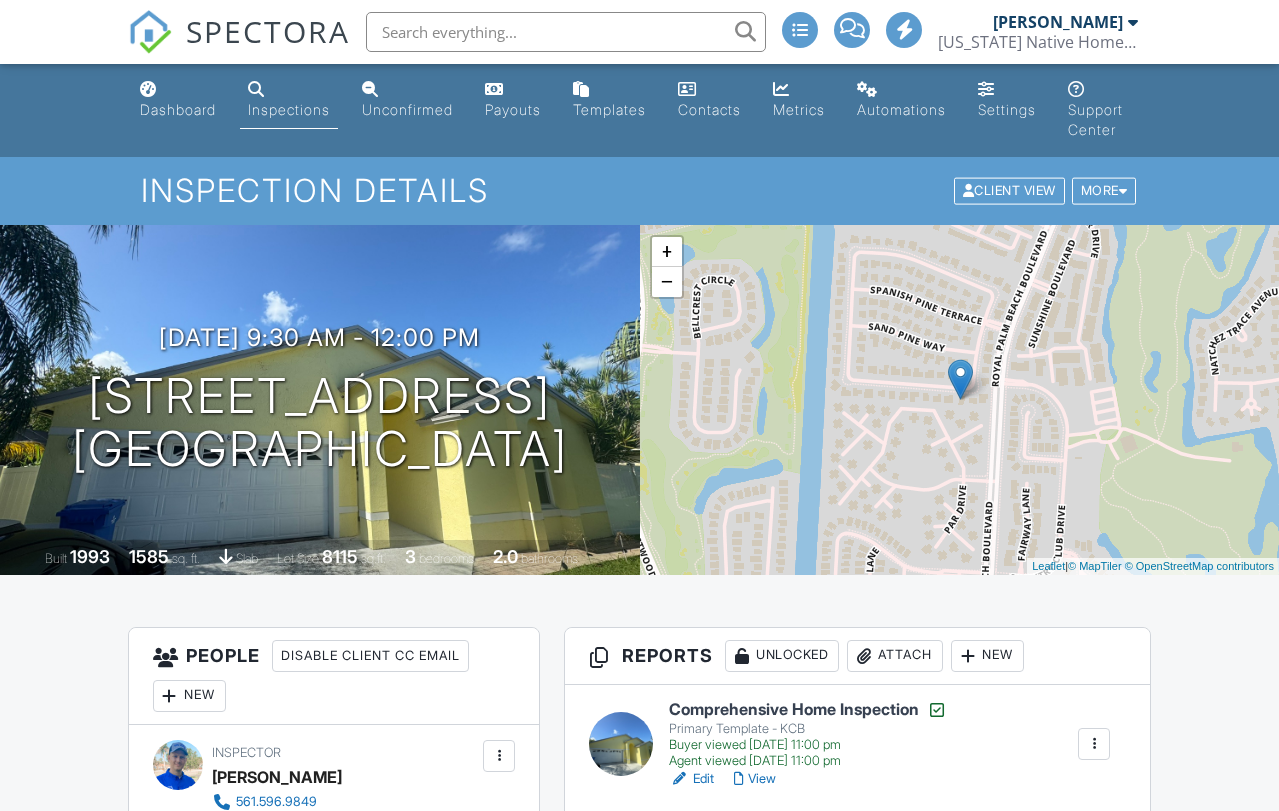 click at bounding box center (566, 32) 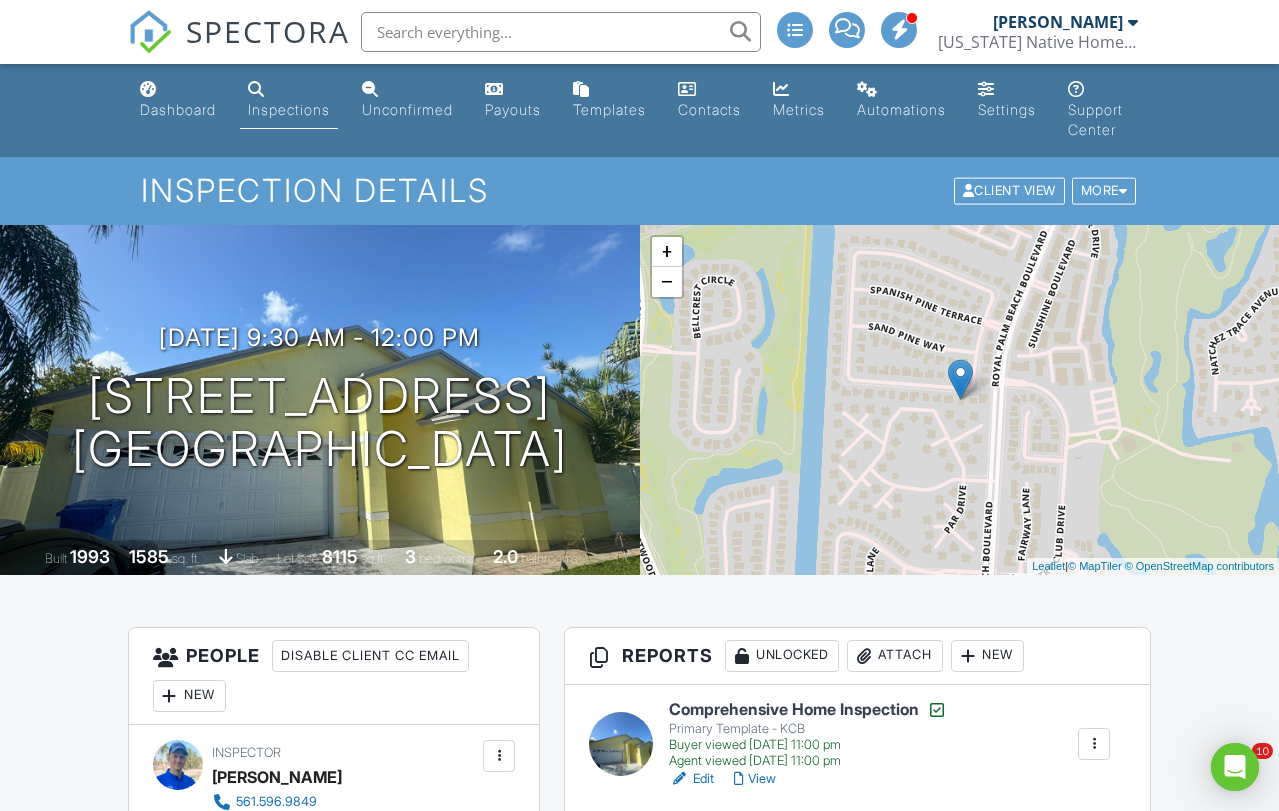 scroll, scrollTop: 0, scrollLeft: 0, axis: both 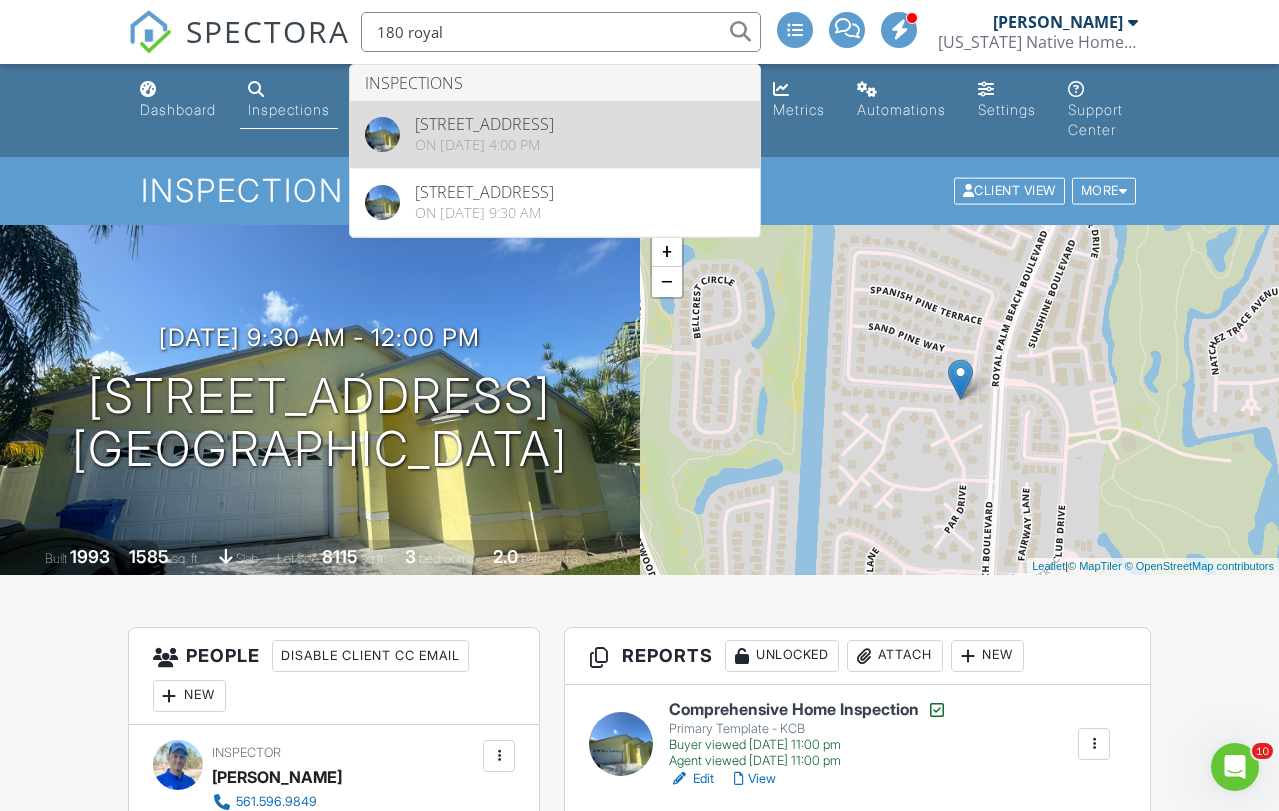 type on "180 royal" 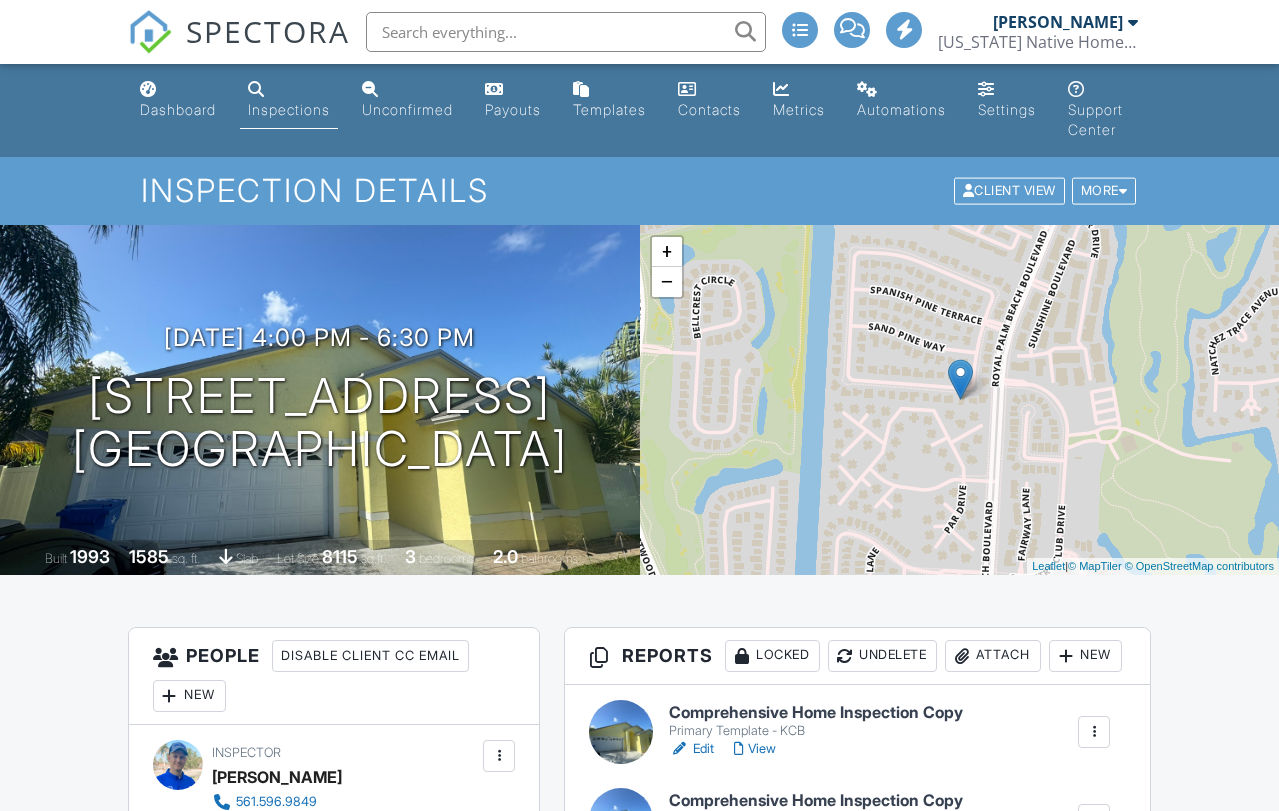 scroll, scrollTop: 198, scrollLeft: 0, axis: vertical 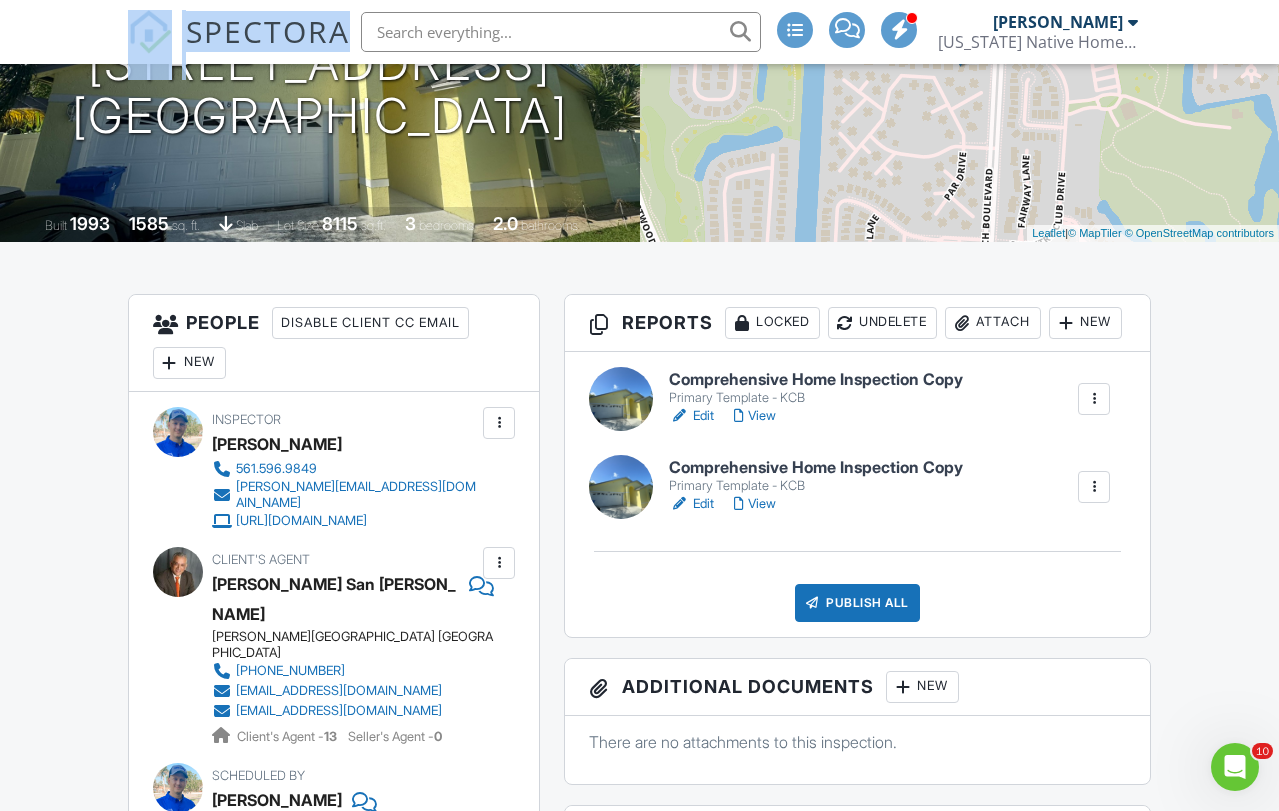 click at bounding box center [1094, 487] 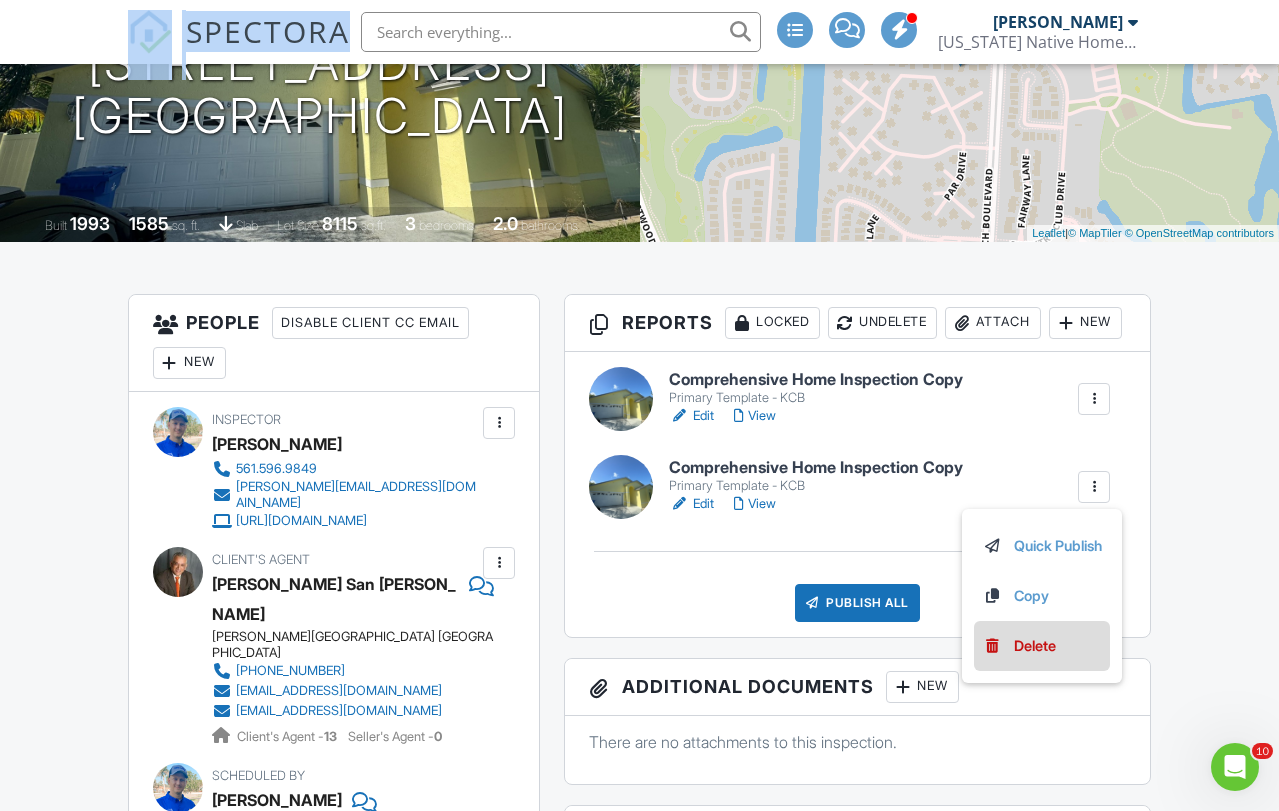 click on "Delete" at bounding box center [1035, 646] 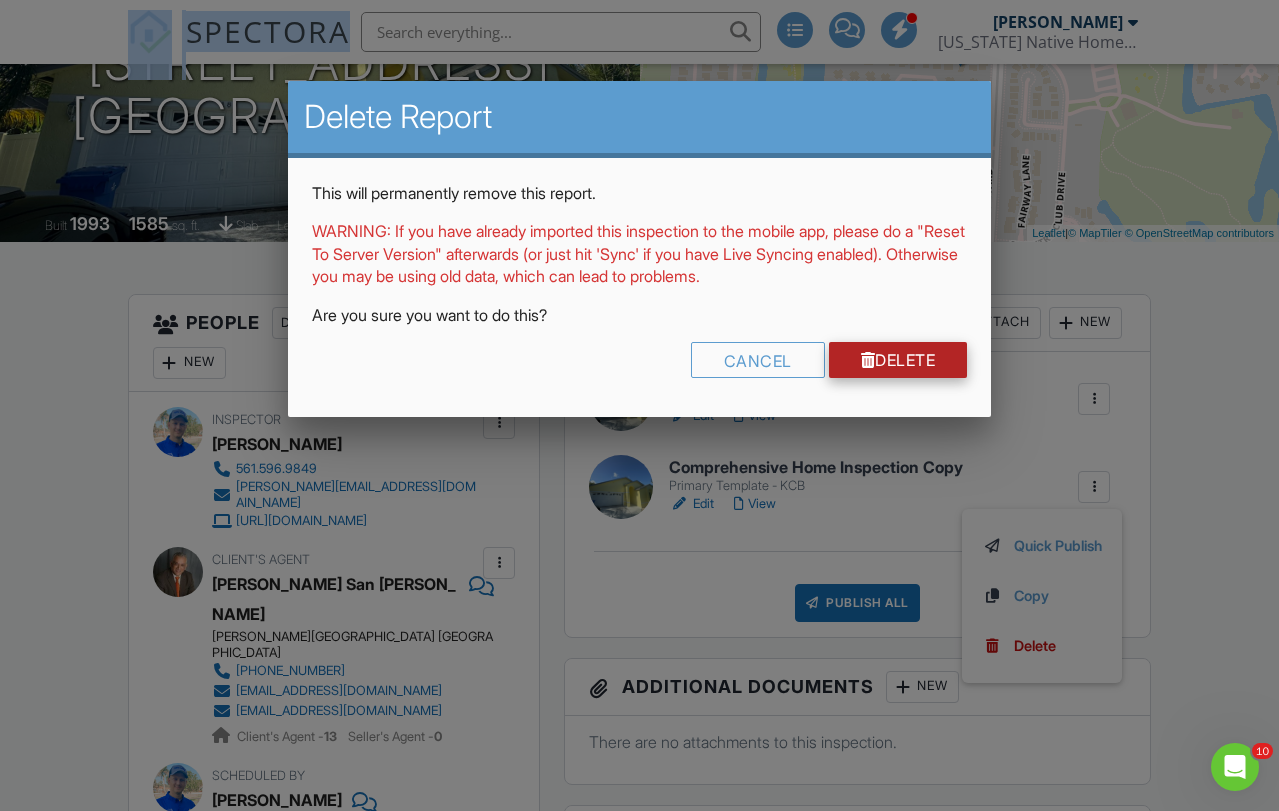 click on "Delete" at bounding box center (898, 360) 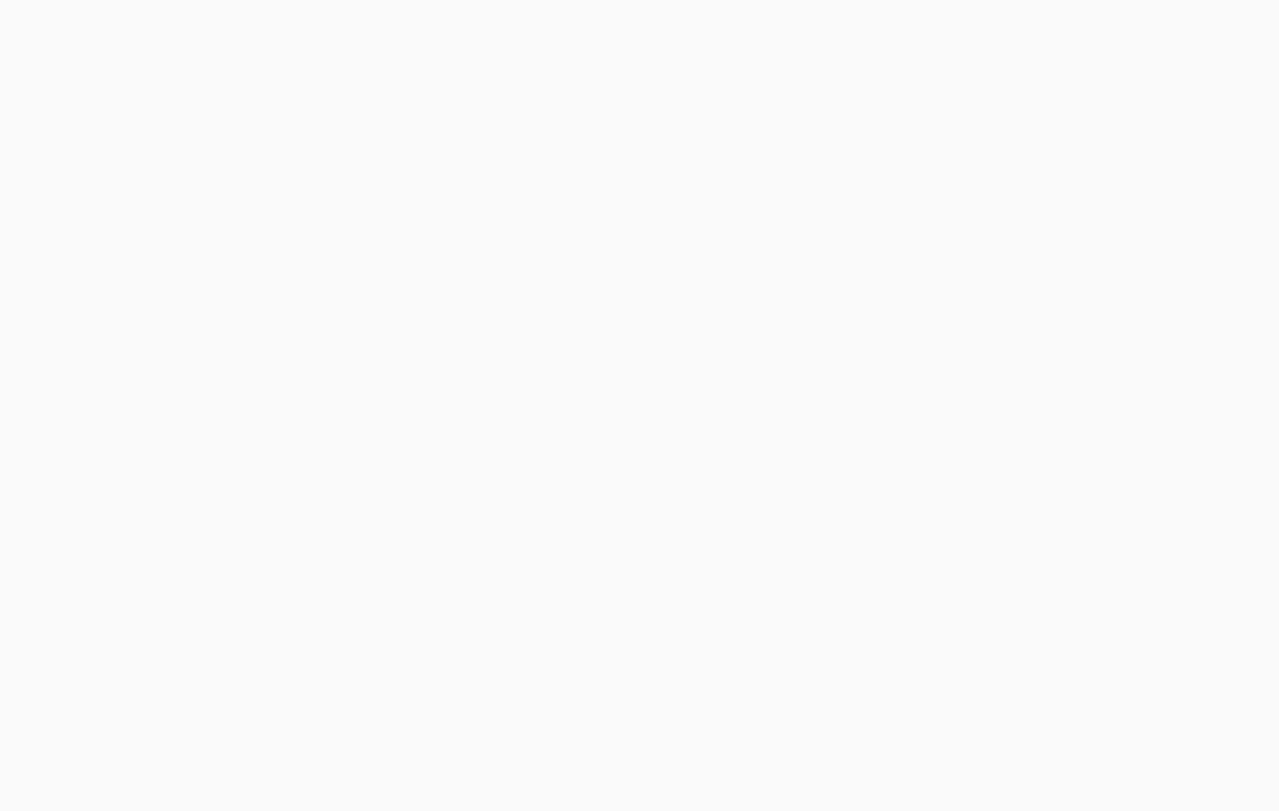scroll, scrollTop: 0, scrollLeft: 0, axis: both 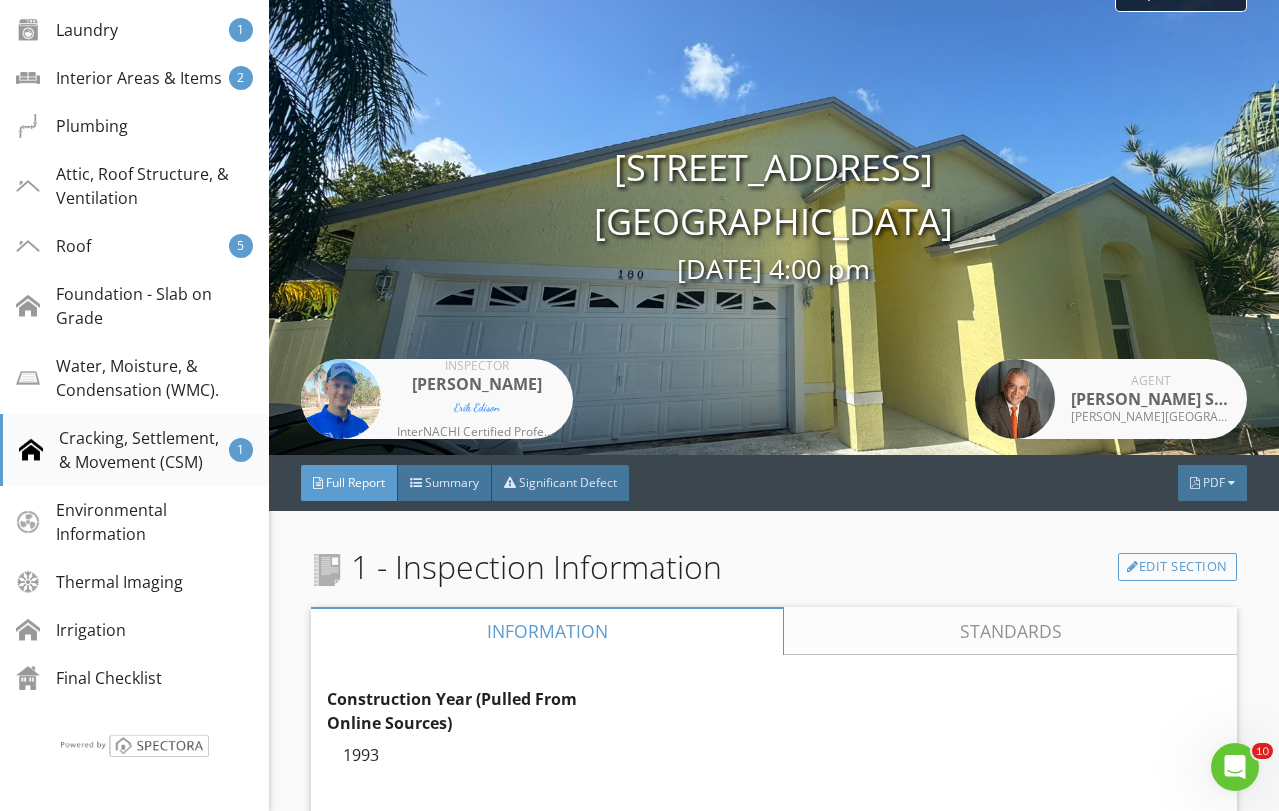 click on "Cracking, Settlement, & Movement (CSM)" at bounding box center (124, 450) 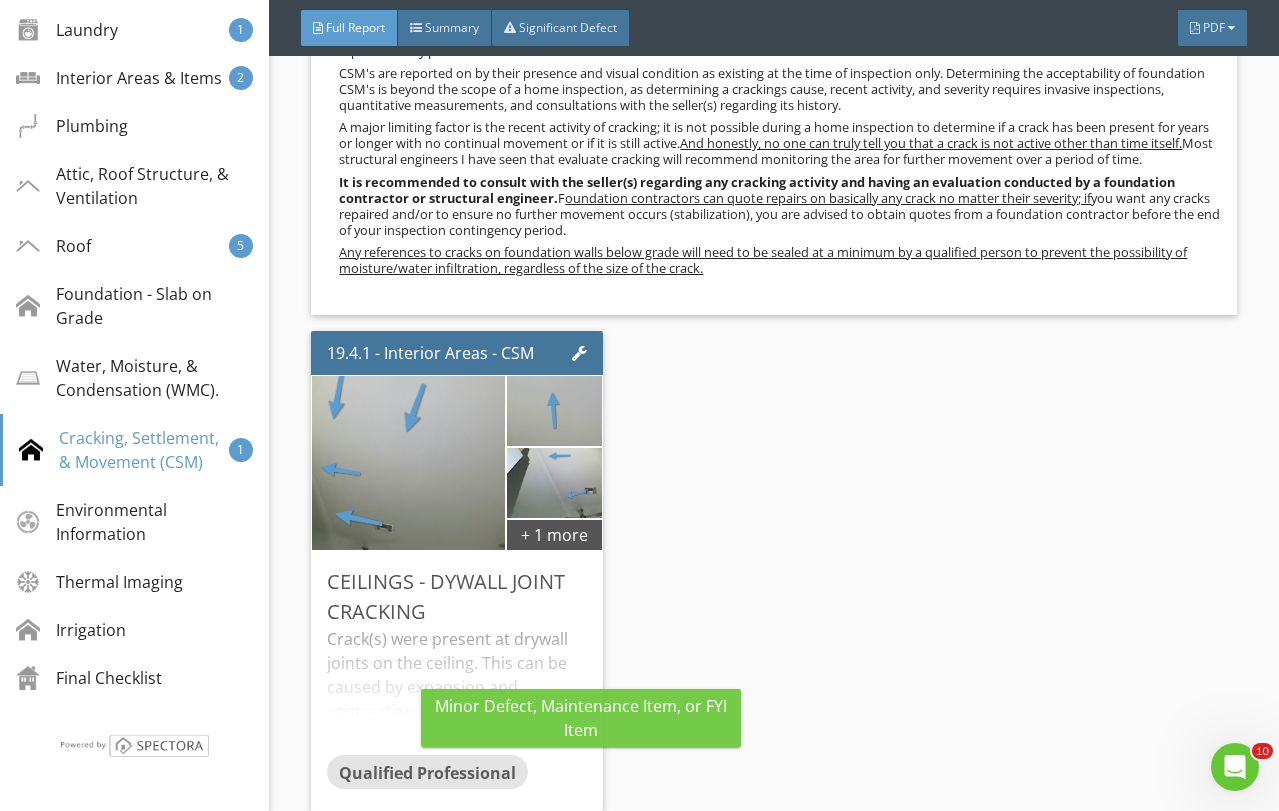 scroll, scrollTop: 33545, scrollLeft: 0, axis: vertical 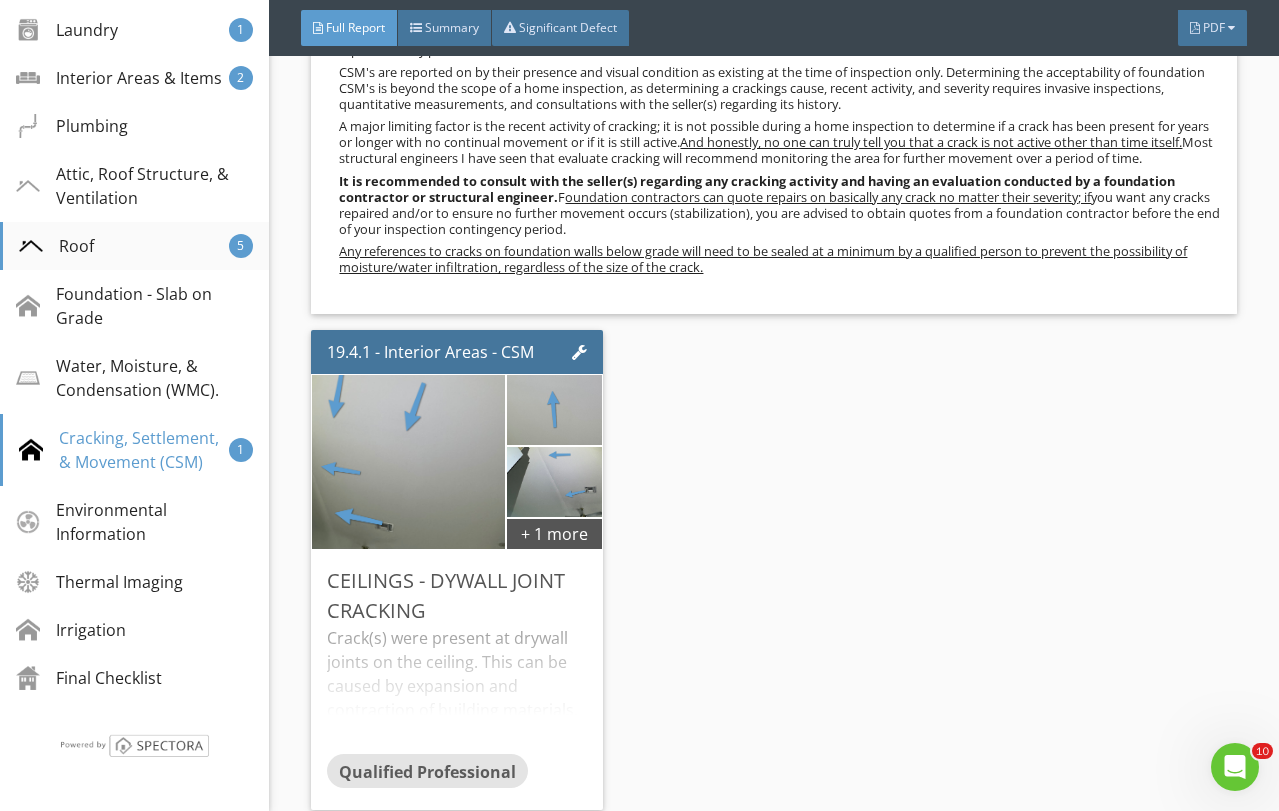 click on "Roof
5" at bounding box center [134, 246] 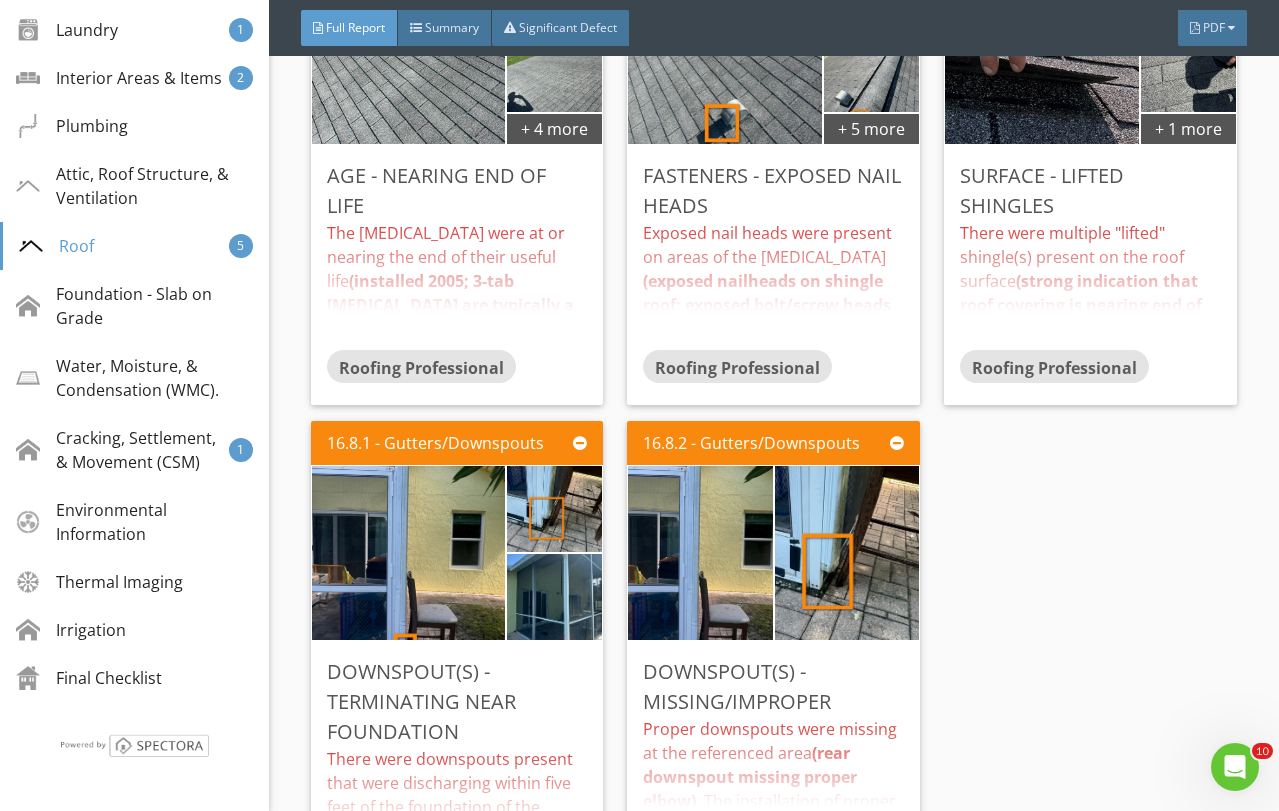 scroll, scrollTop: 30866, scrollLeft: 0, axis: vertical 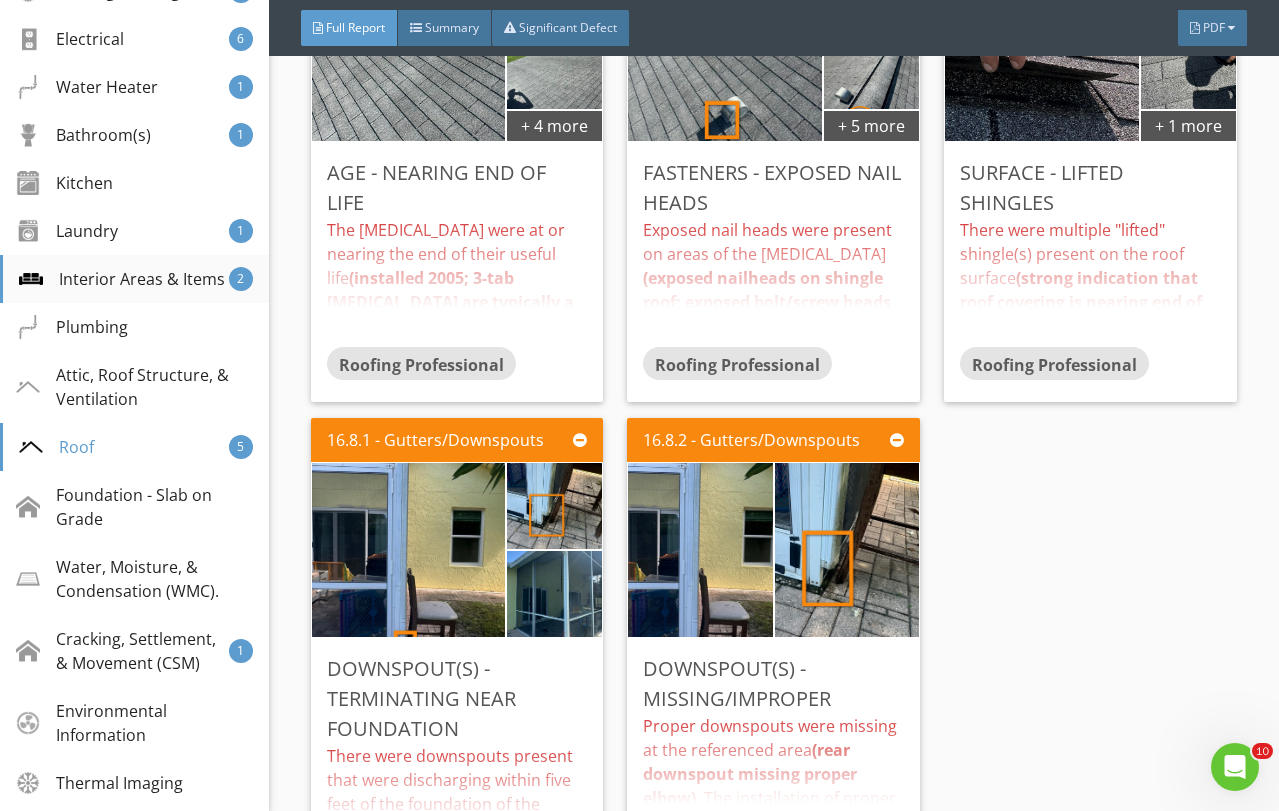 click on "Interior Areas & Items" at bounding box center (122, 279) 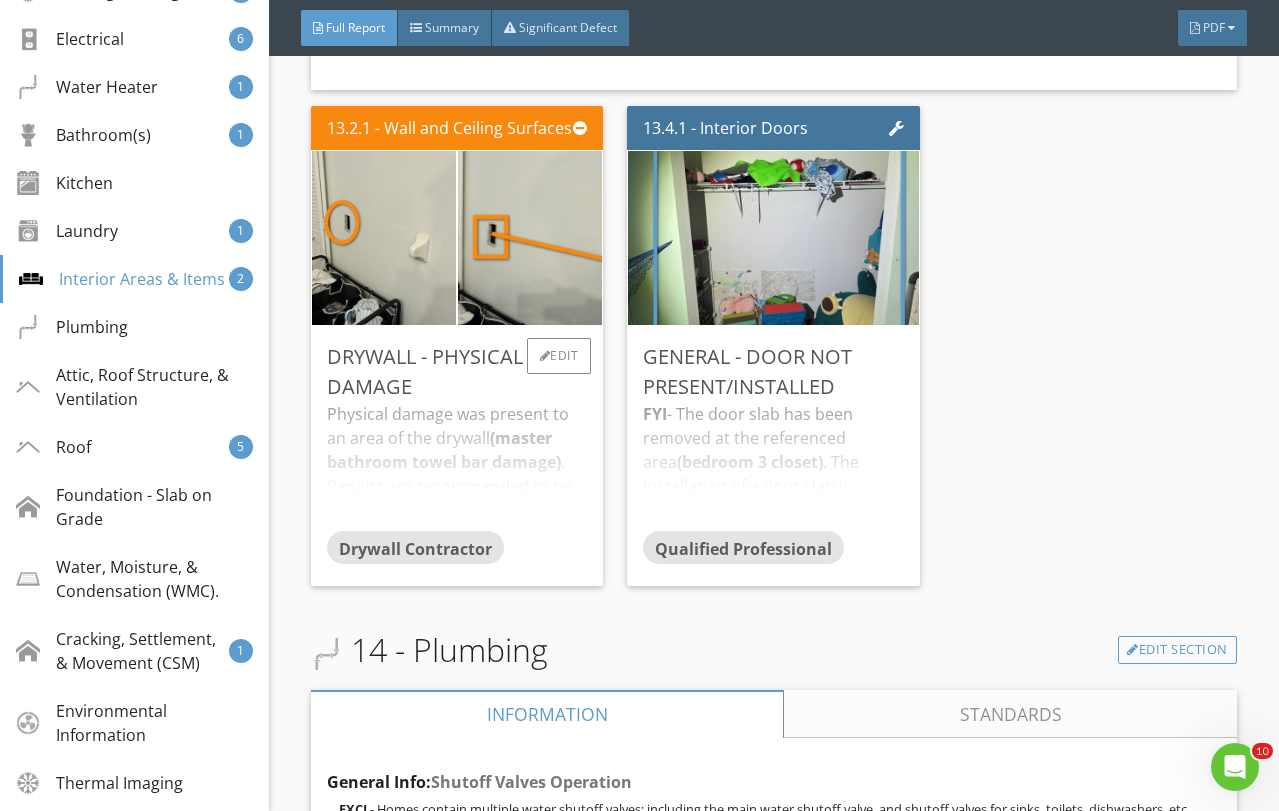 scroll, scrollTop: 25851, scrollLeft: 0, axis: vertical 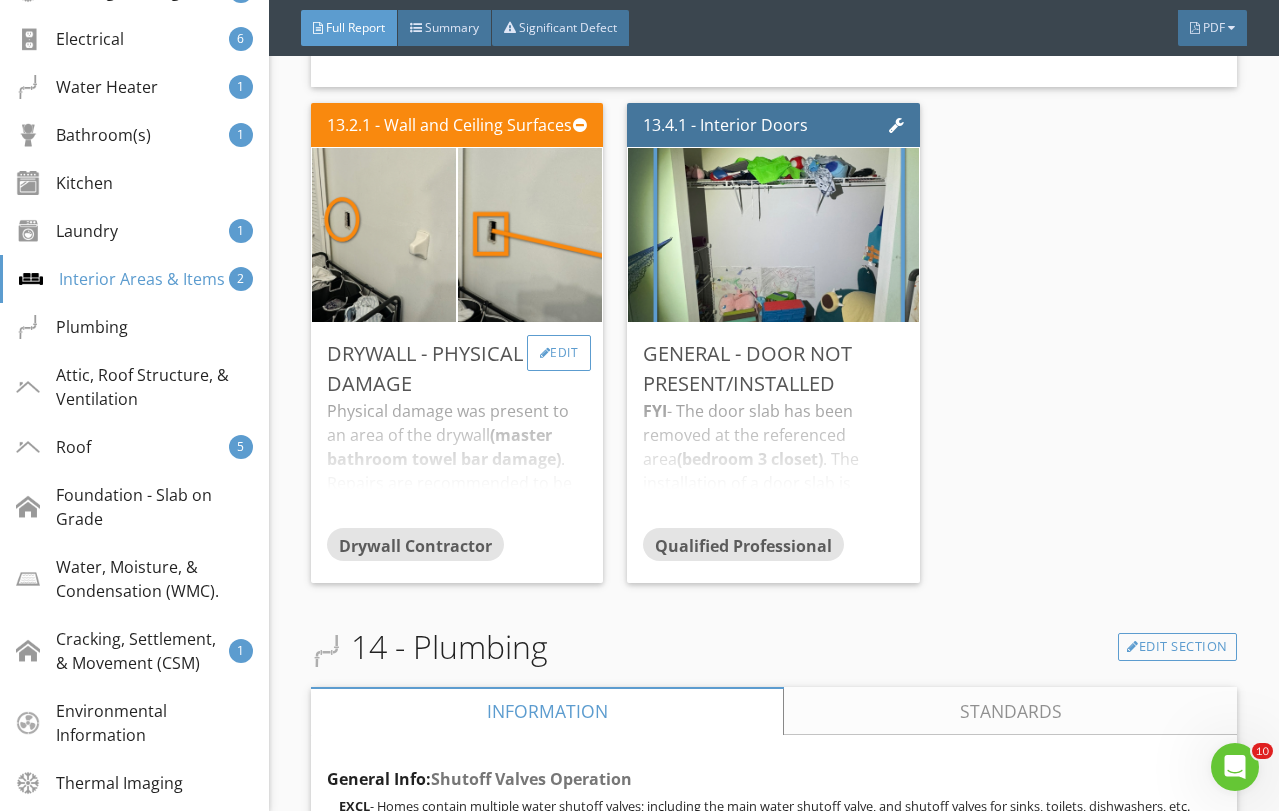 click on "Edit" at bounding box center (559, 353) 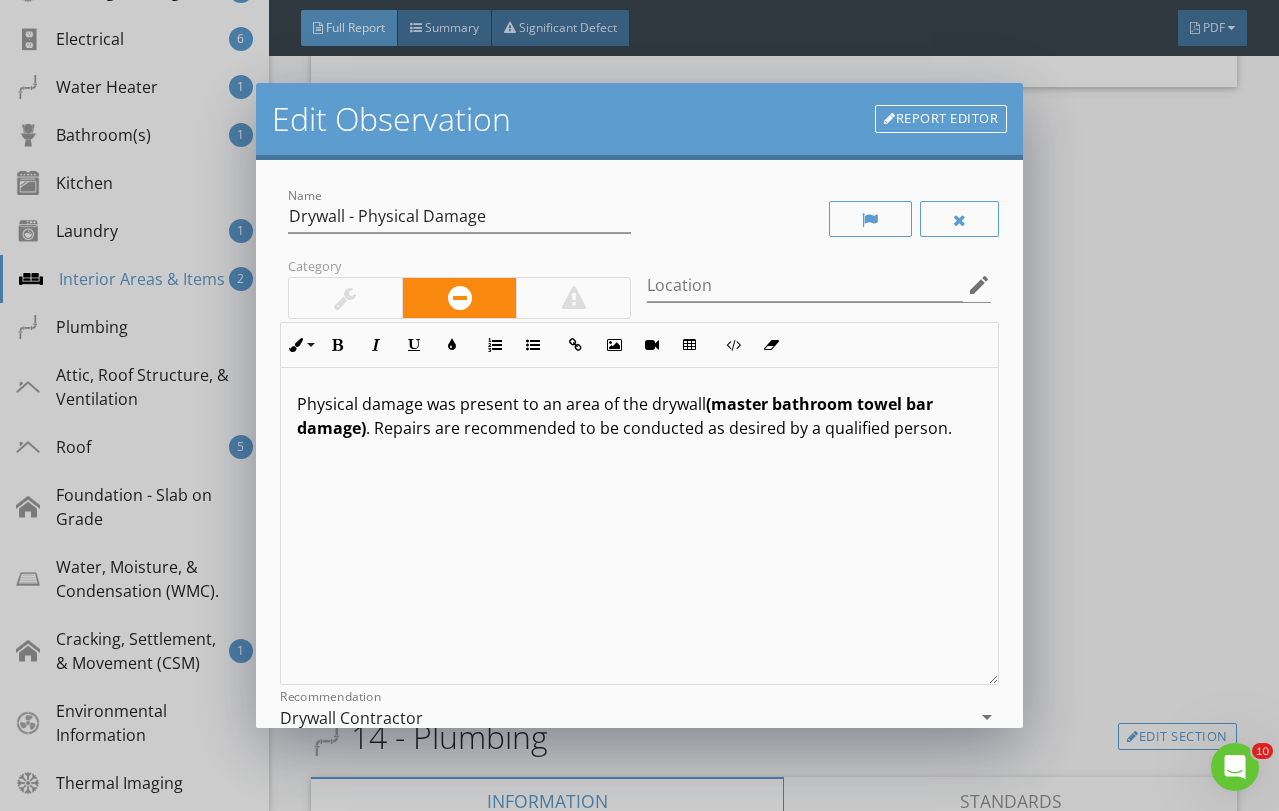 scroll, scrollTop: 1, scrollLeft: 0, axis: vertical 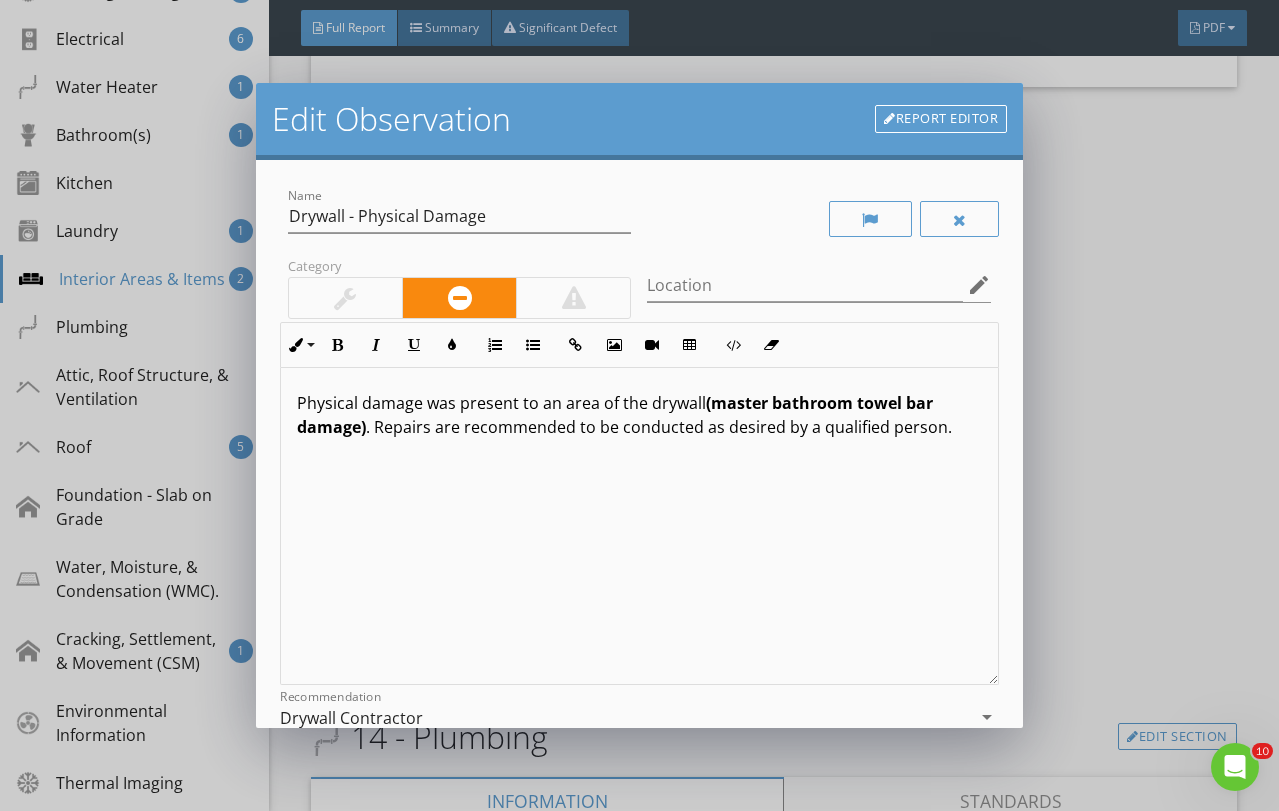 click at bounding box center (459, 298) 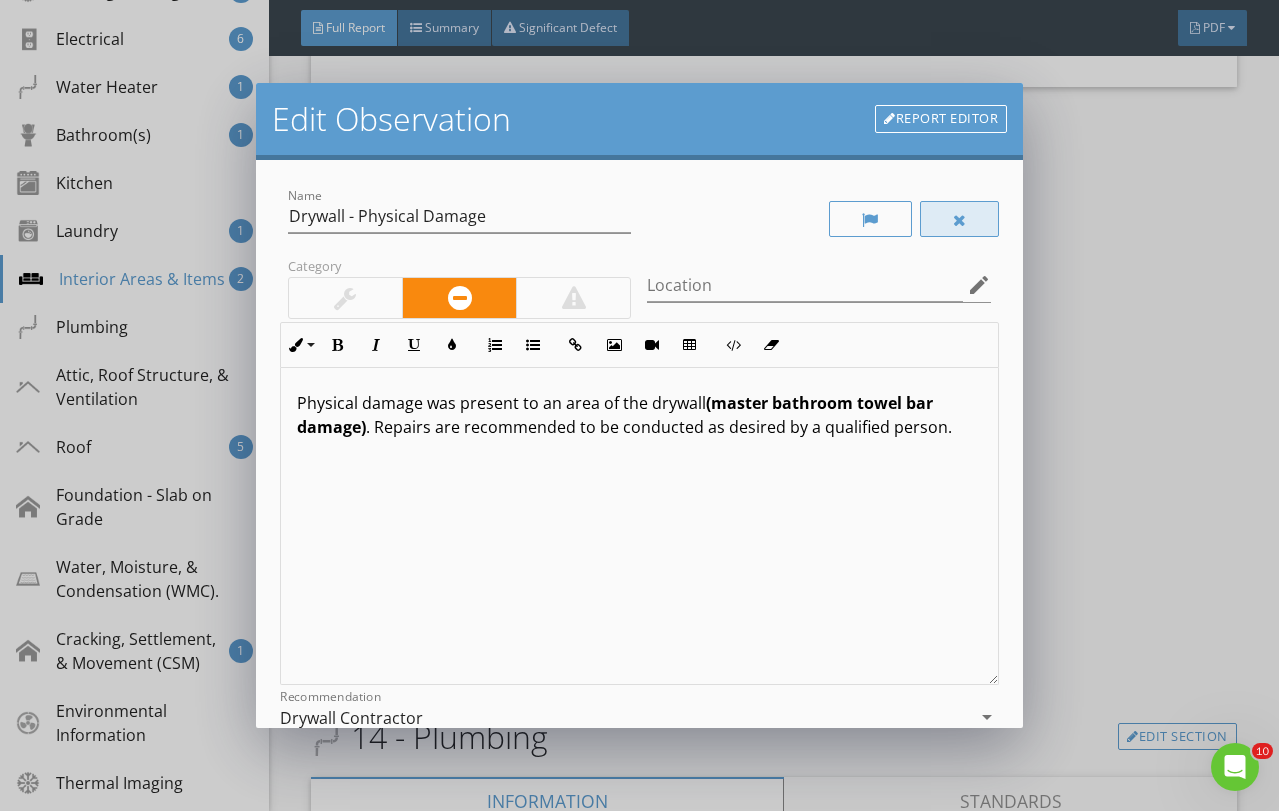 click at bounding box center [960, 219] 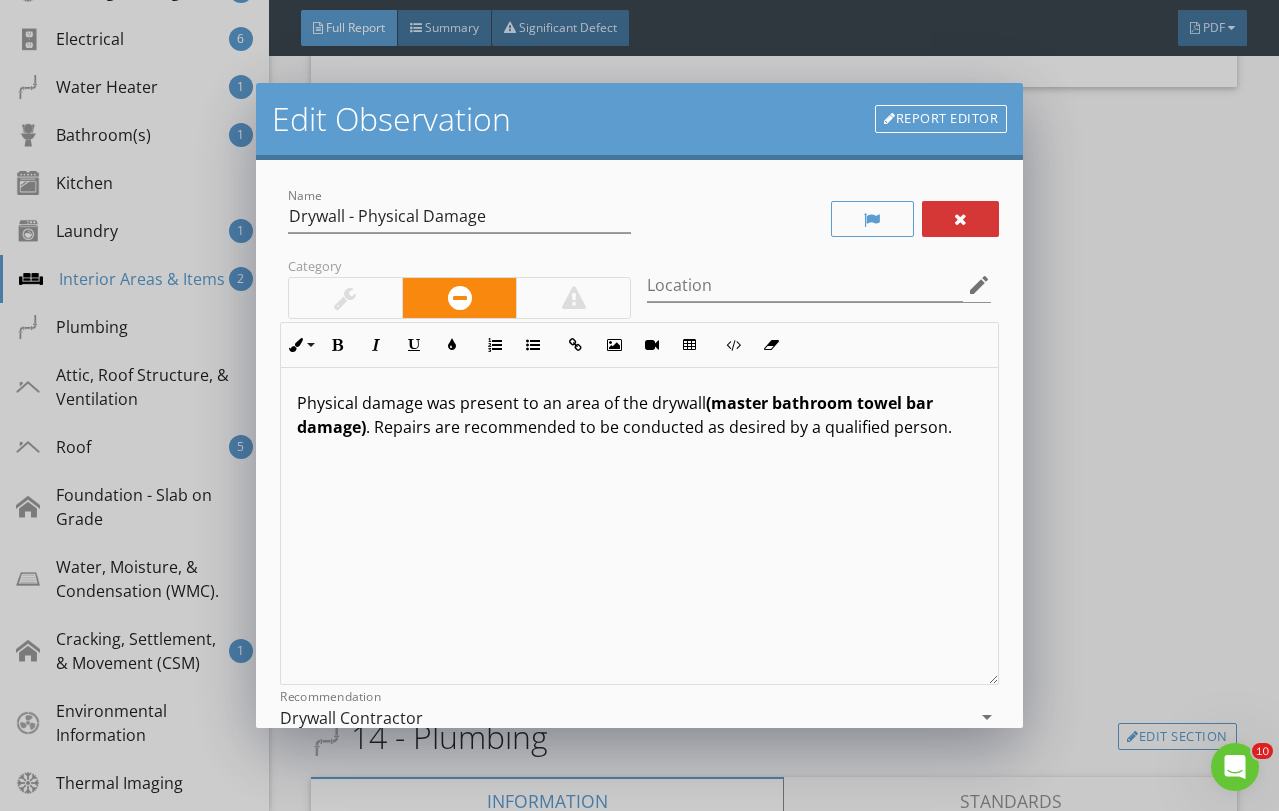 click at bounding box center [961, 219] 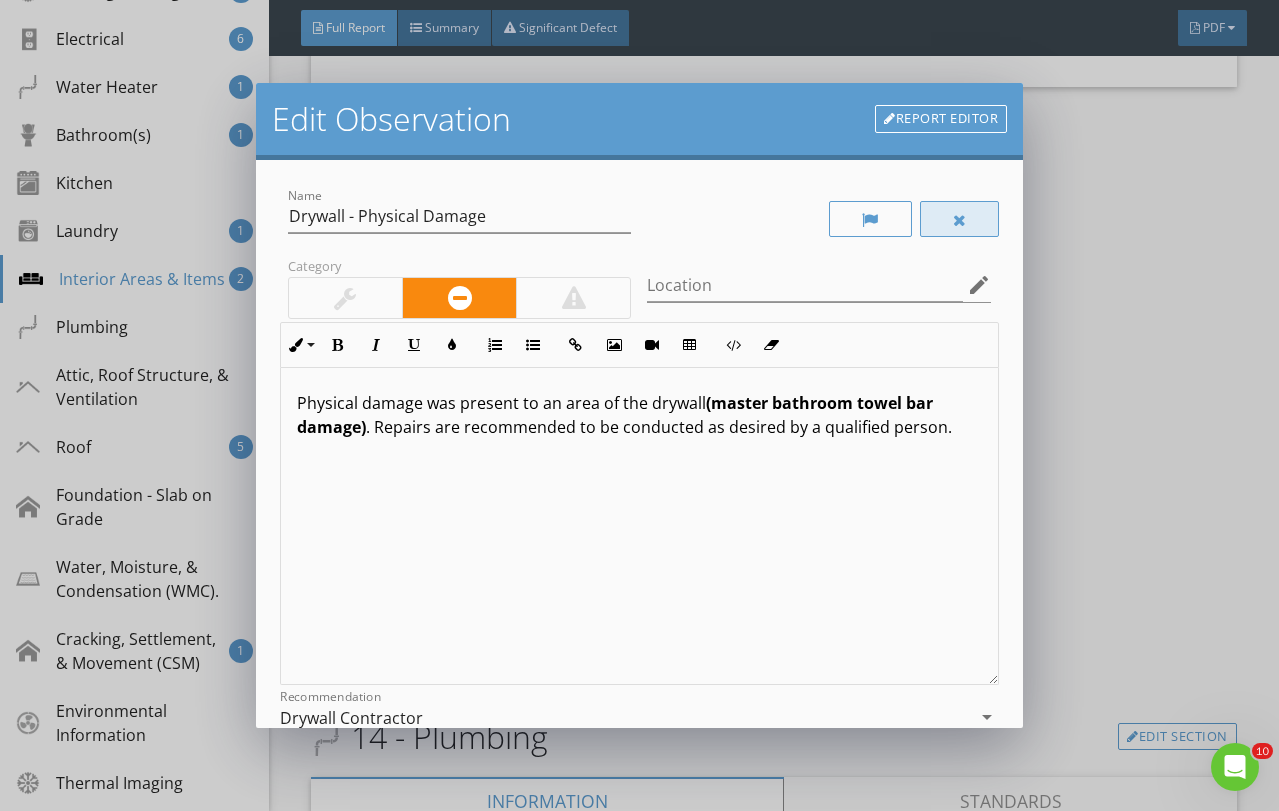 click at bounding box center (960, 220) 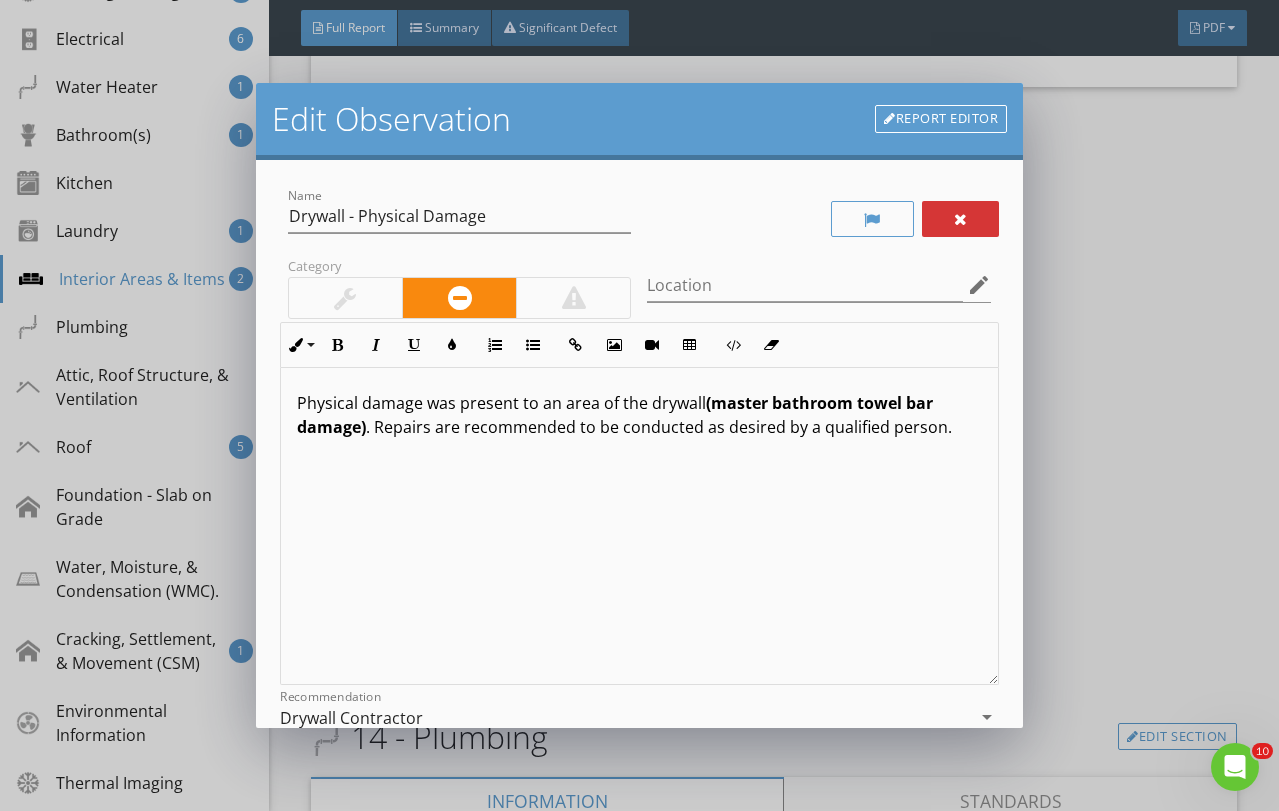 scroll, scrollTop: 263, scrollLeft: 0, axis: vertical 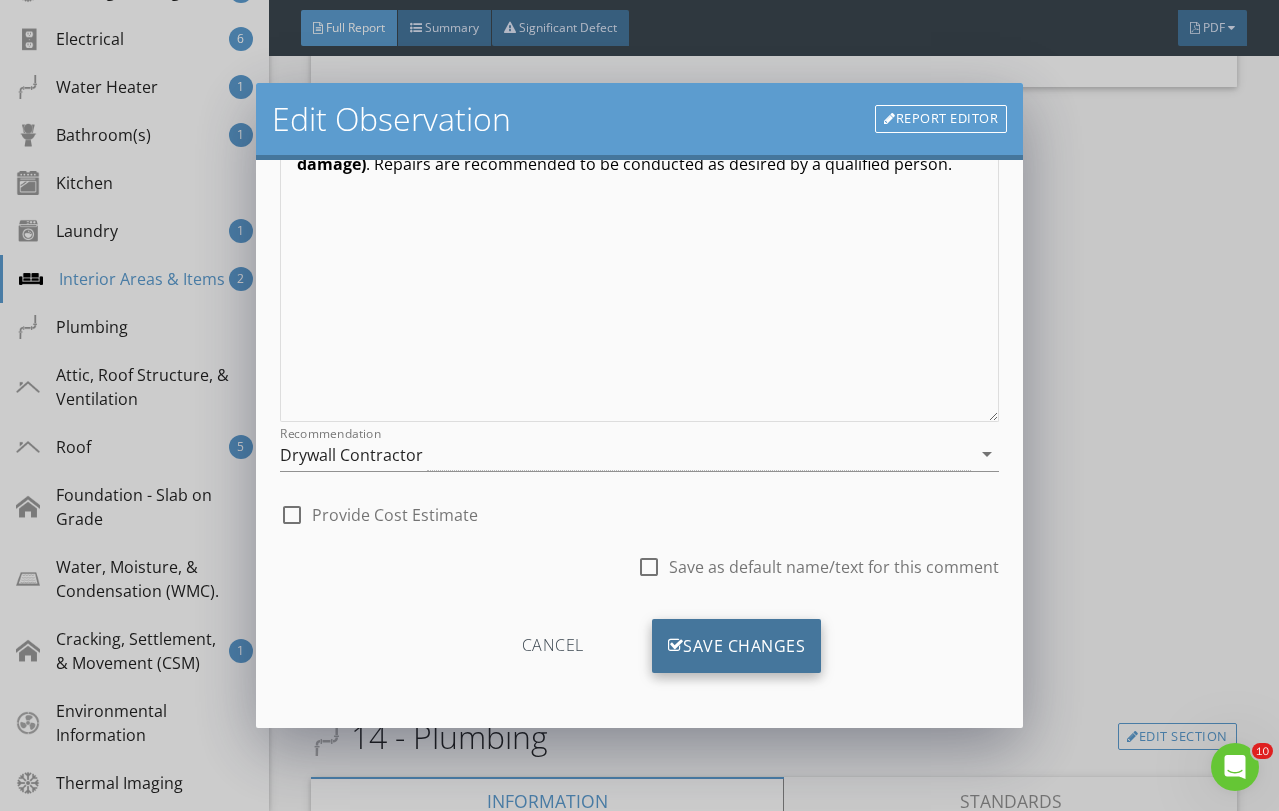 click on "Save Changes" at bounding box center [737, 646] 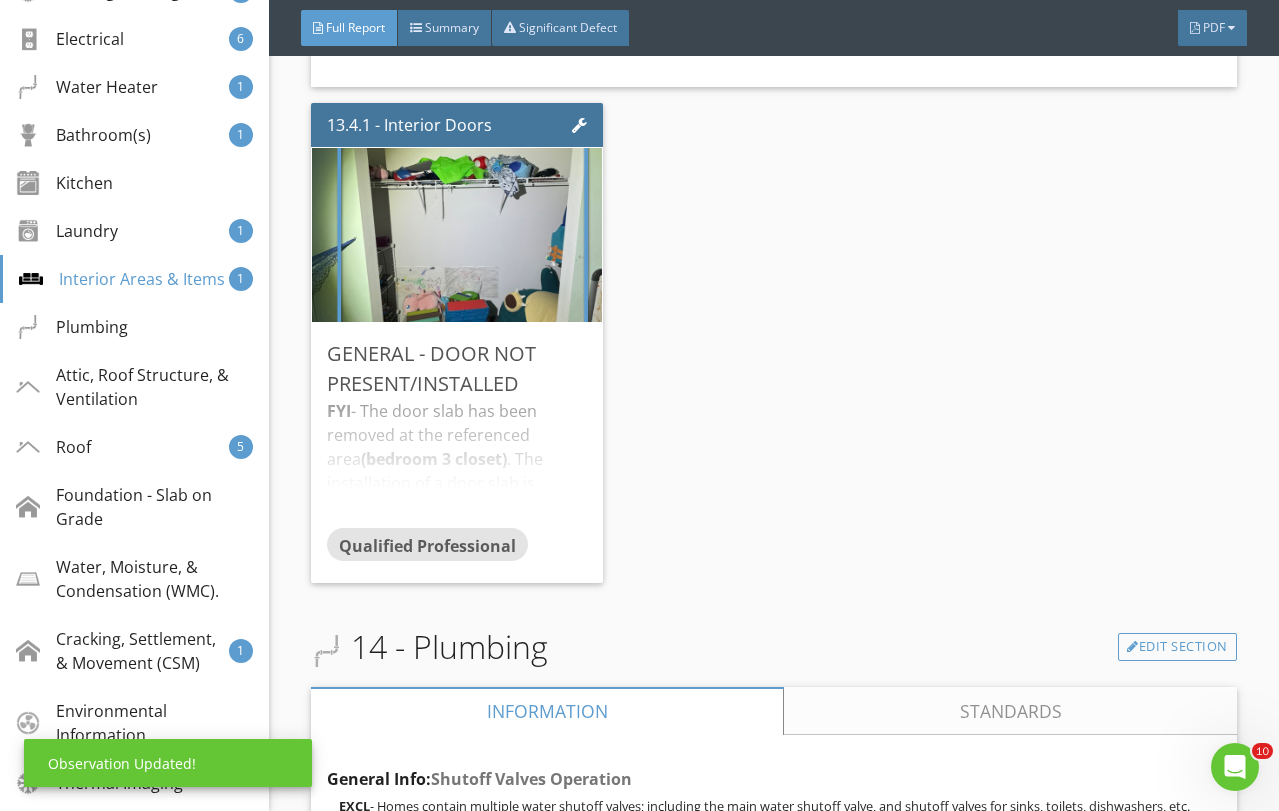 scroll, scrollTop: 26, scrollLeft: 0, axis: vertical 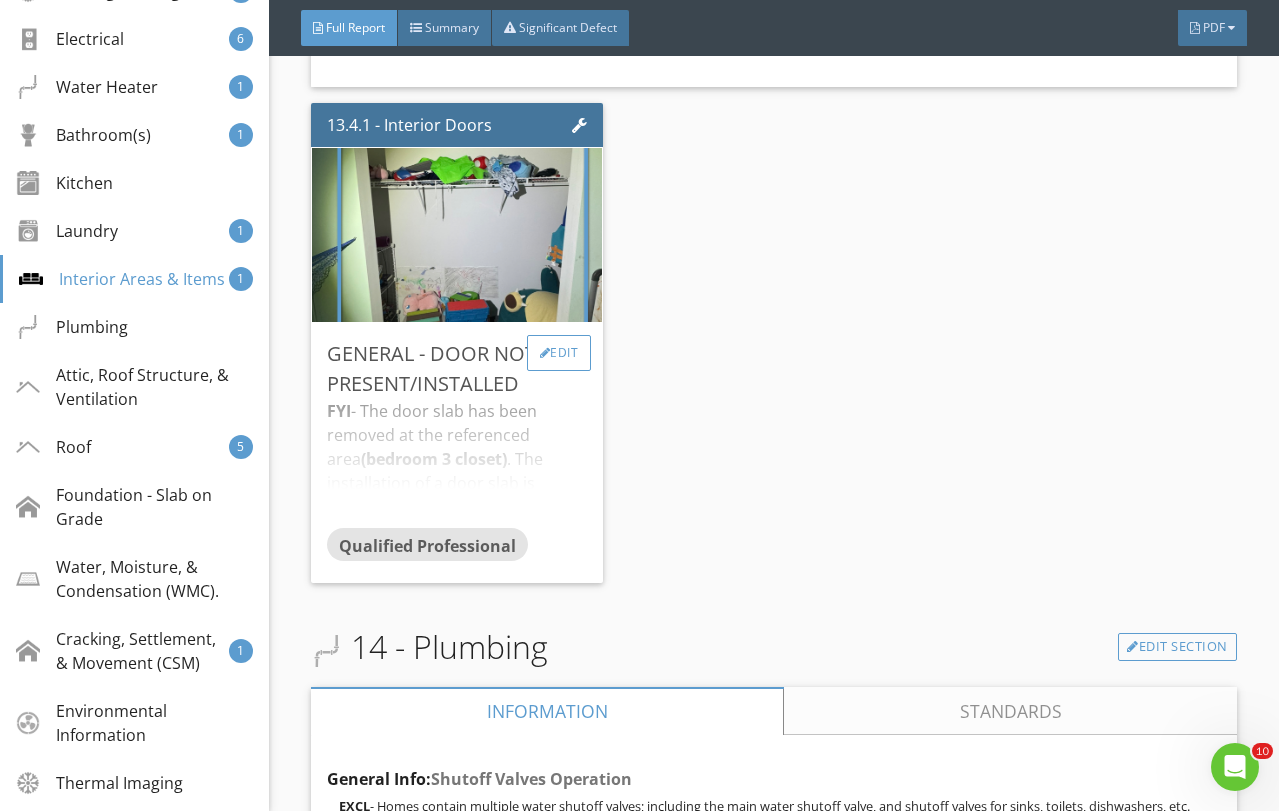 click on "Edit" at bounding box center [559, 353] 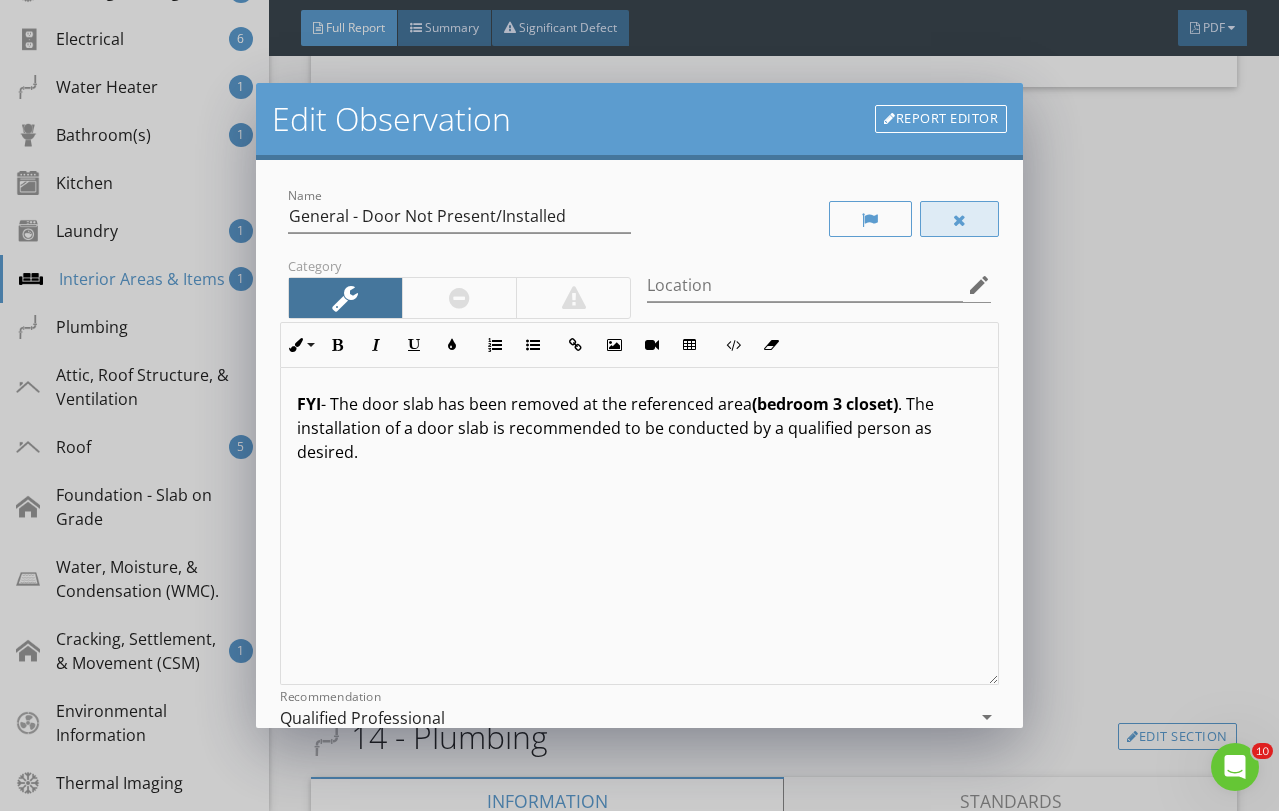 click at bounding box center [960, 219] 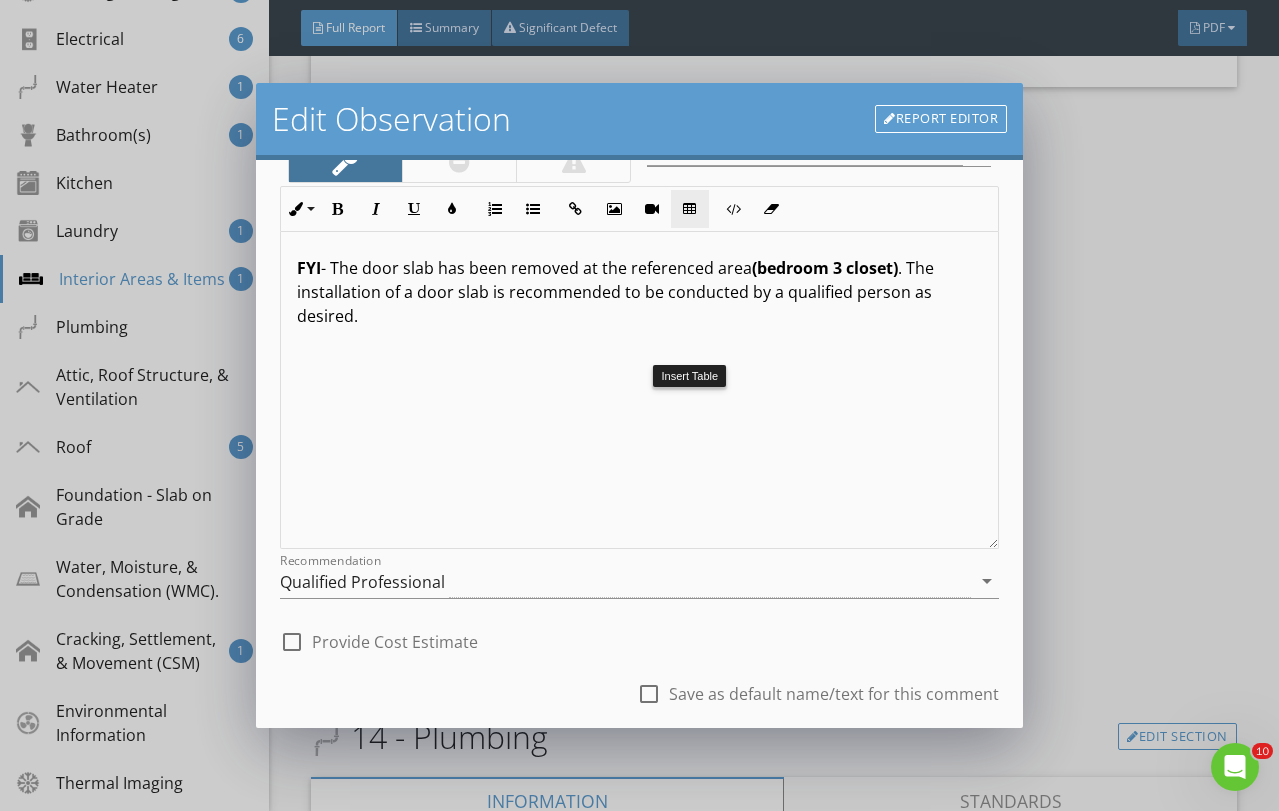 scroll, scrollTop: 263, scrollLeft: 0, axis: vertical 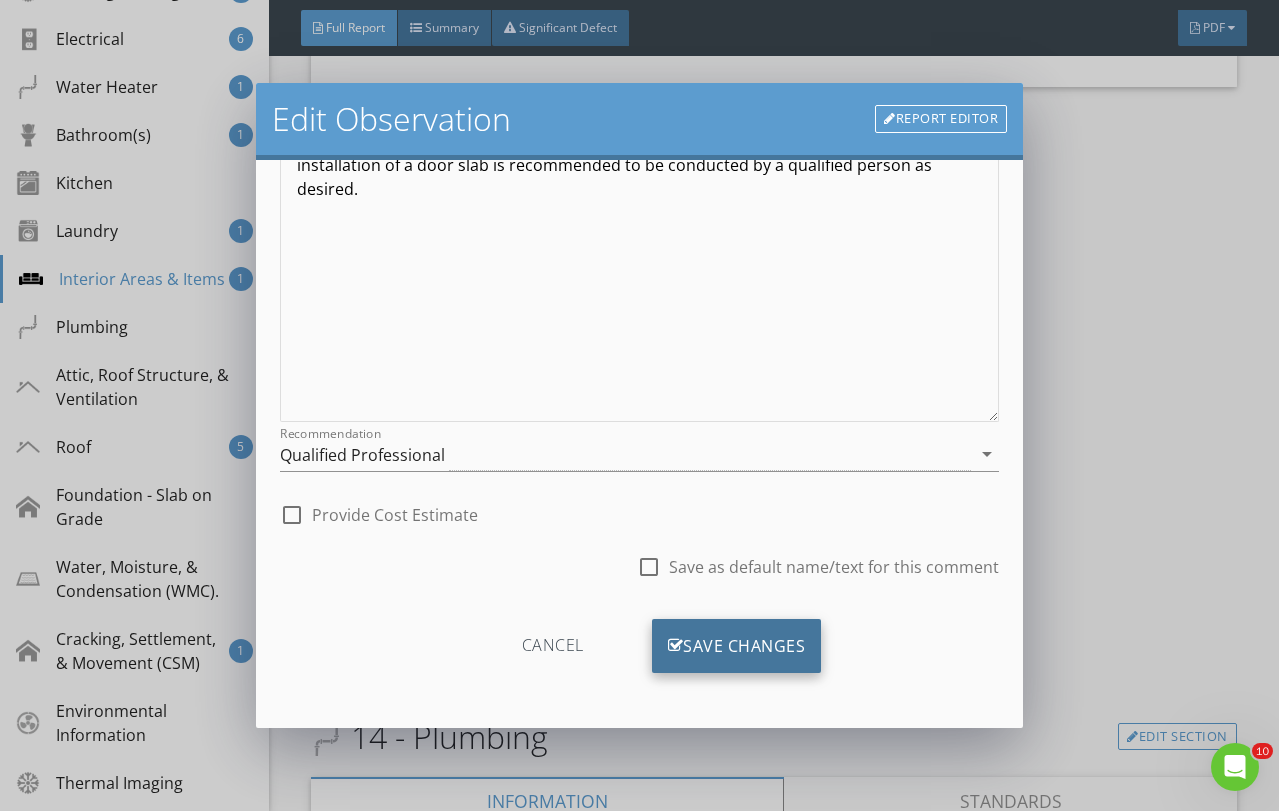 click on "Save Changes" at bounding box center [737, 646] 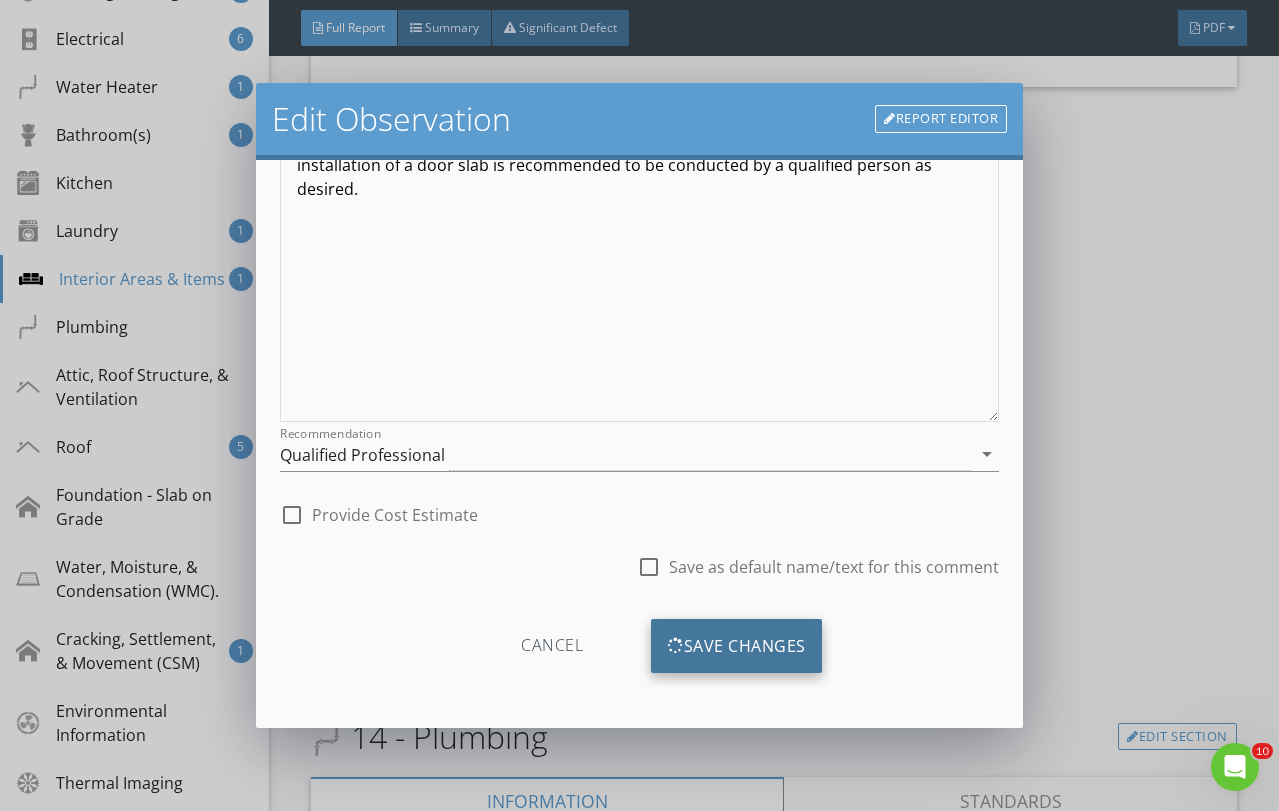 scroll, scrollTop: 26, scrollLeft: 0, axis: vertical 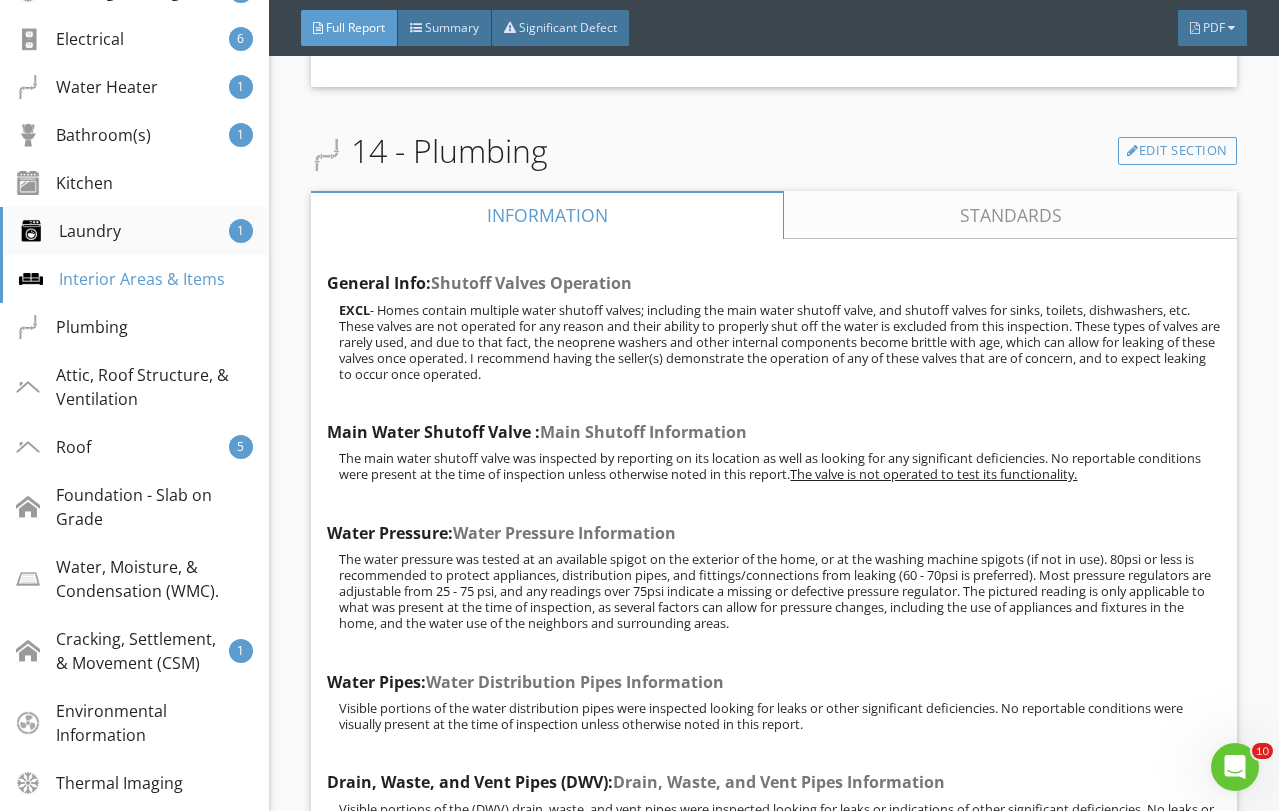 click on "Laundry
1" at bounding box center [134, 231] 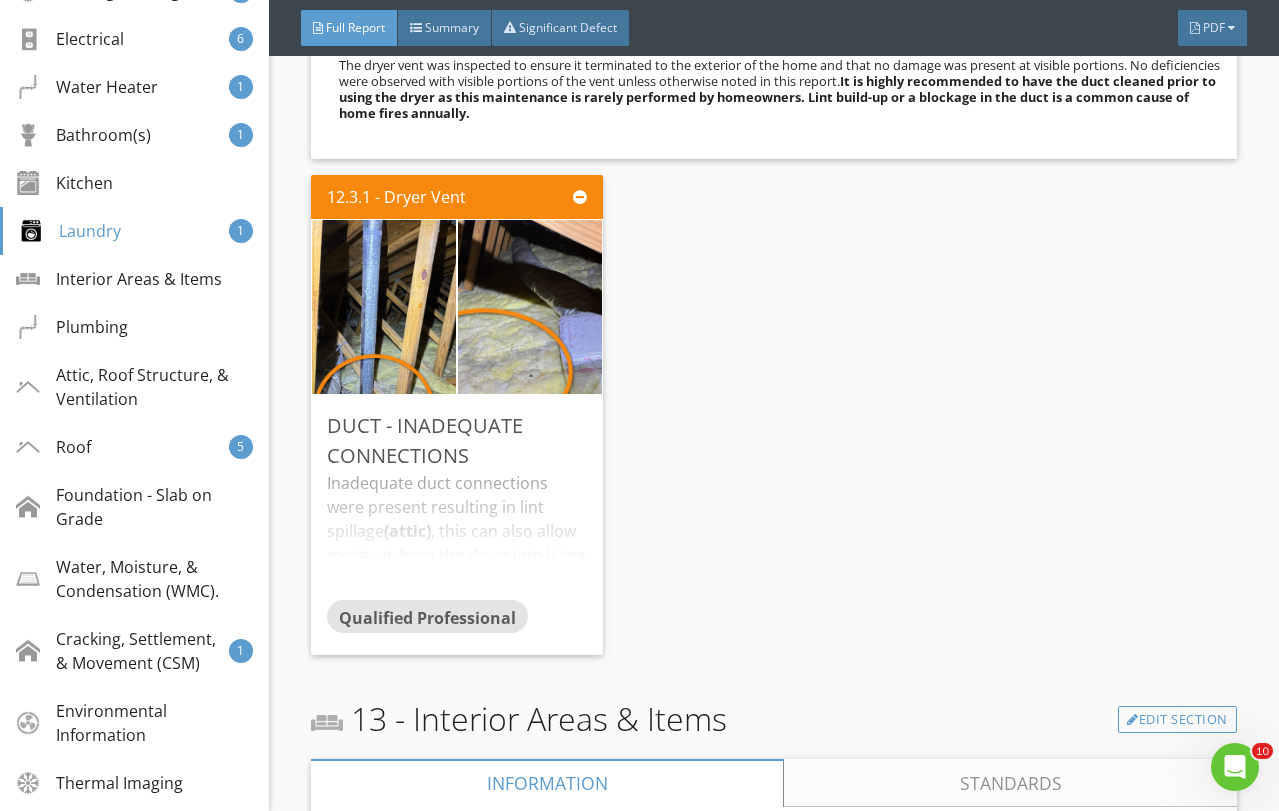 scroll, scrollTop: 23932, scrollLeft: 0, axis: vertical 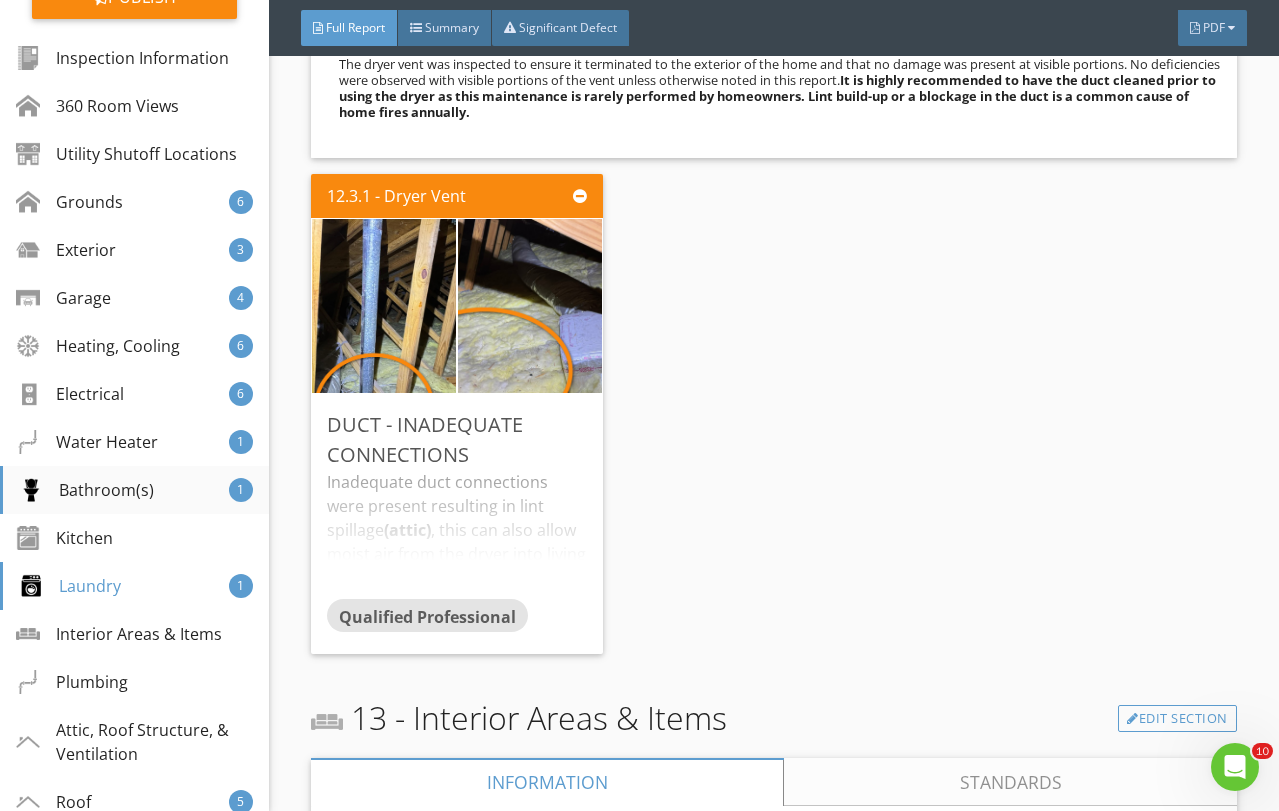 click on "Bathroom(s)" at bounding box center (86, 490) 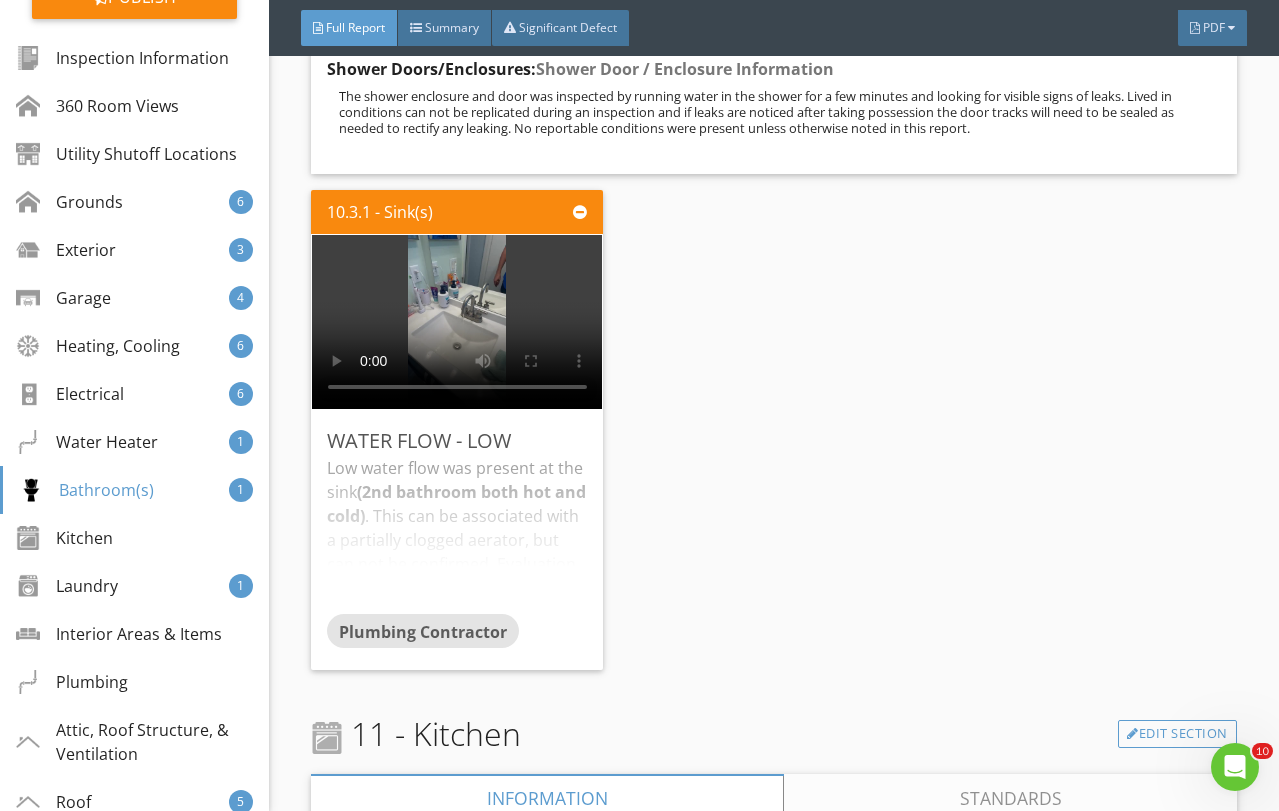 scroll, scrollTop: 21069, scrollLeft: 0, axis: vertical 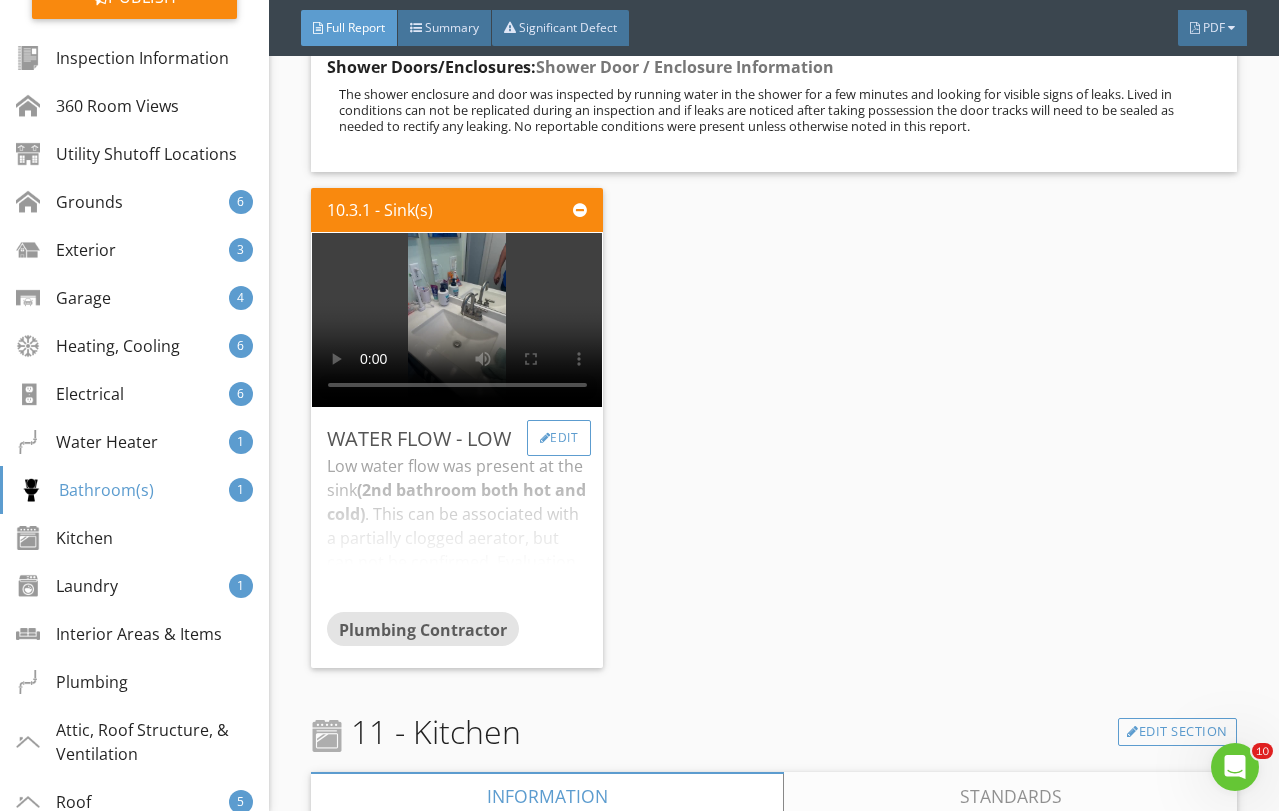 click on "Edit" at bounding box center [559, 438] 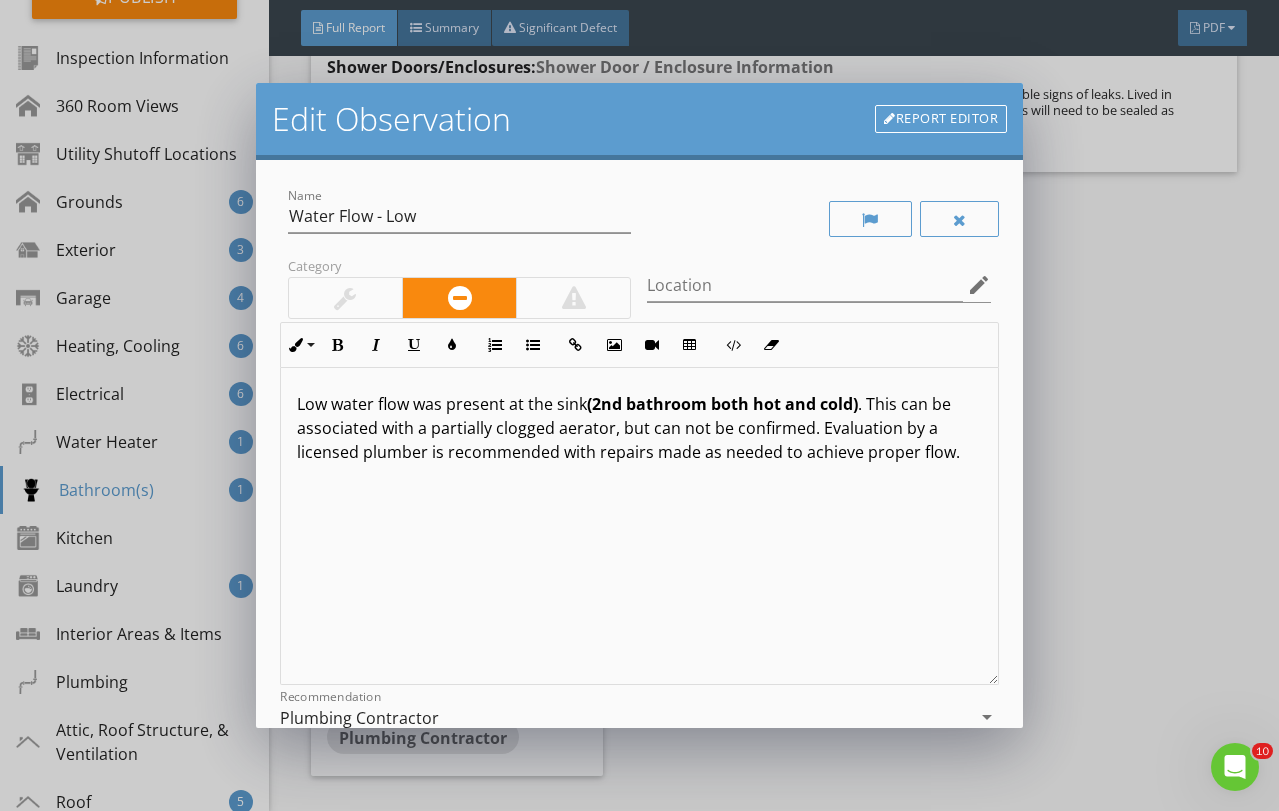 click on "(2nd bathroom both hot and cold)" at bounding box center [722, 404] 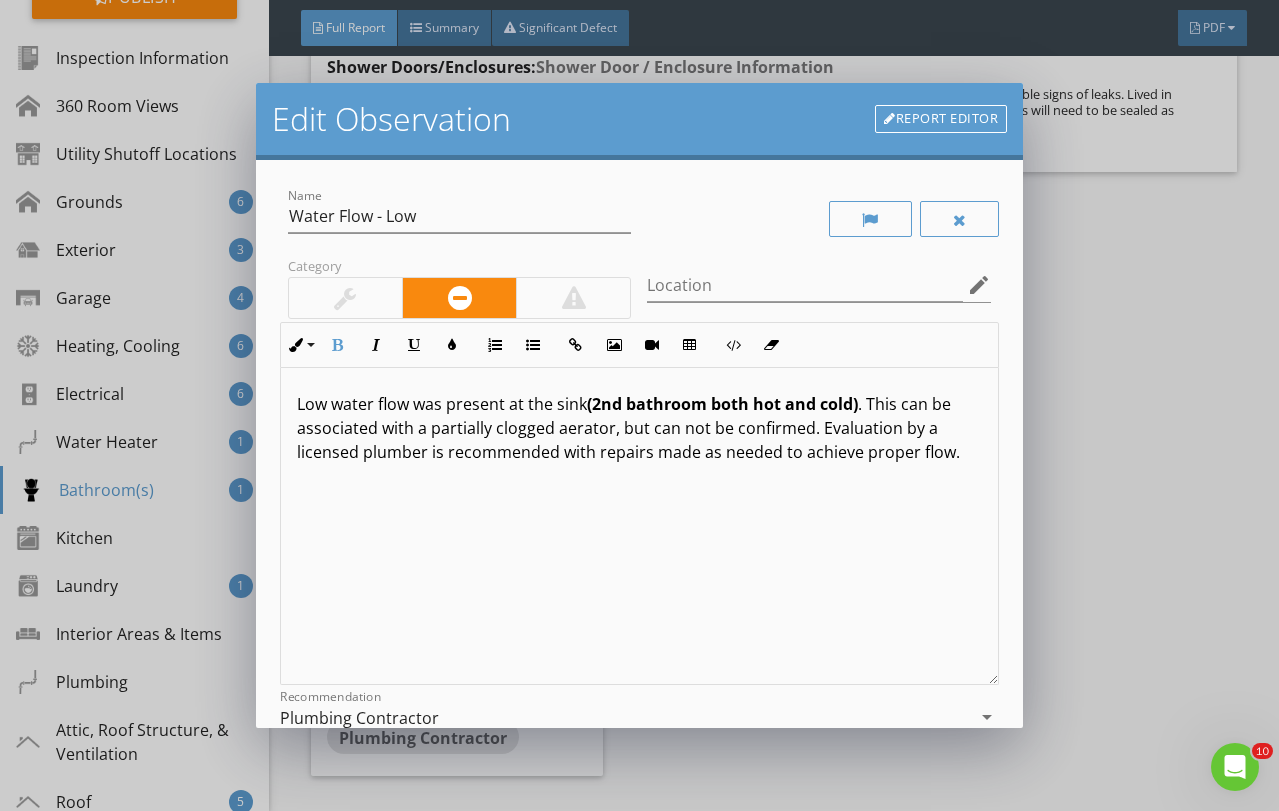 click on "(2nd bathroom both hot and cold)" at bounding box center [722, 404] 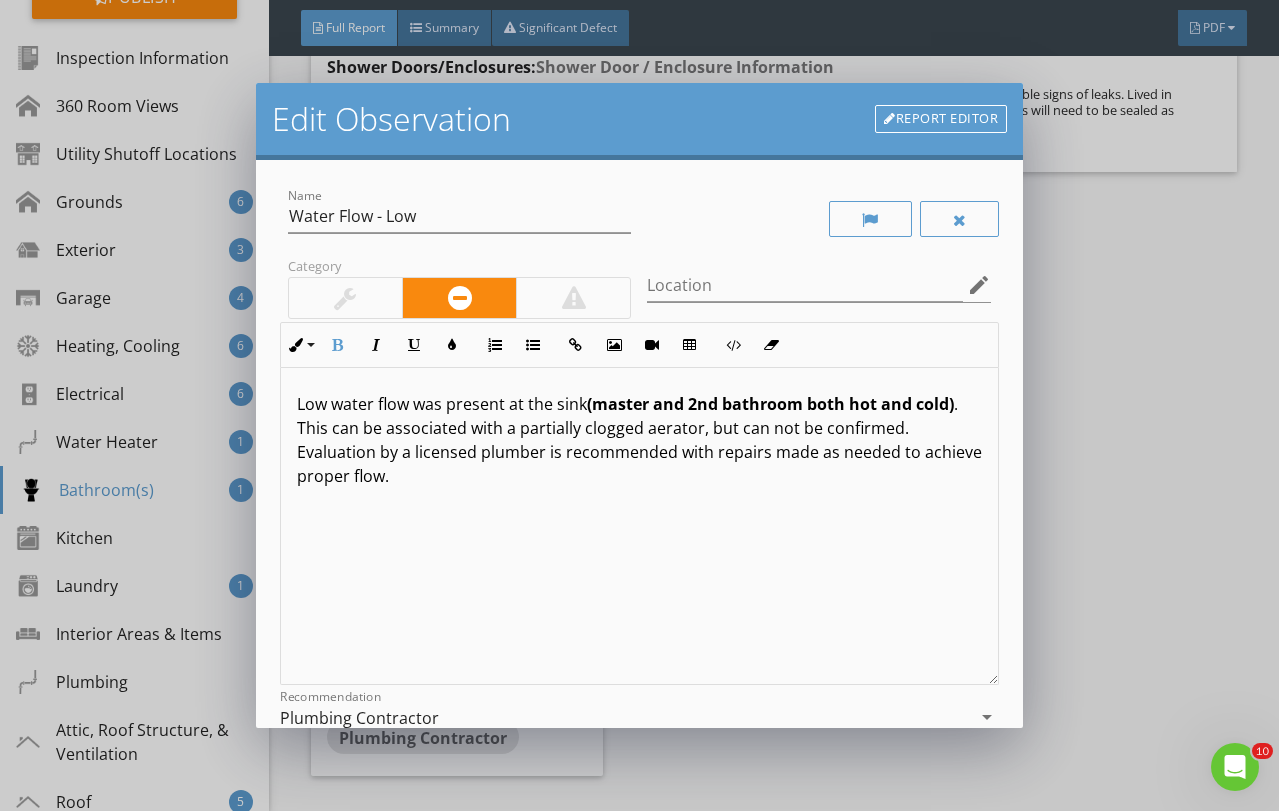 scroll, scrollTop: 263, scrollLeft: 0, axis: vertical 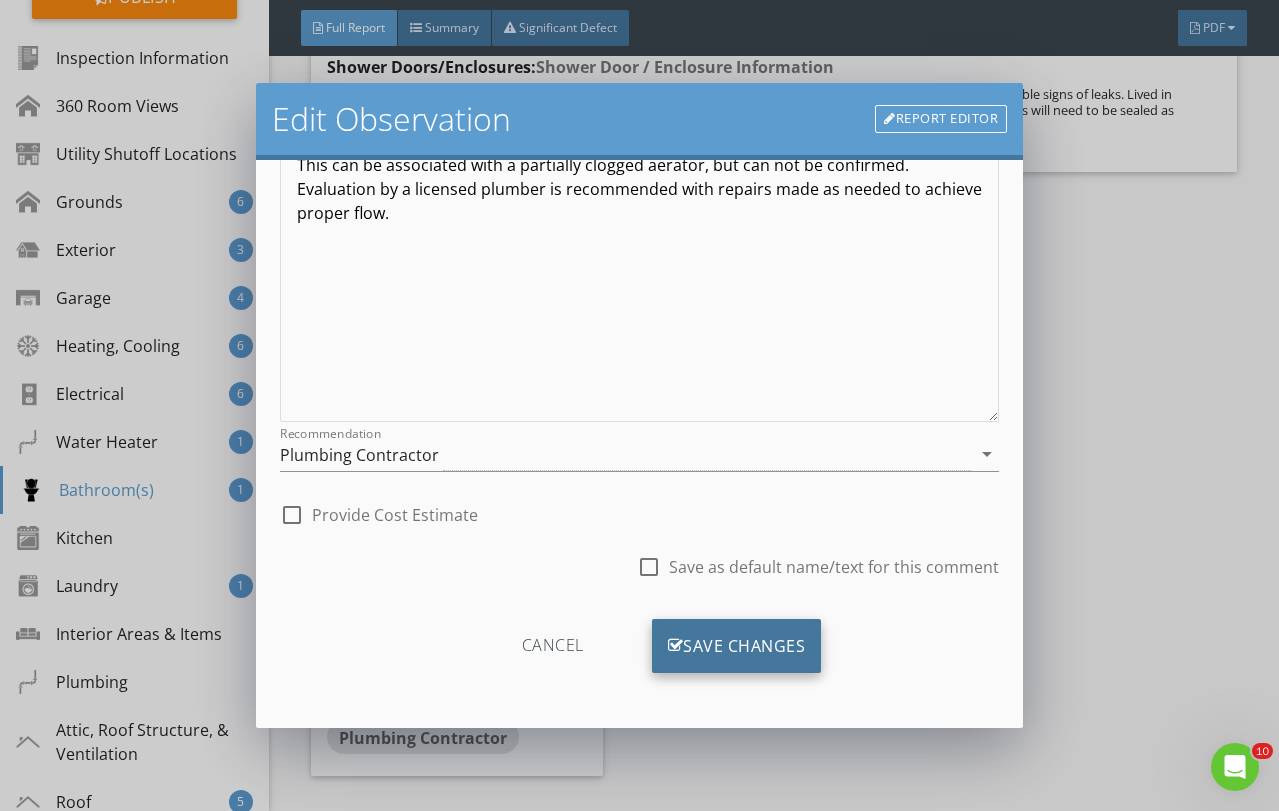 click on "Save Changes" at bounding box center [737, 646] 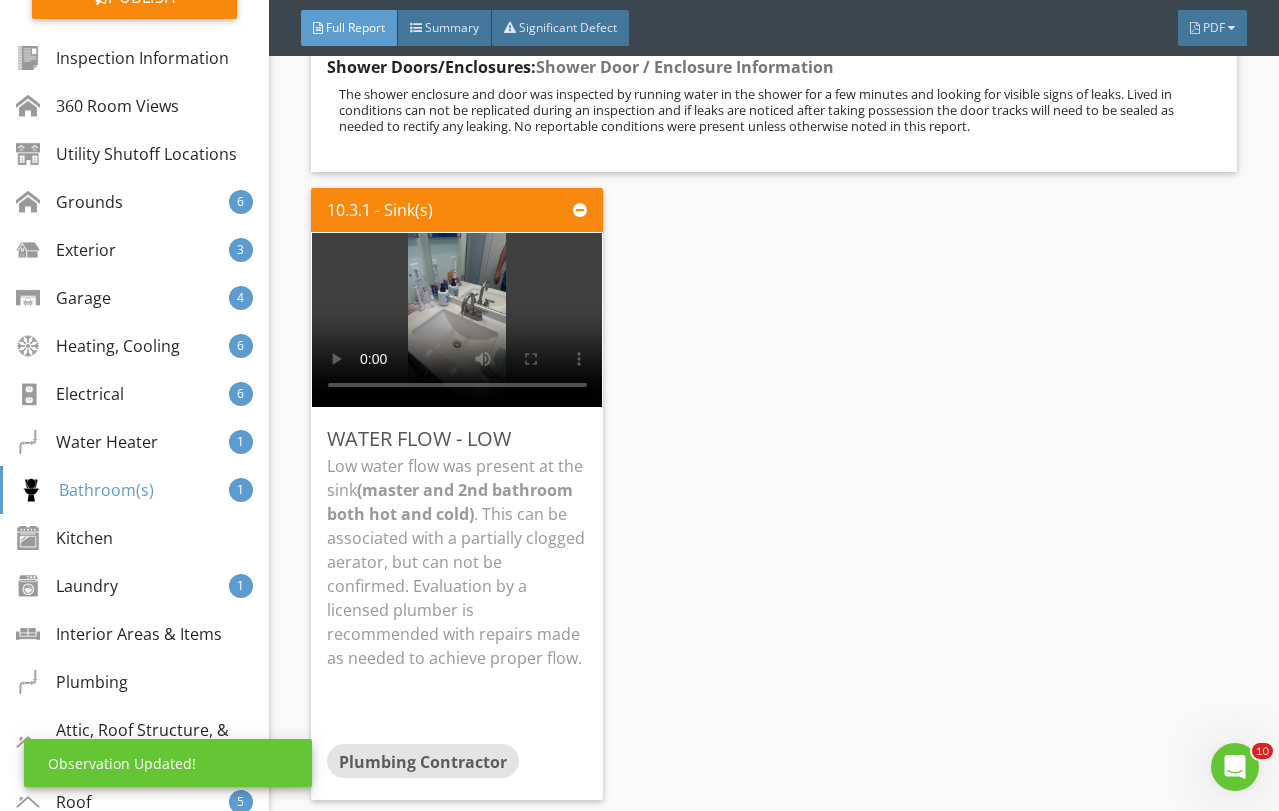 scroll, scrollTop: 26, scrollLeft: 0, axis: vertical 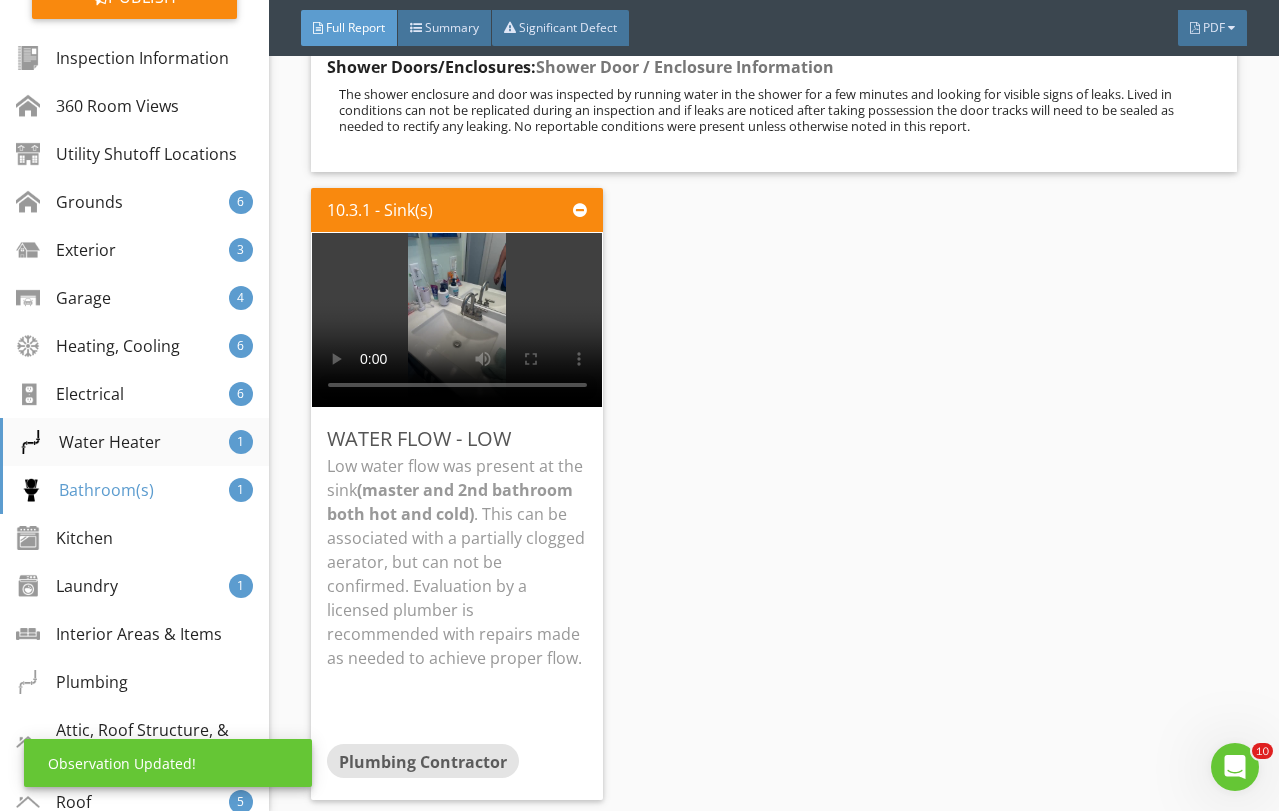 click on "Water Heater" at bounding box center [90, 442] 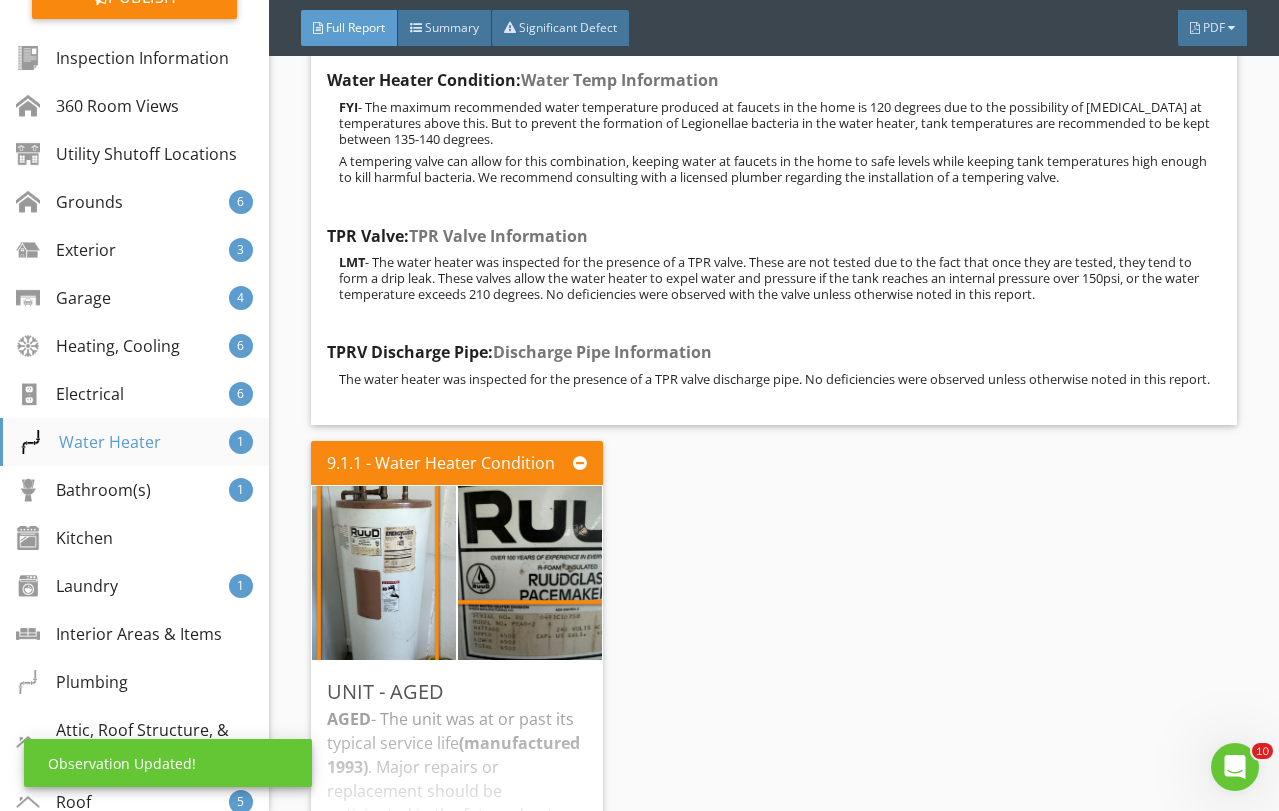 scroll, scrollTop: 18237, scrollLeft: 0, axis: vertical 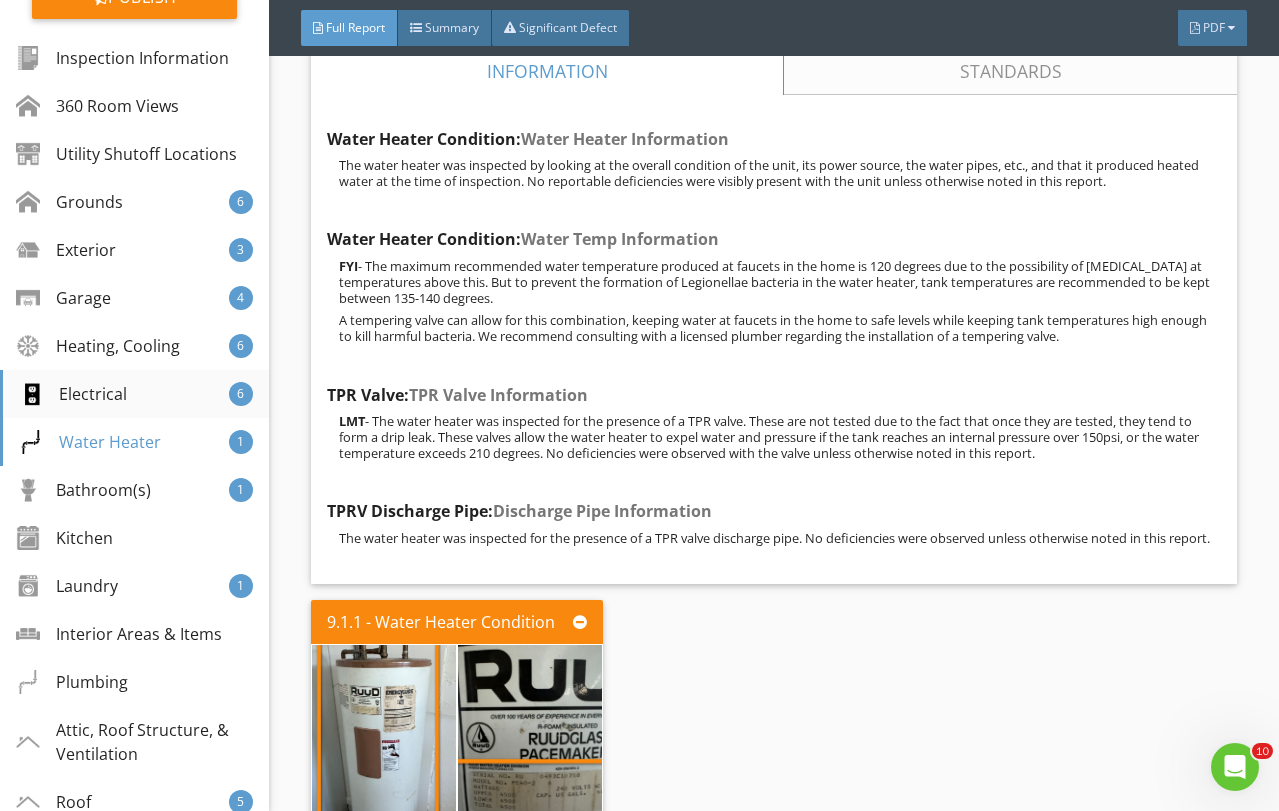 click on "Electrical" at bounding box center [73, 394] 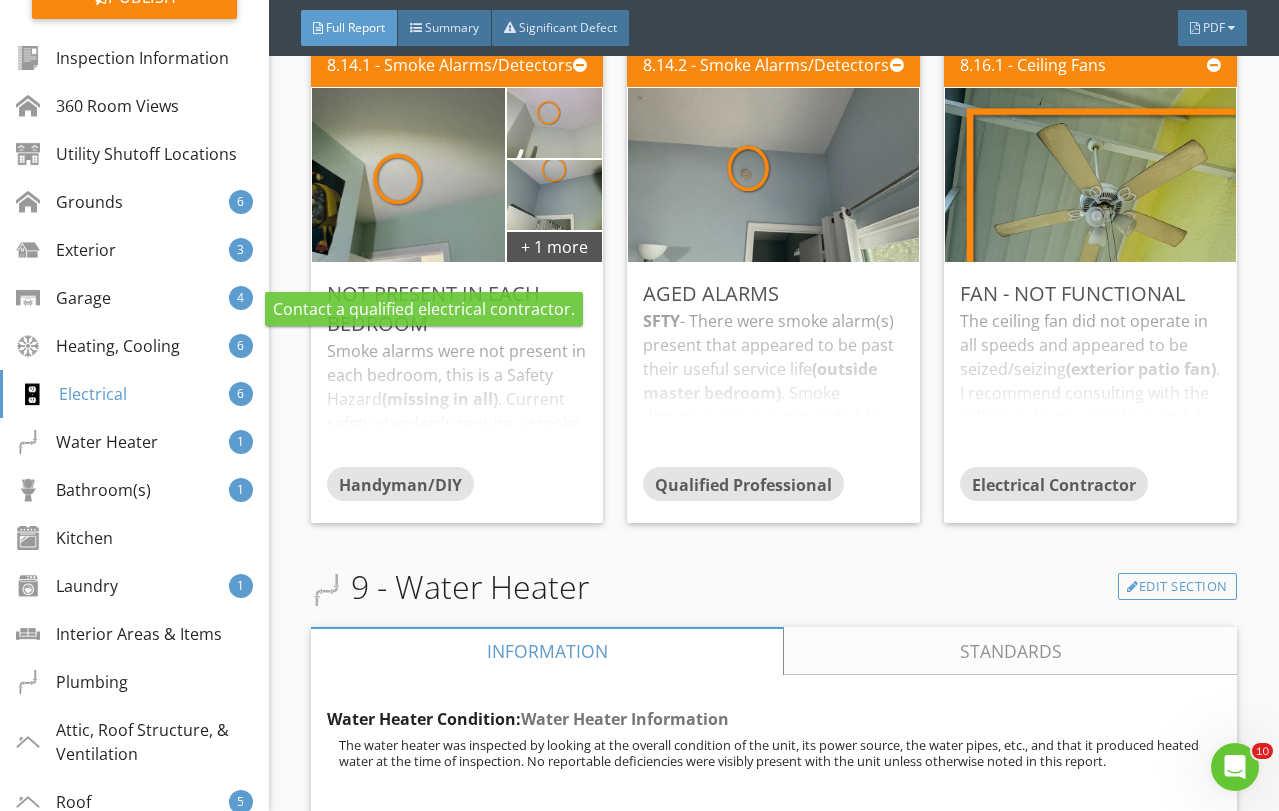 scroll, scrollTop: 17669, scrollLeft: 0, axis: vertical 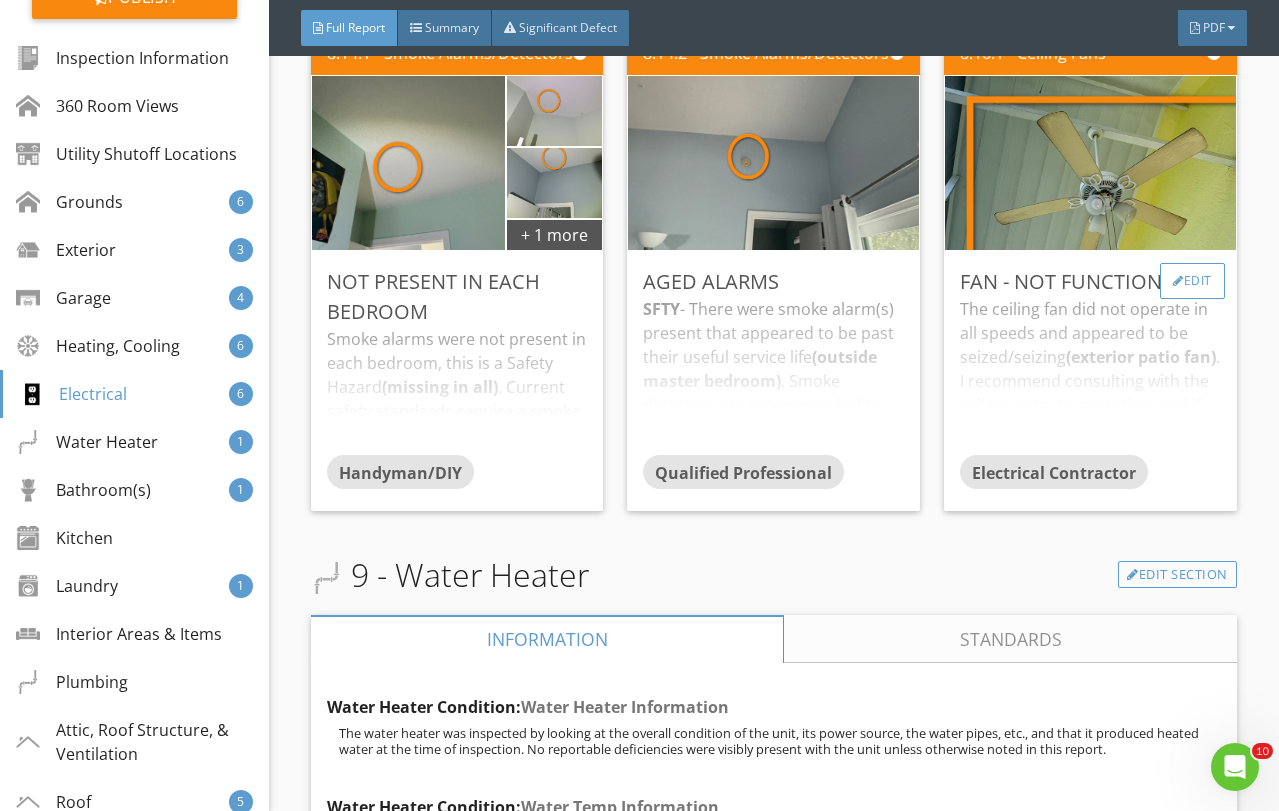 click on "Edit" at bounding box center [1192, 281] 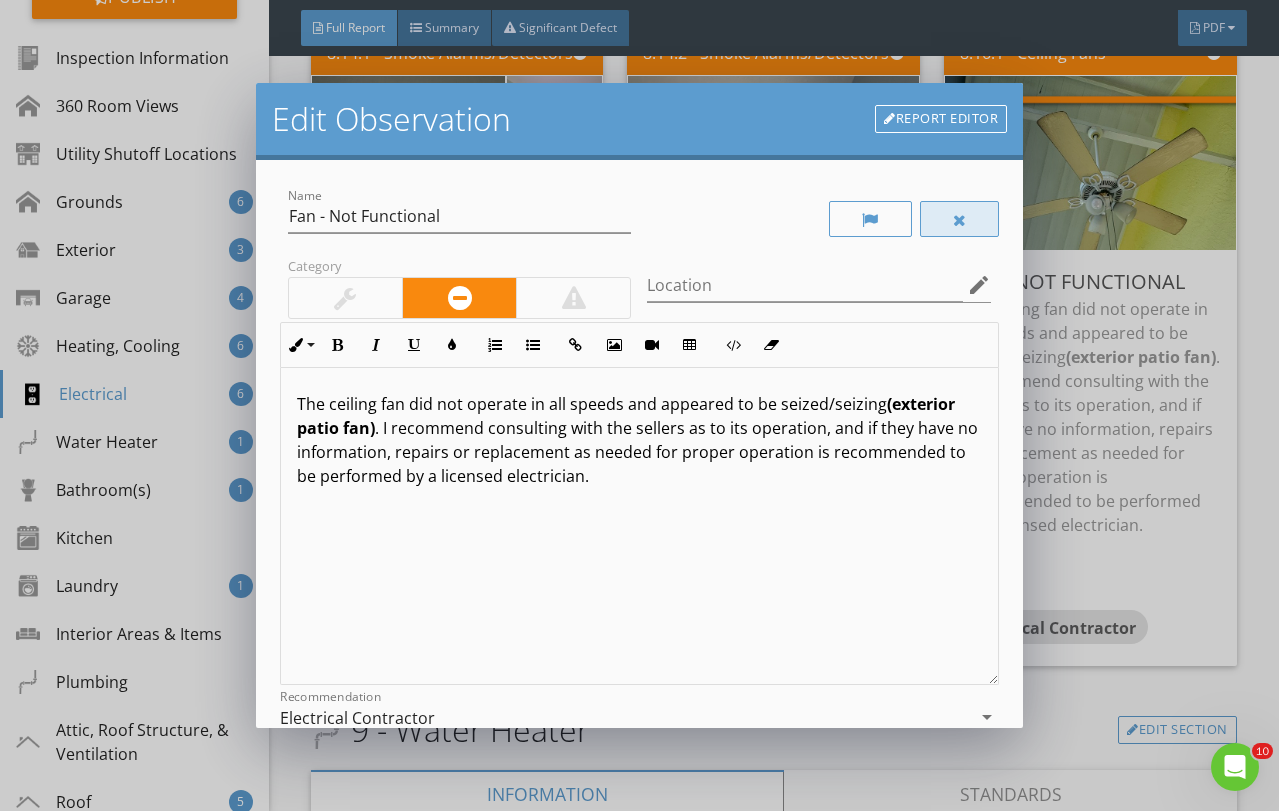 click at bounding box center [960, 219] 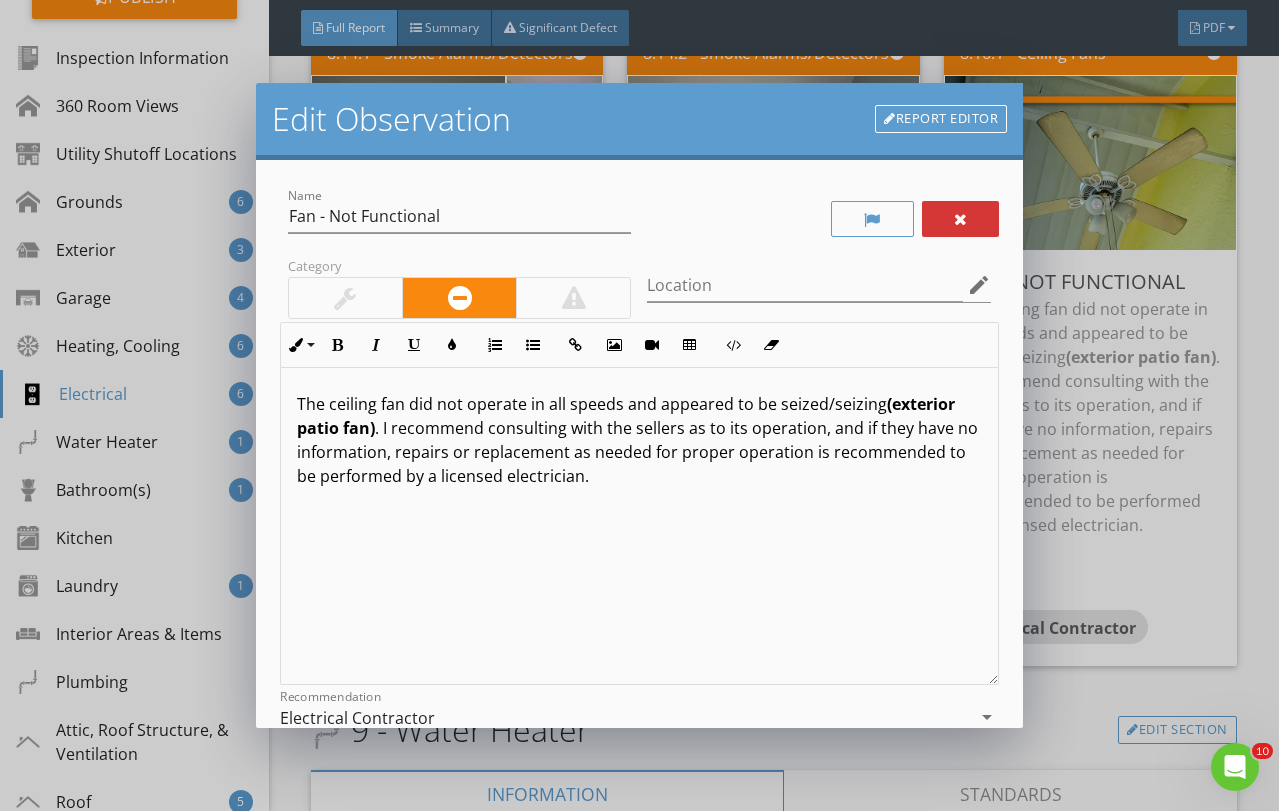 scroll, scrollTop: 1, scrollLeft: 0, axis: vertical 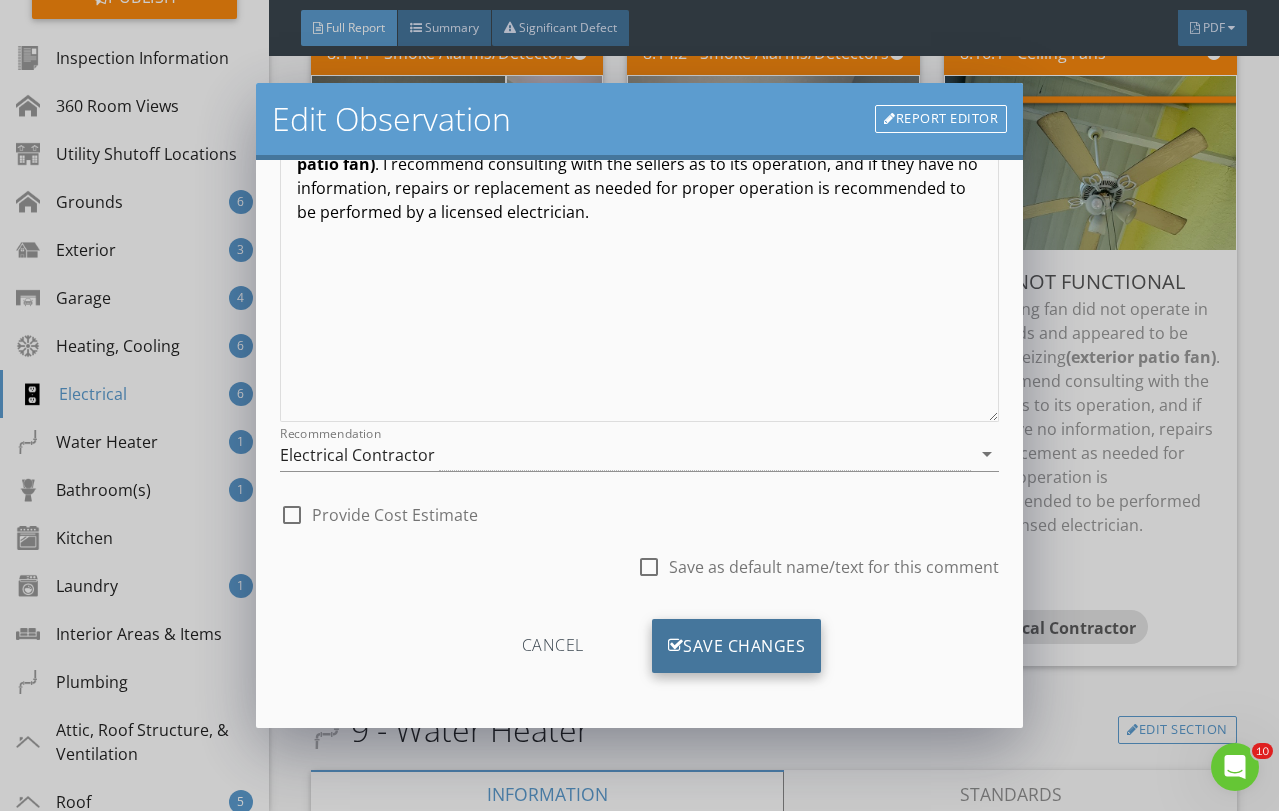 click on "Save Changes" at bounding box center (737, 646) 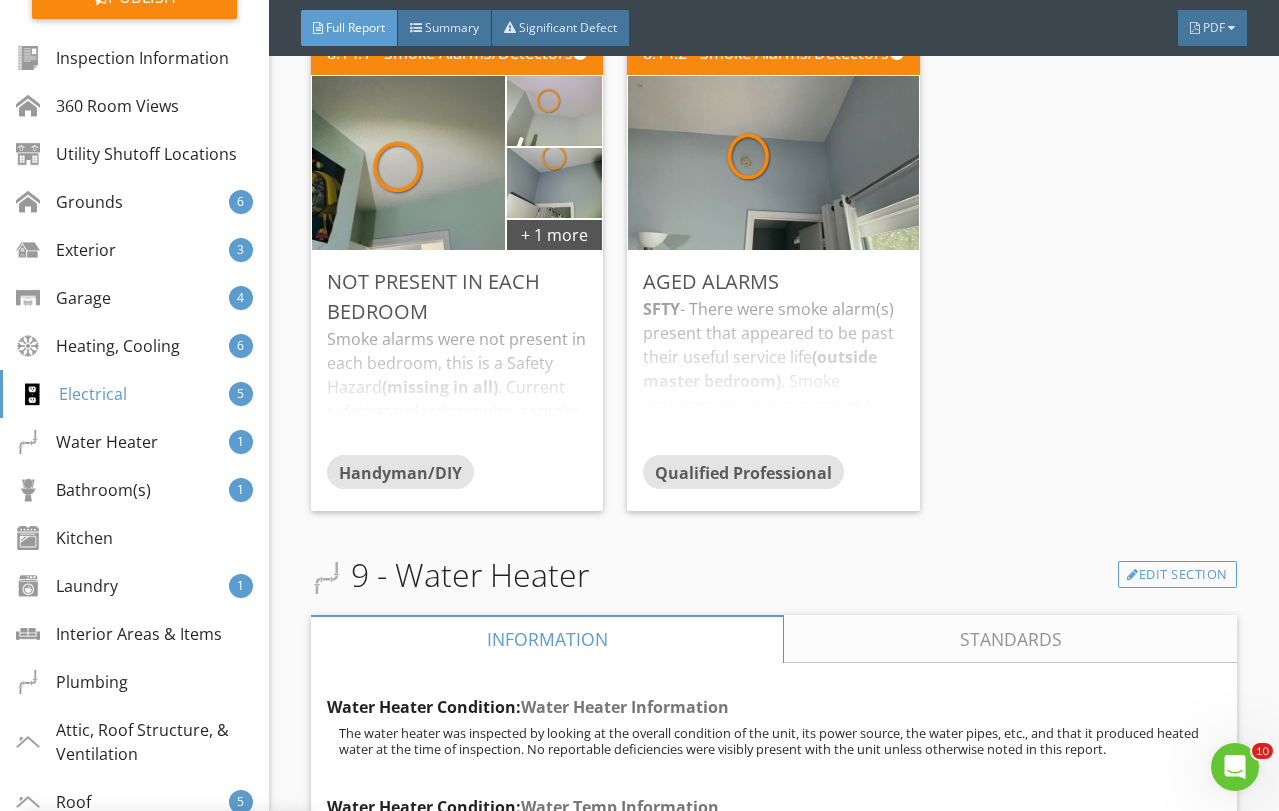 scroll, scrollTop: 26, scrollLeft: 0, axis: vertical 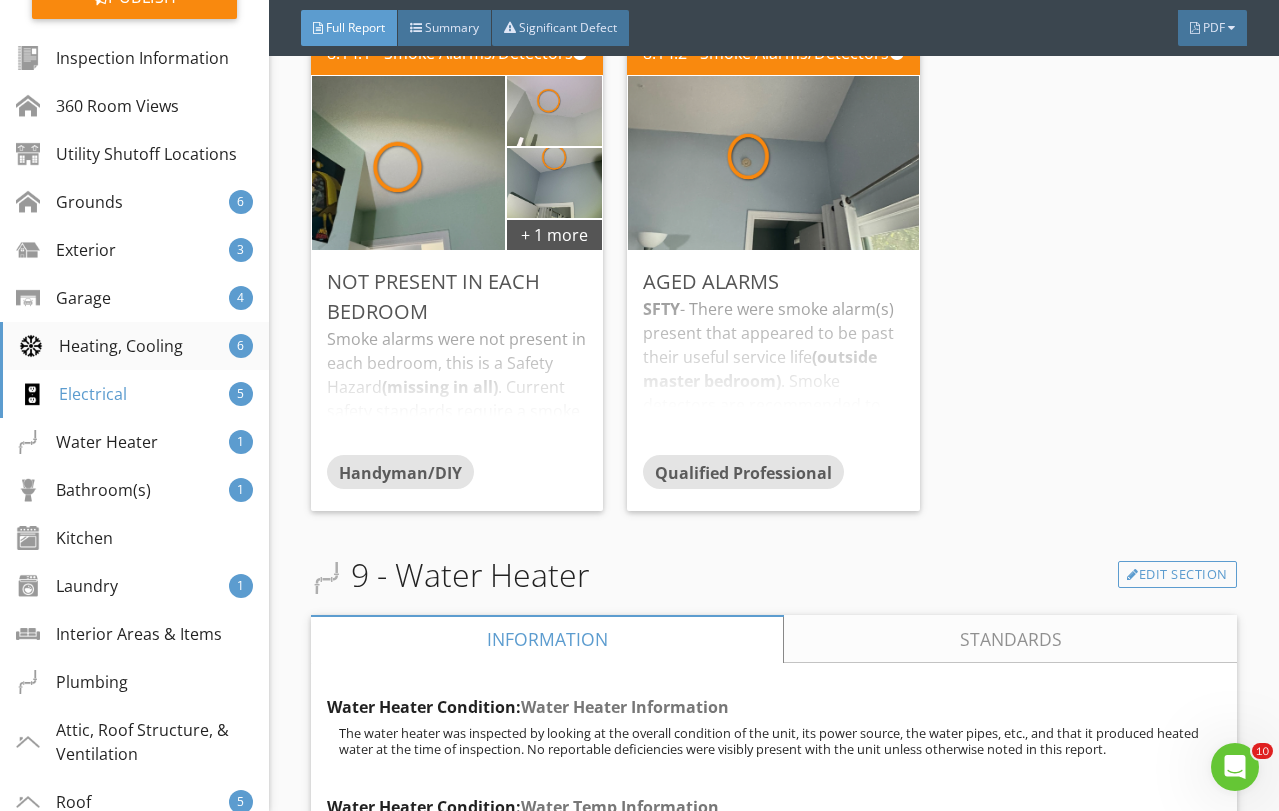 click on "Heating, Cooling" at bounding box center (101, 346) 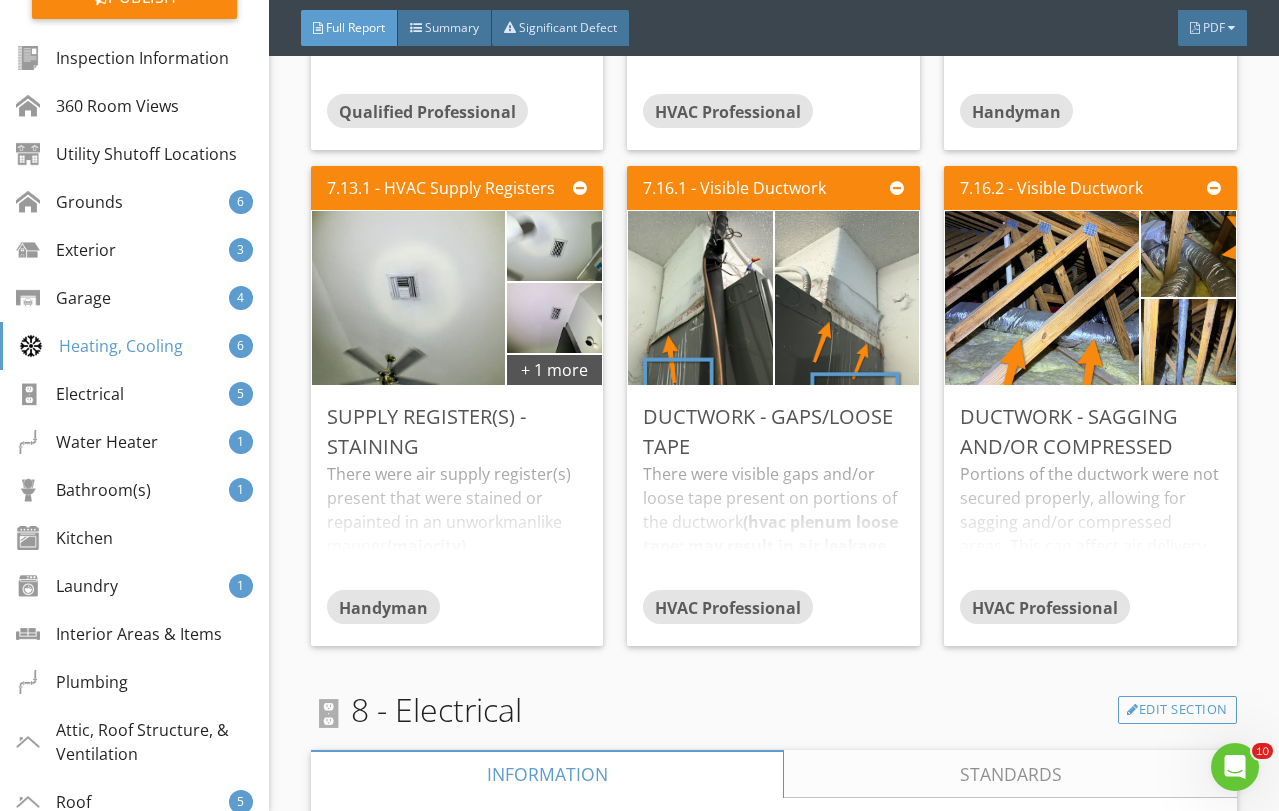 scroll, scrollTop: 13701, scrollLeft: 0, axis: vertical 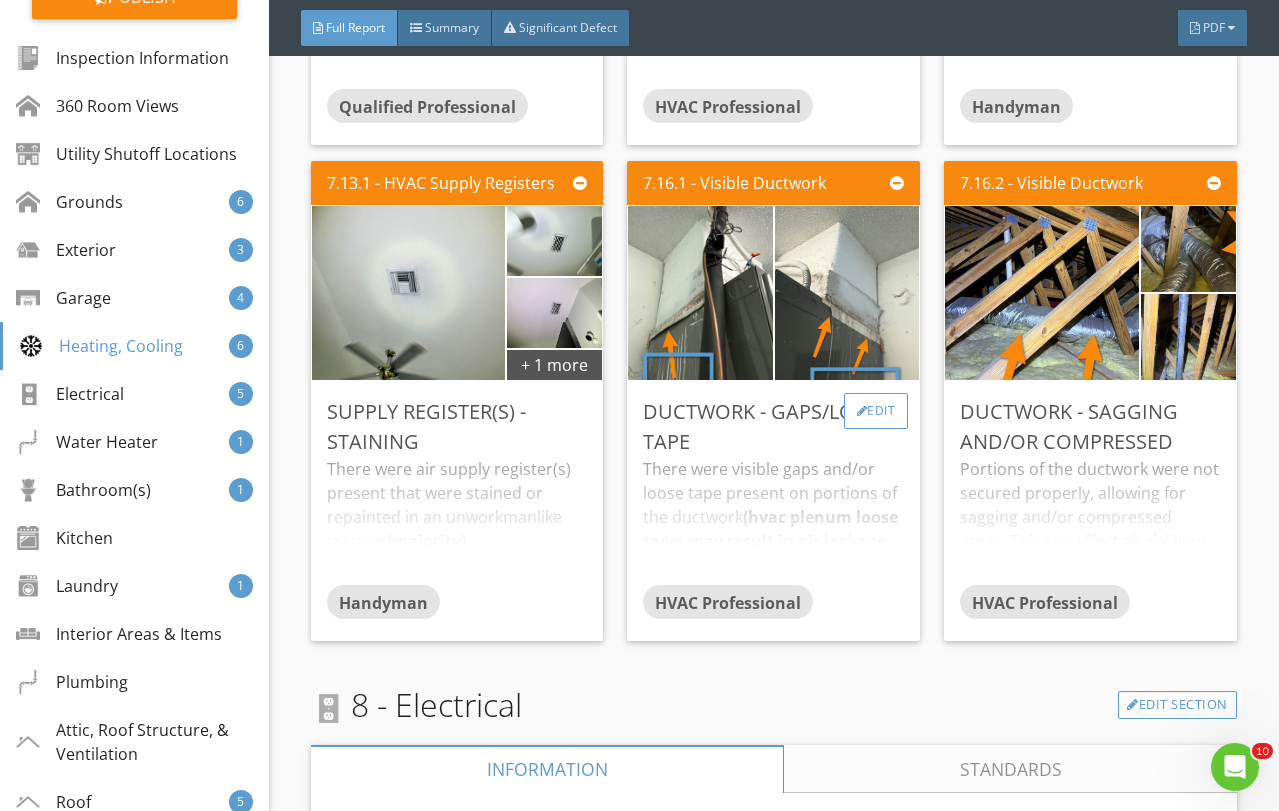 click on "Edit" at bounding box center [876, 411] 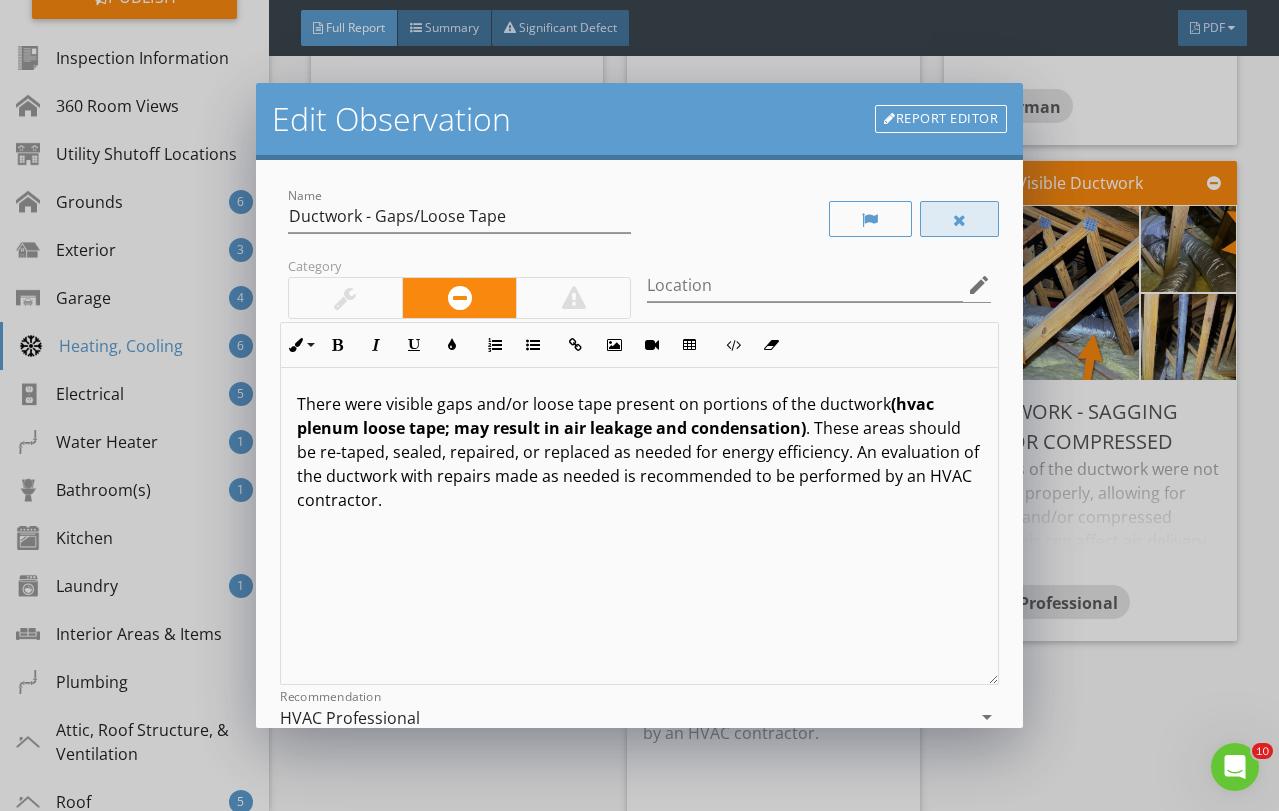 click at bounding box center [960, 219] 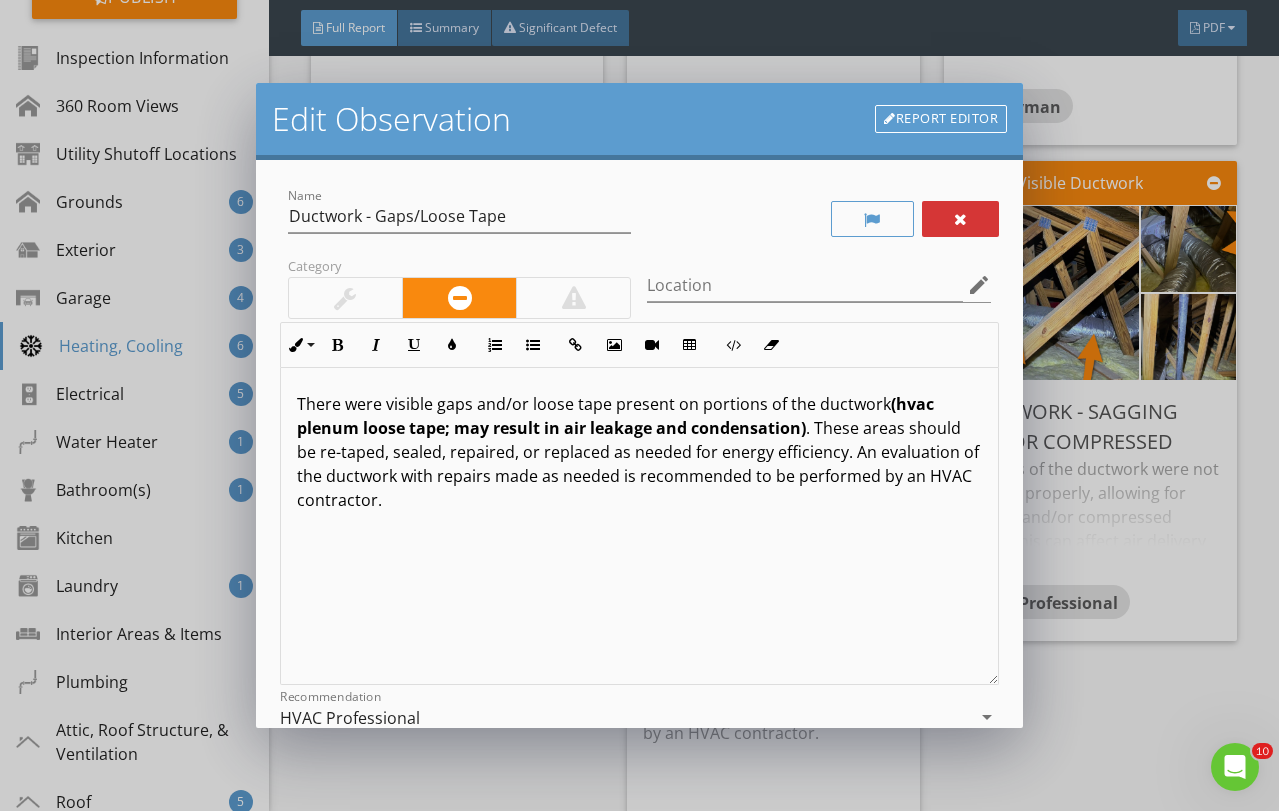 scroll, scrollTop: 1, scrollLeft: 0, axis: vertical 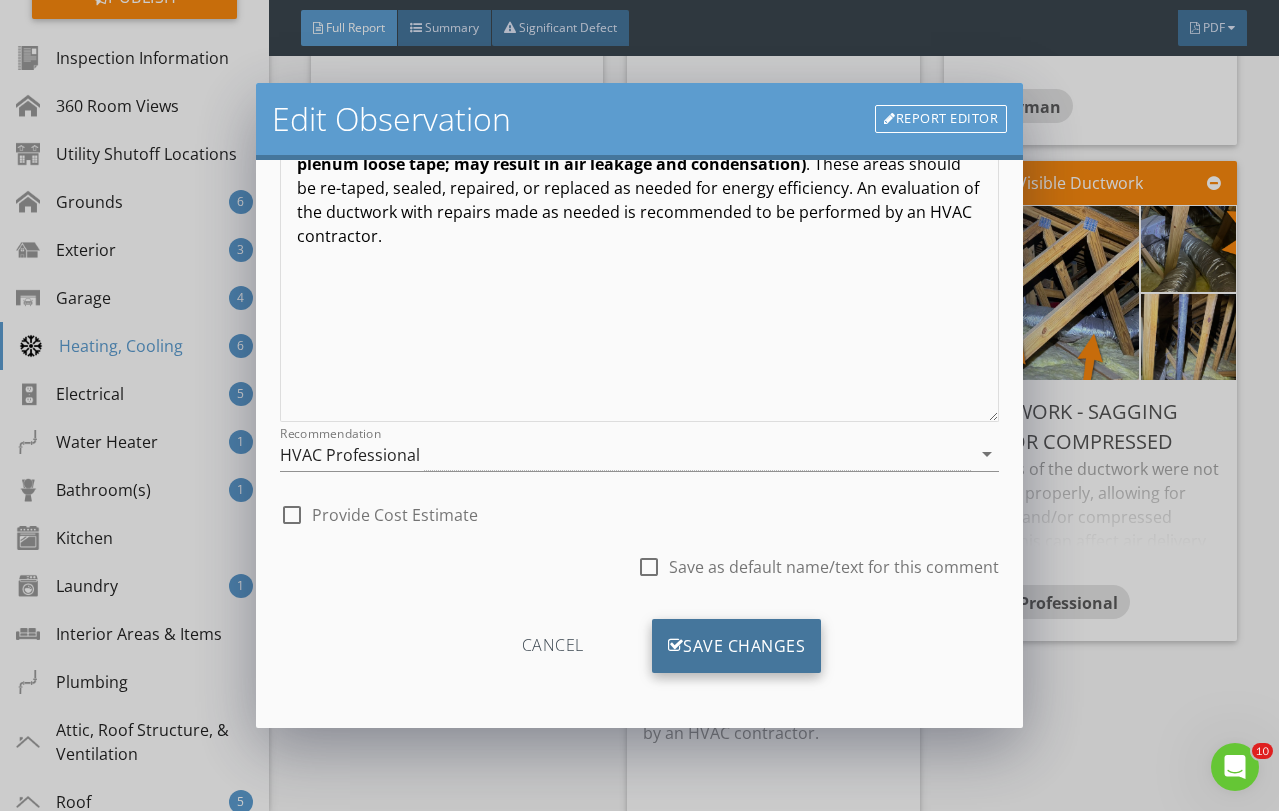 click on "Save Changes" at bounding box center (737, 646) 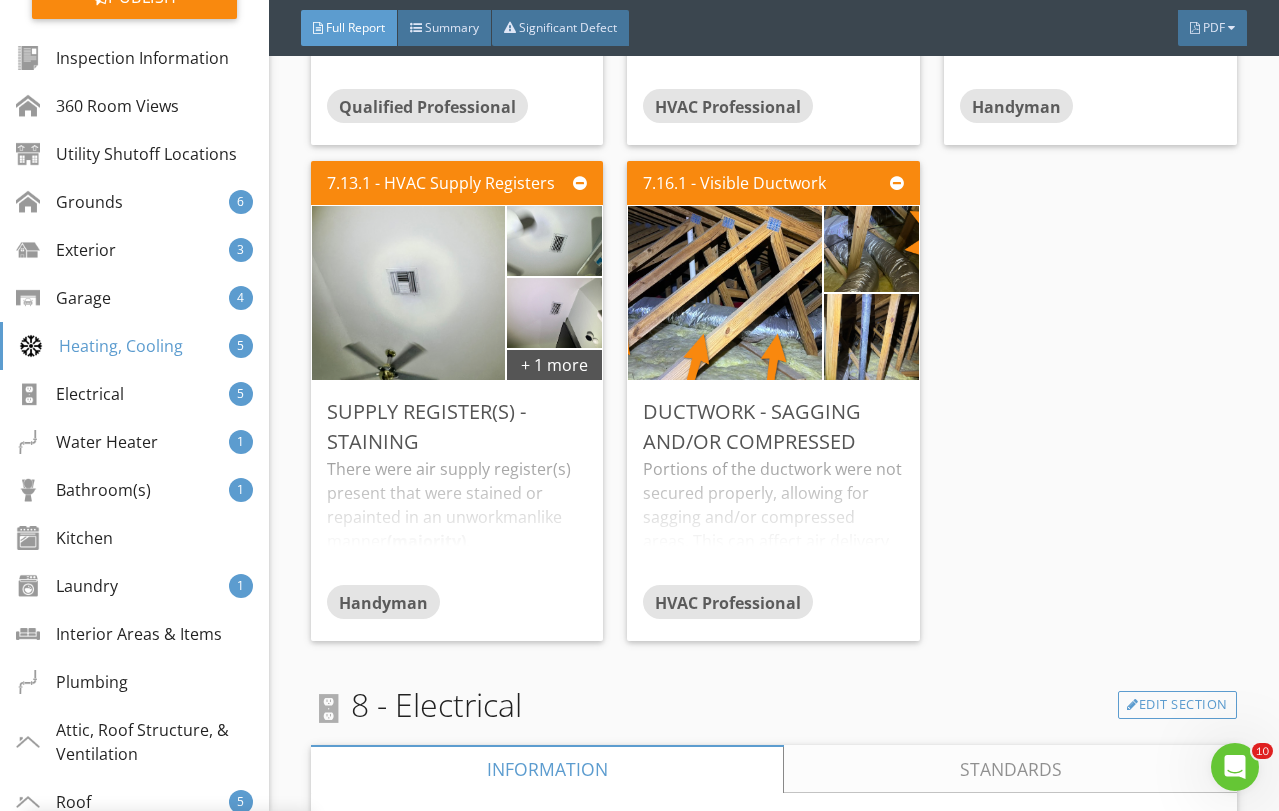 scroll, scrollTop: 26, scrollLeft: 0, axis: vertical 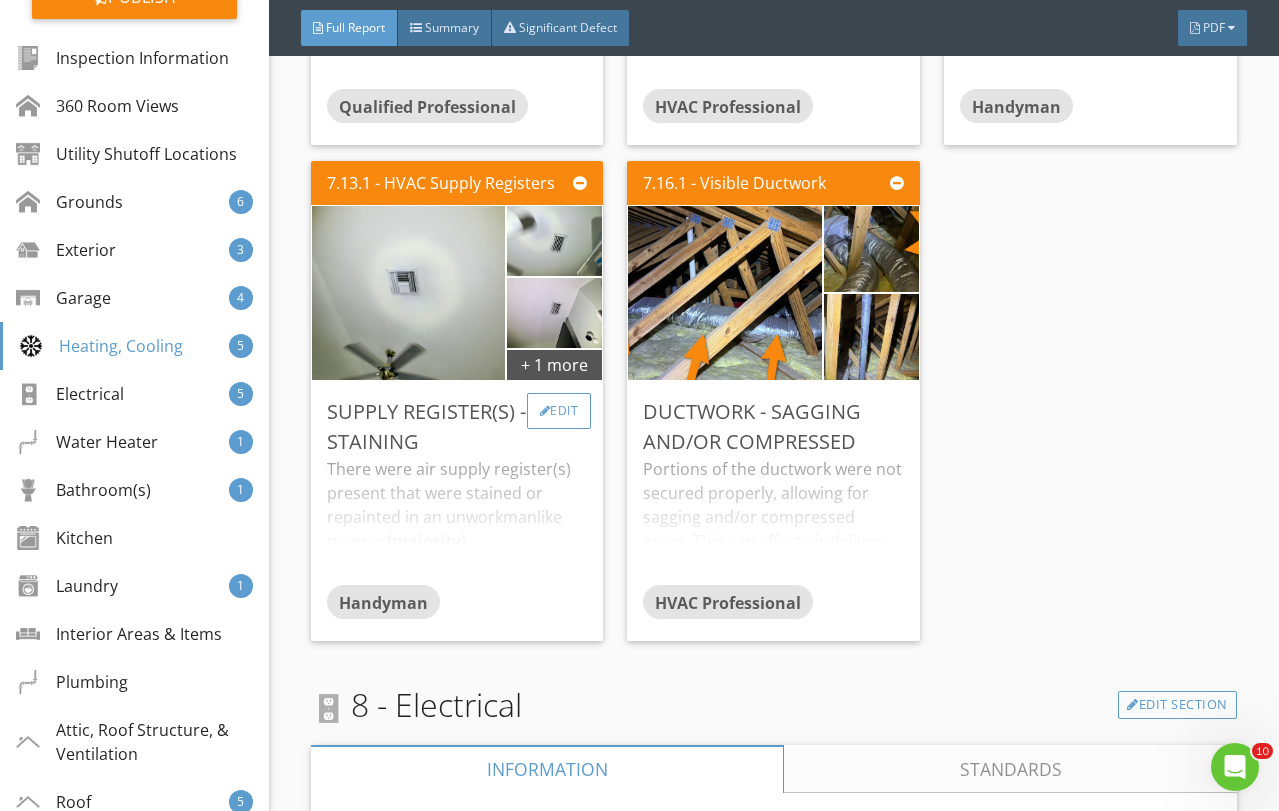 click on "Edit" at bounding box center (559, 411) 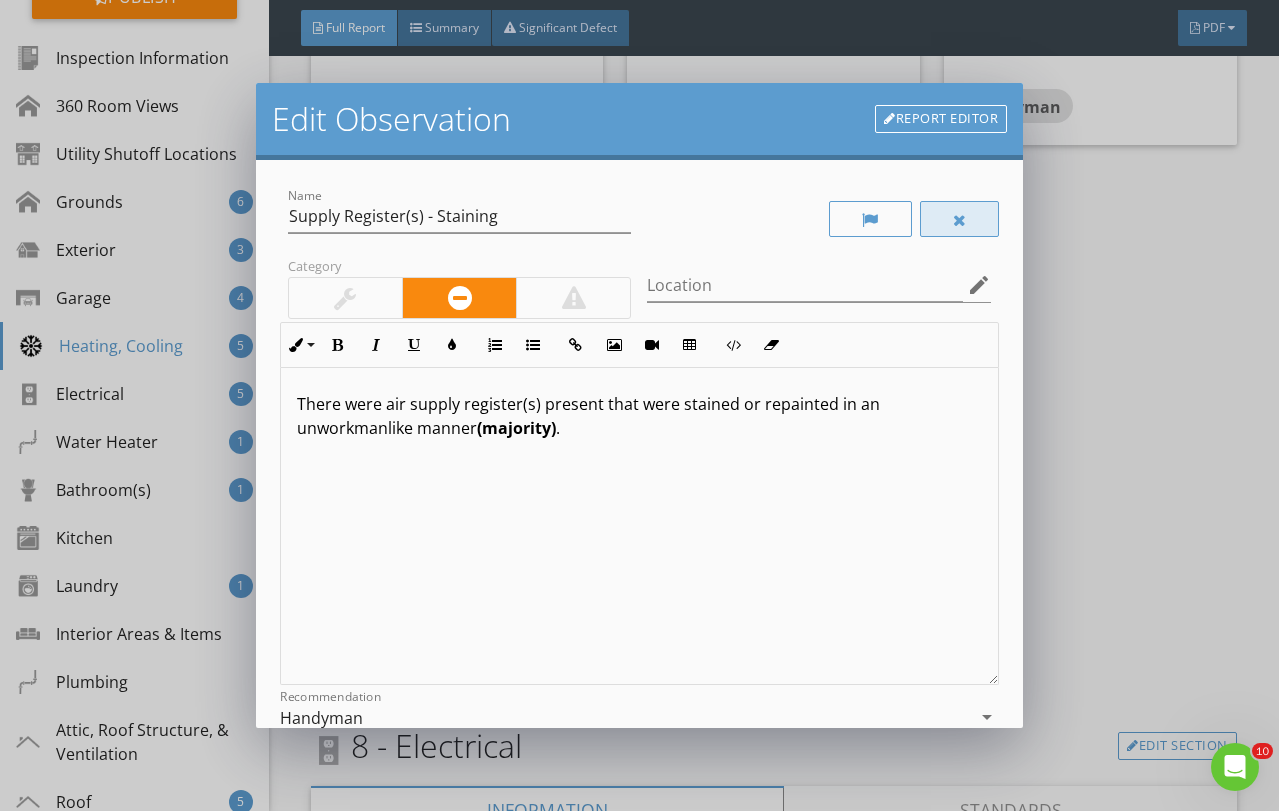 click at bounding box center [960, 219] 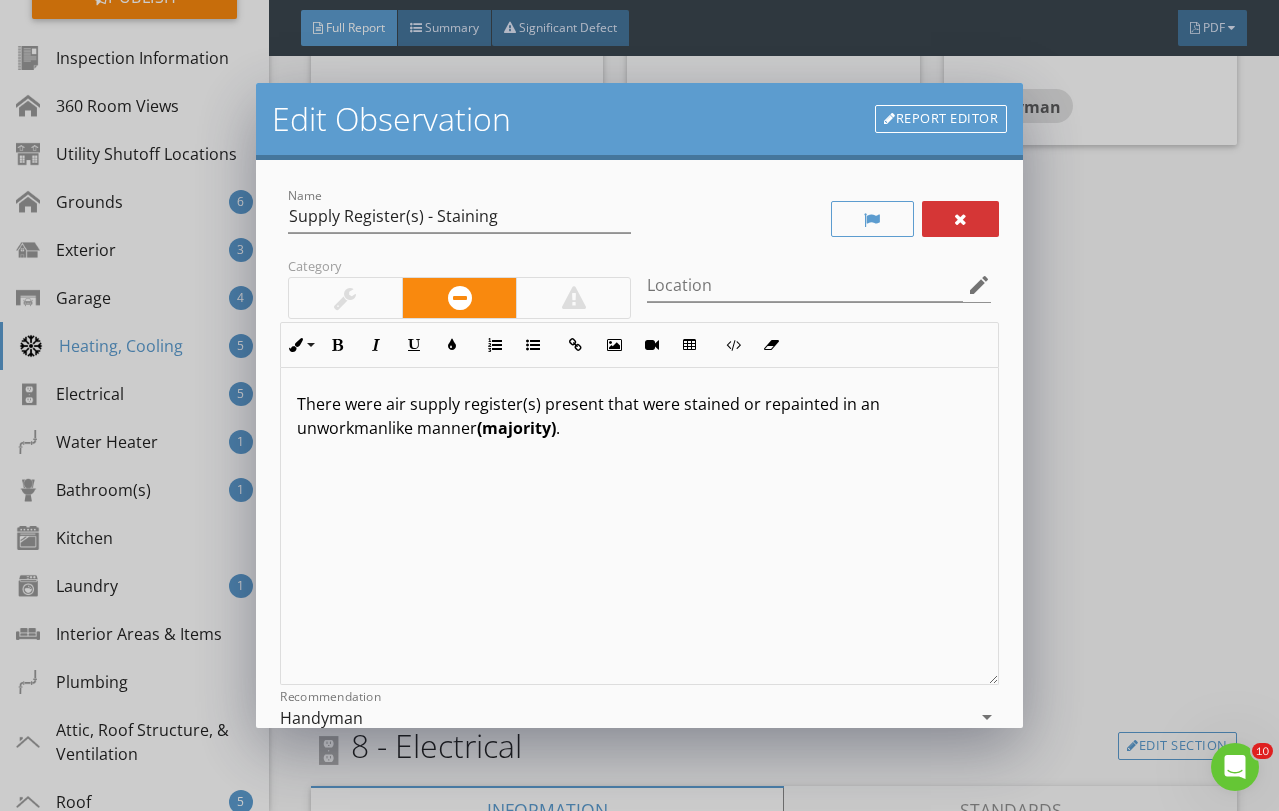 scroll, scrollTop: 263, scrollLeft: 0, axis: vertical 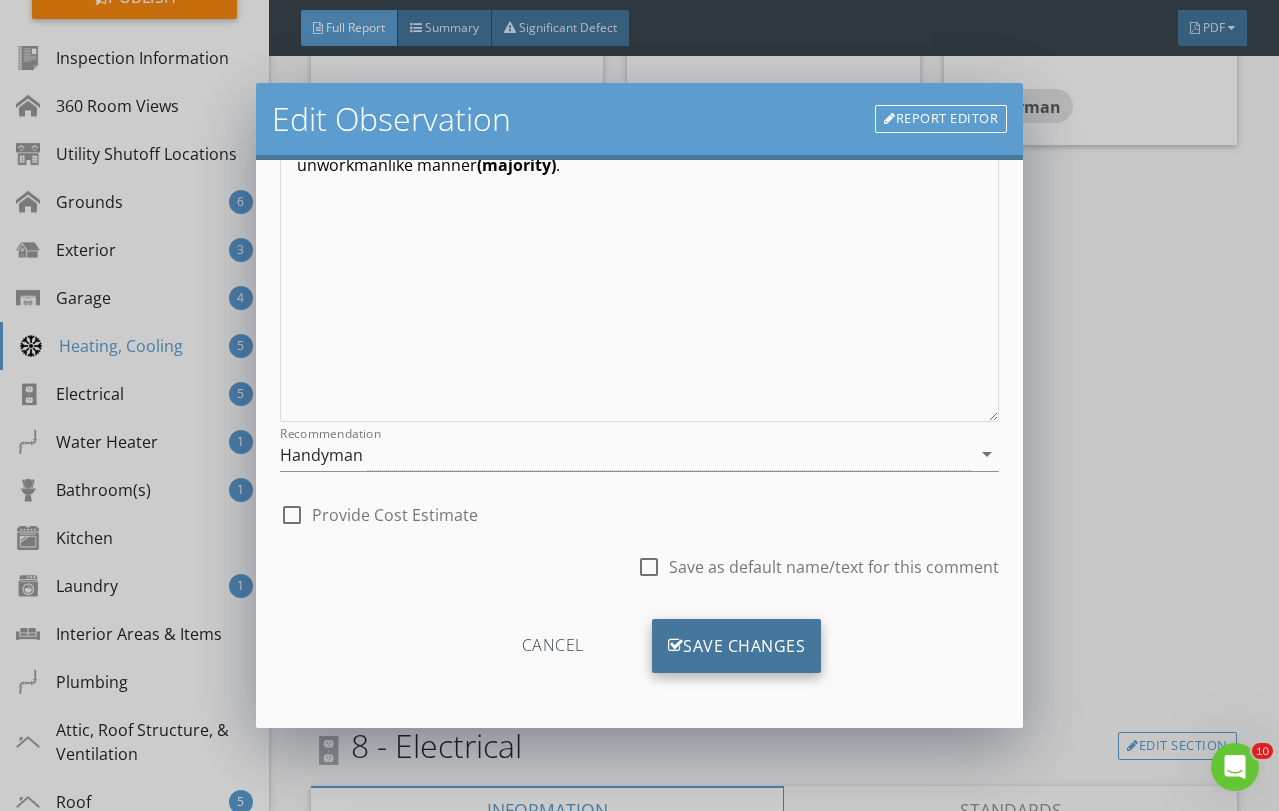 click on "Save Changes" at bounding box center (737, 646) 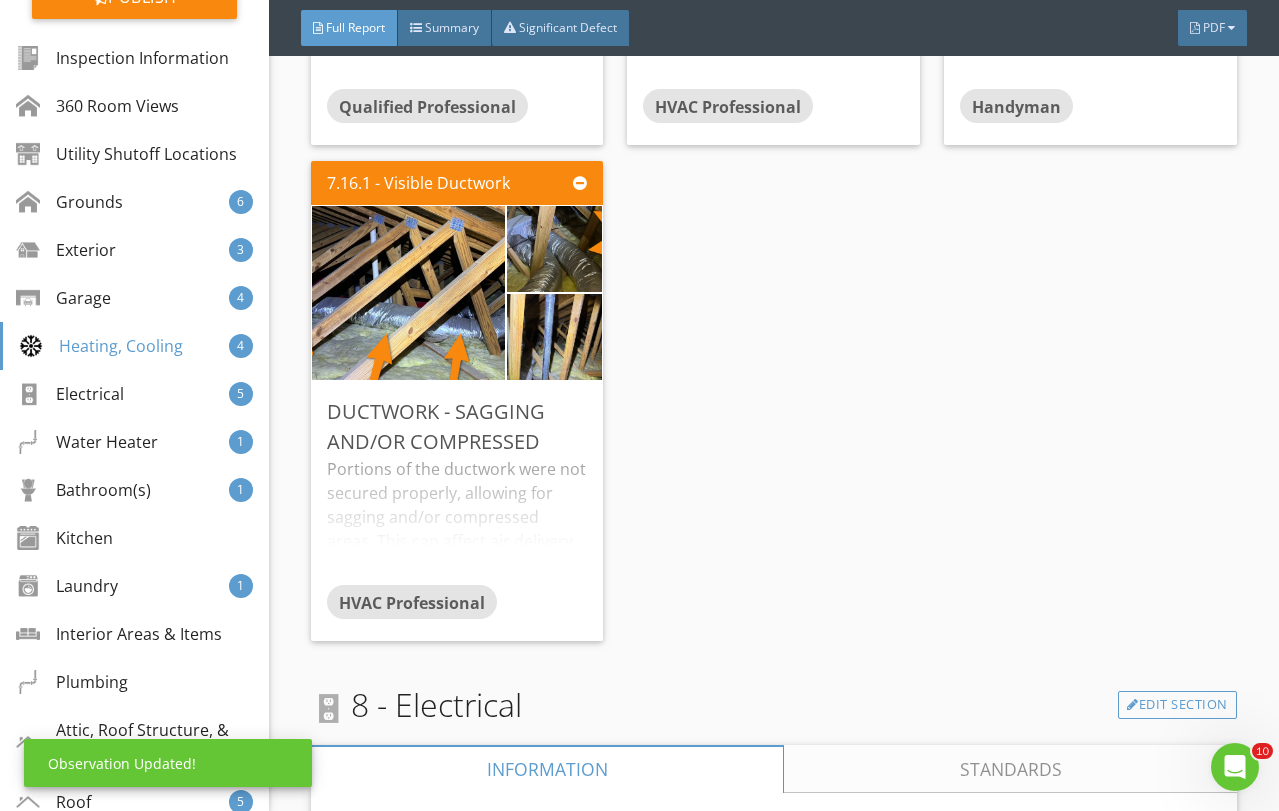scroll, scrollTop: 26, scrollLeft: 0, axis: vertical 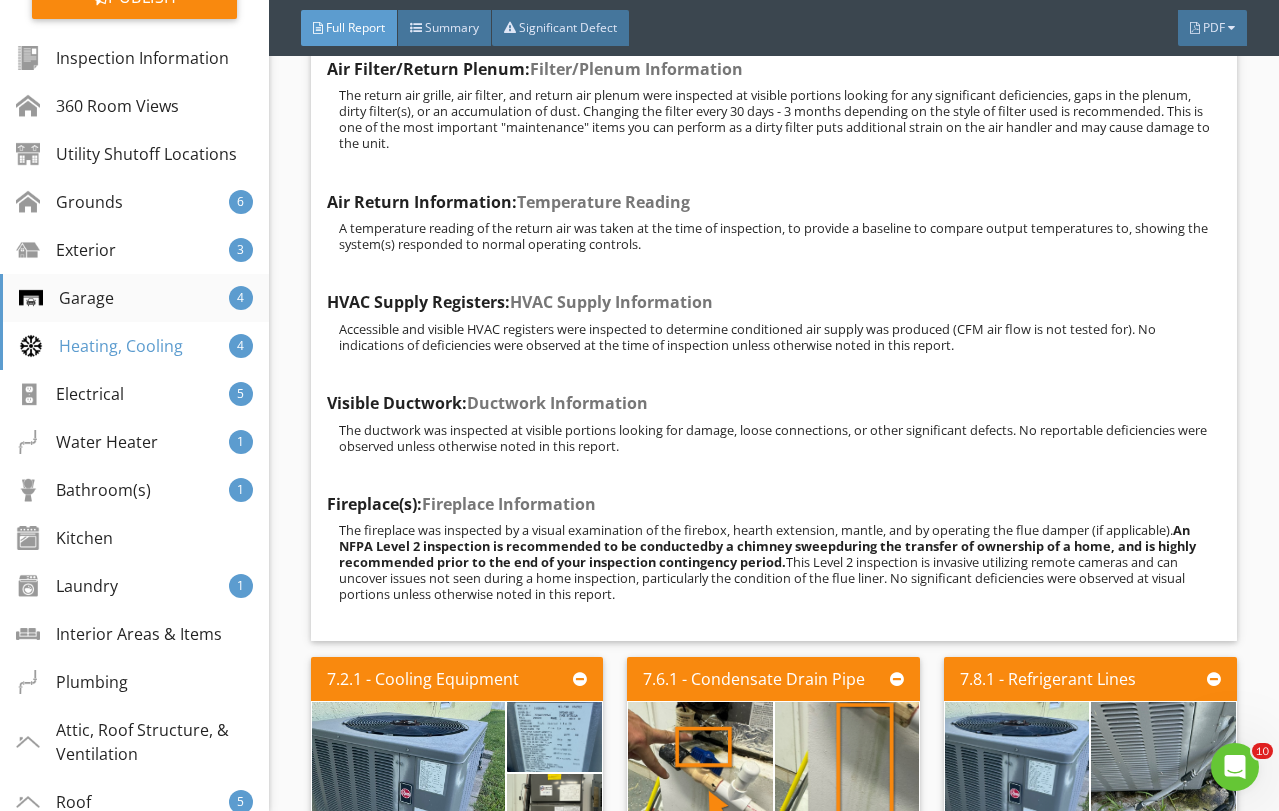 click on "Garage
4" at bounding box center [134, 298] 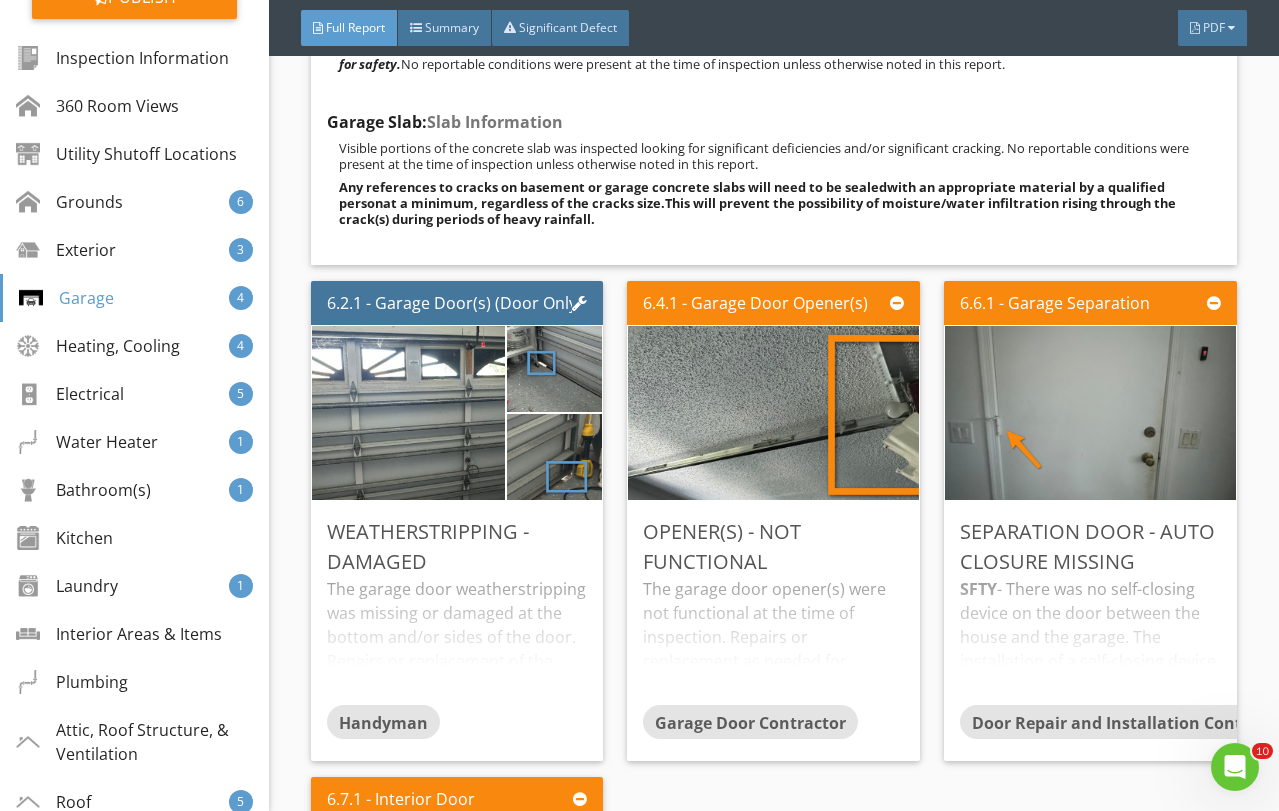 scroll, scrollTop: 10287, scrollLeft: 0, axis: vertical 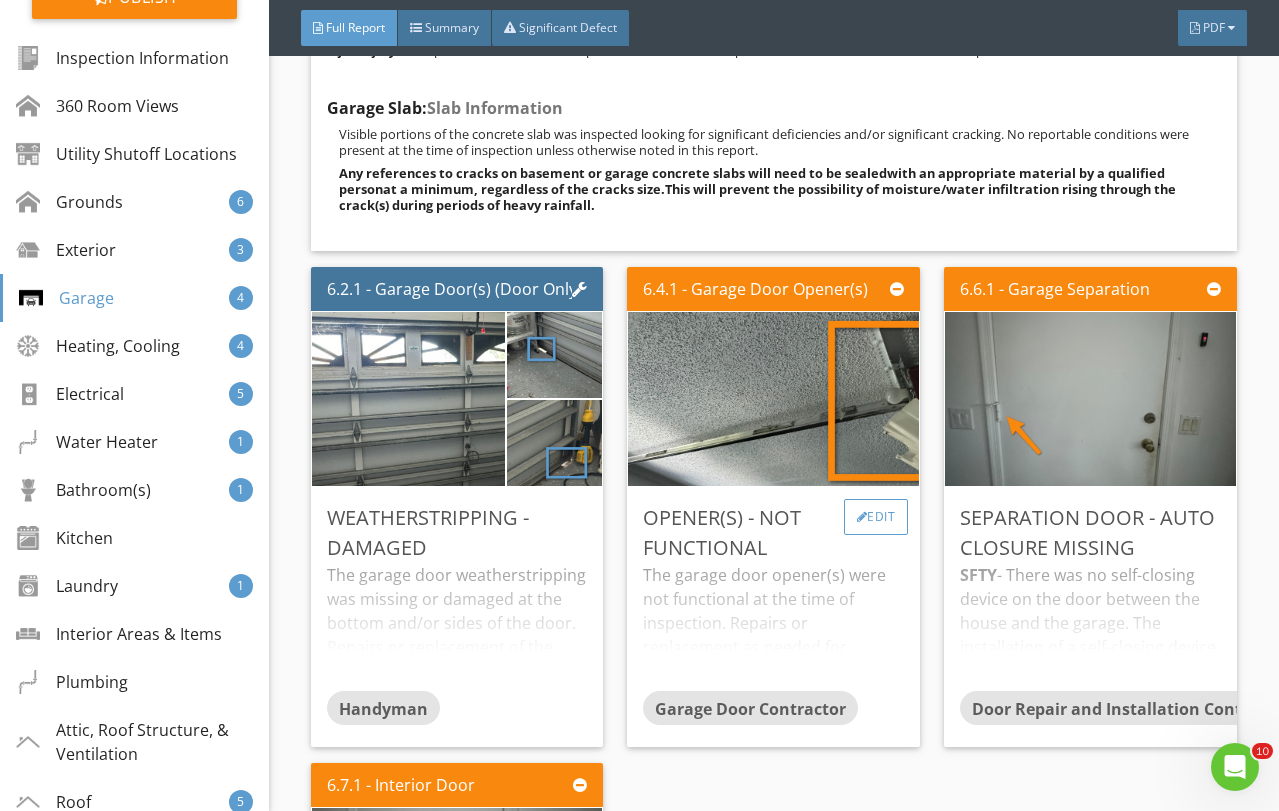 click on "Edit" at bounding box center [876, 517] 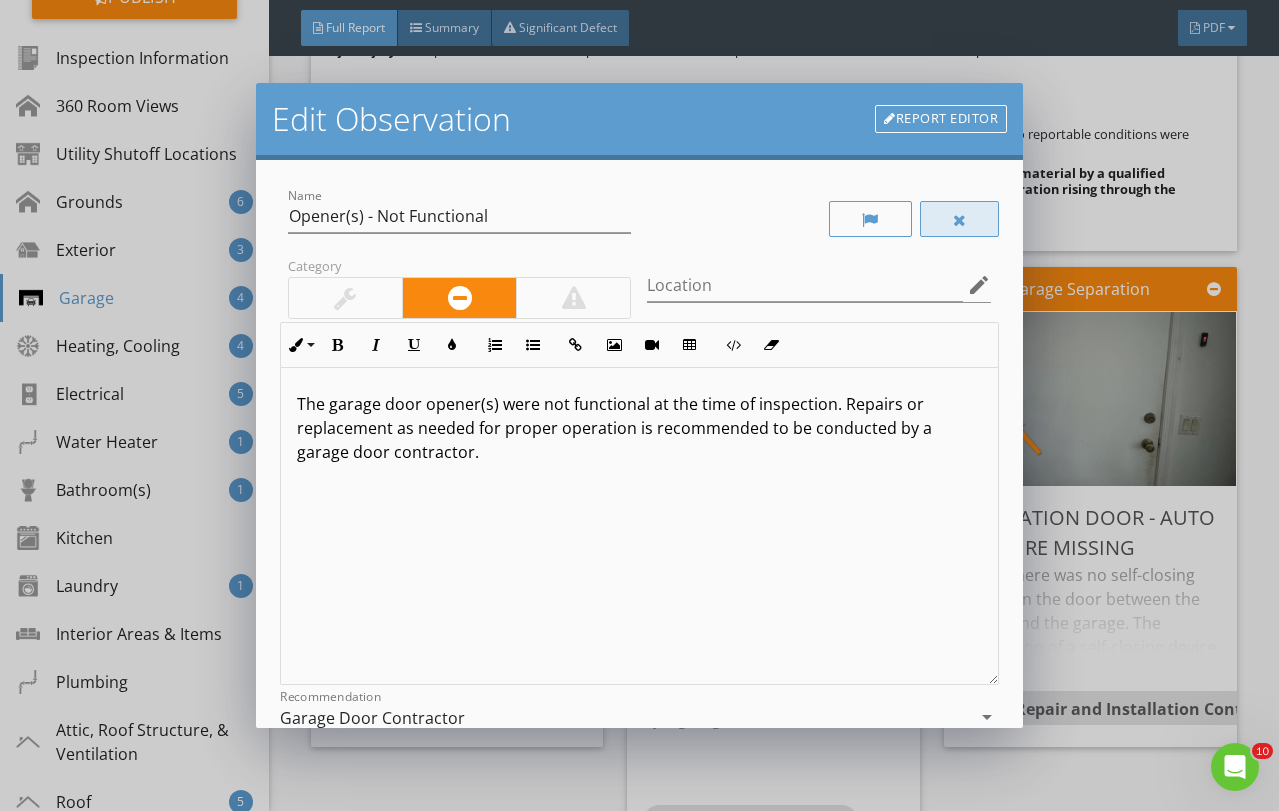 click at bounding box center (960, 220) 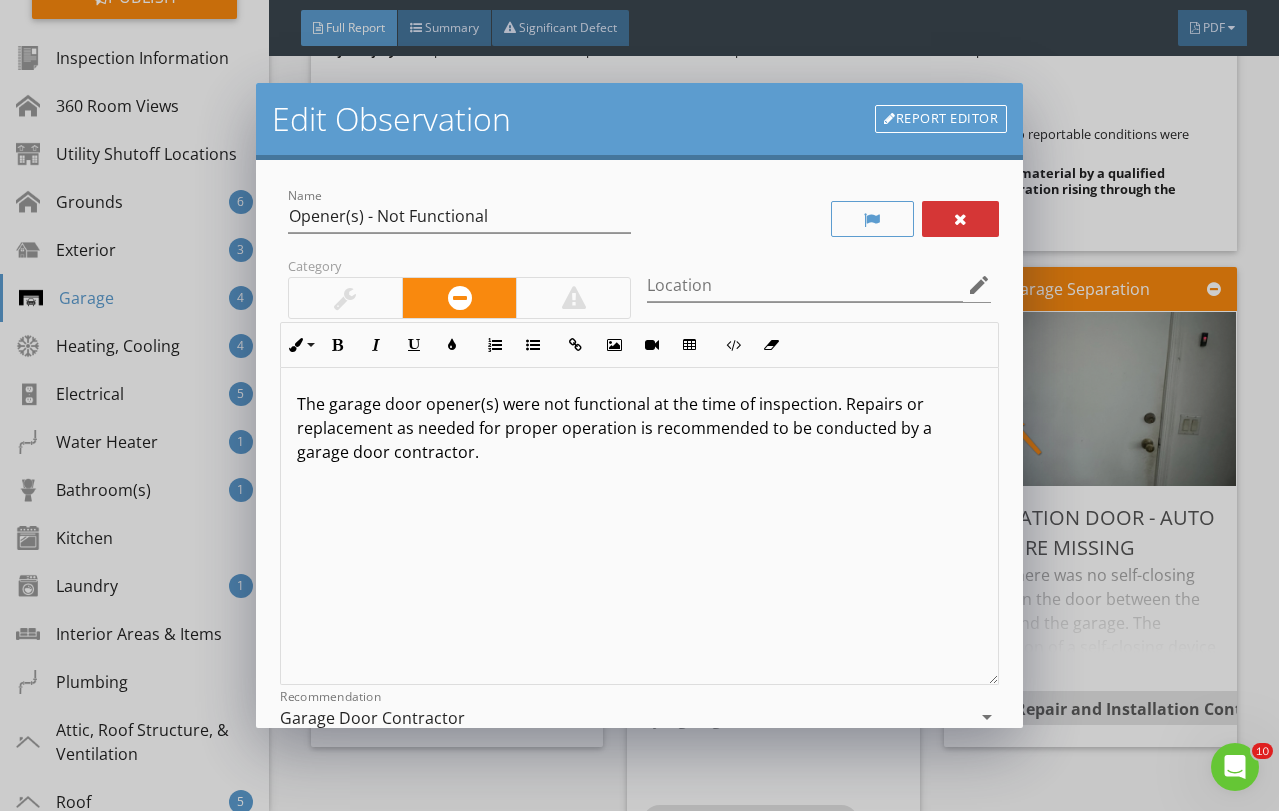 scroll, scrollTop: 263, scrollLeft: 0, axis: vertical 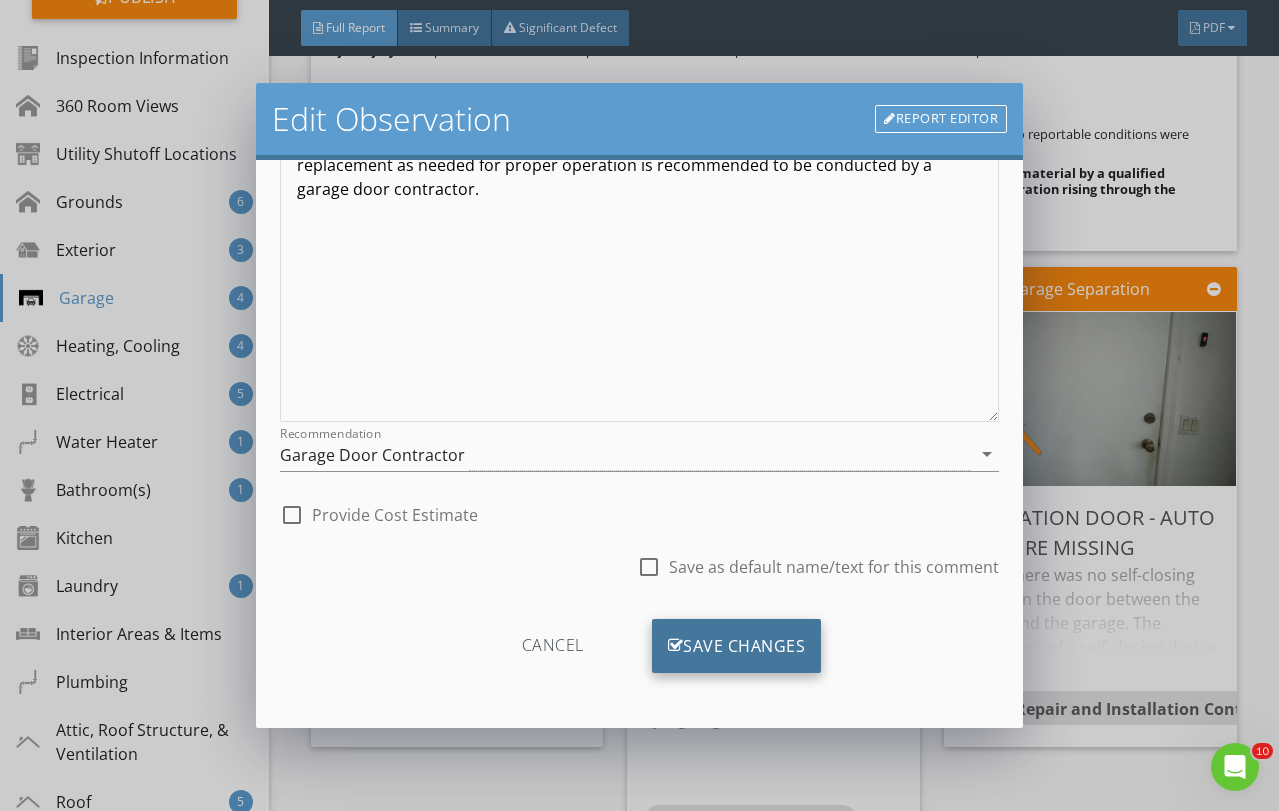 click on "Save Changes" at bounding box center [737, 646] 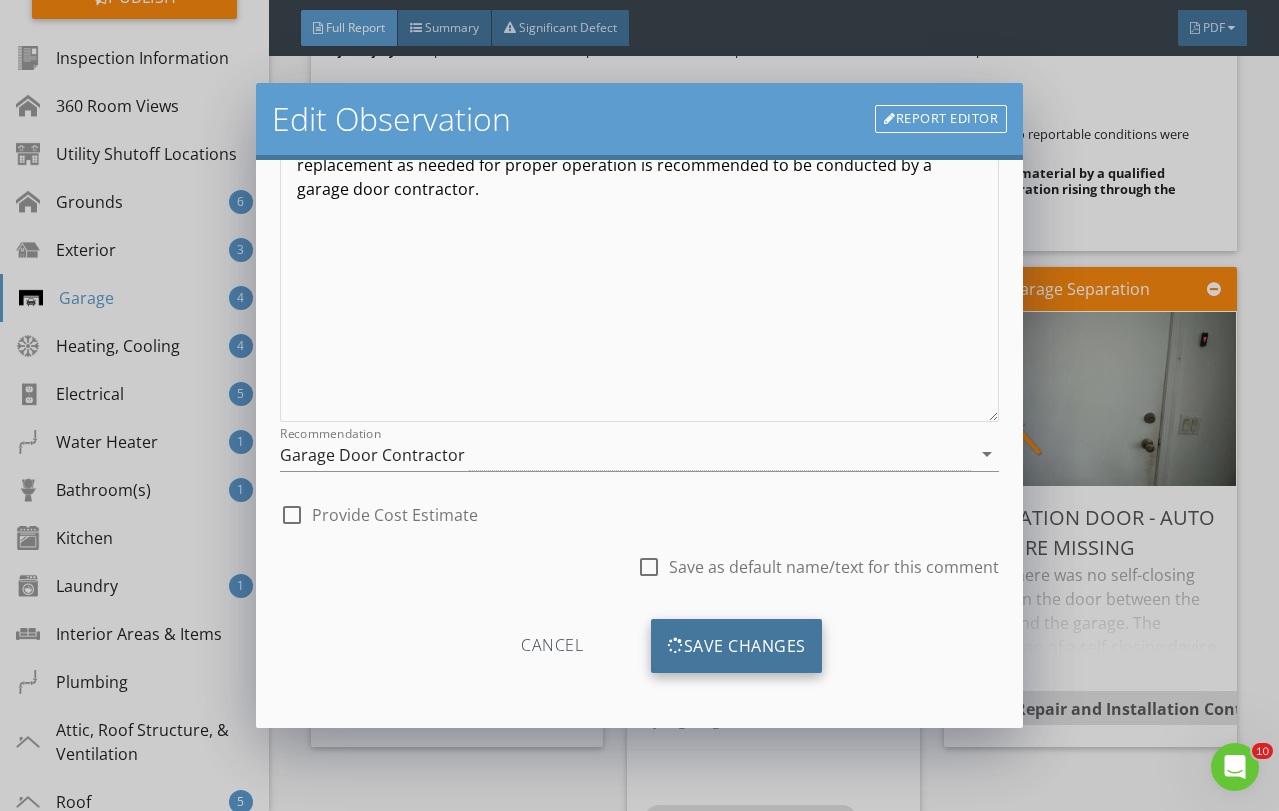 scroll, scrollTop: 26, scrollLeft: 0, axis: vertical 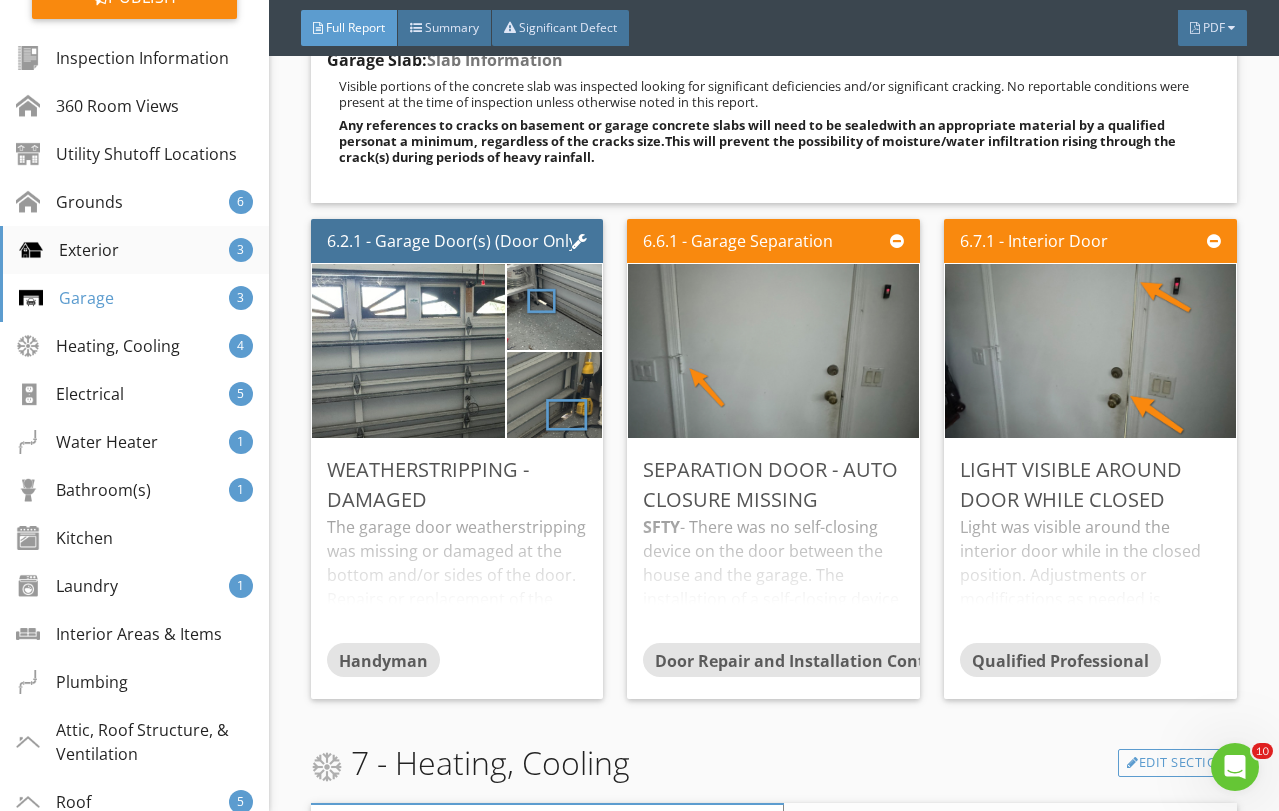 click on "Exterior
3" at bounding box center [134, 250] 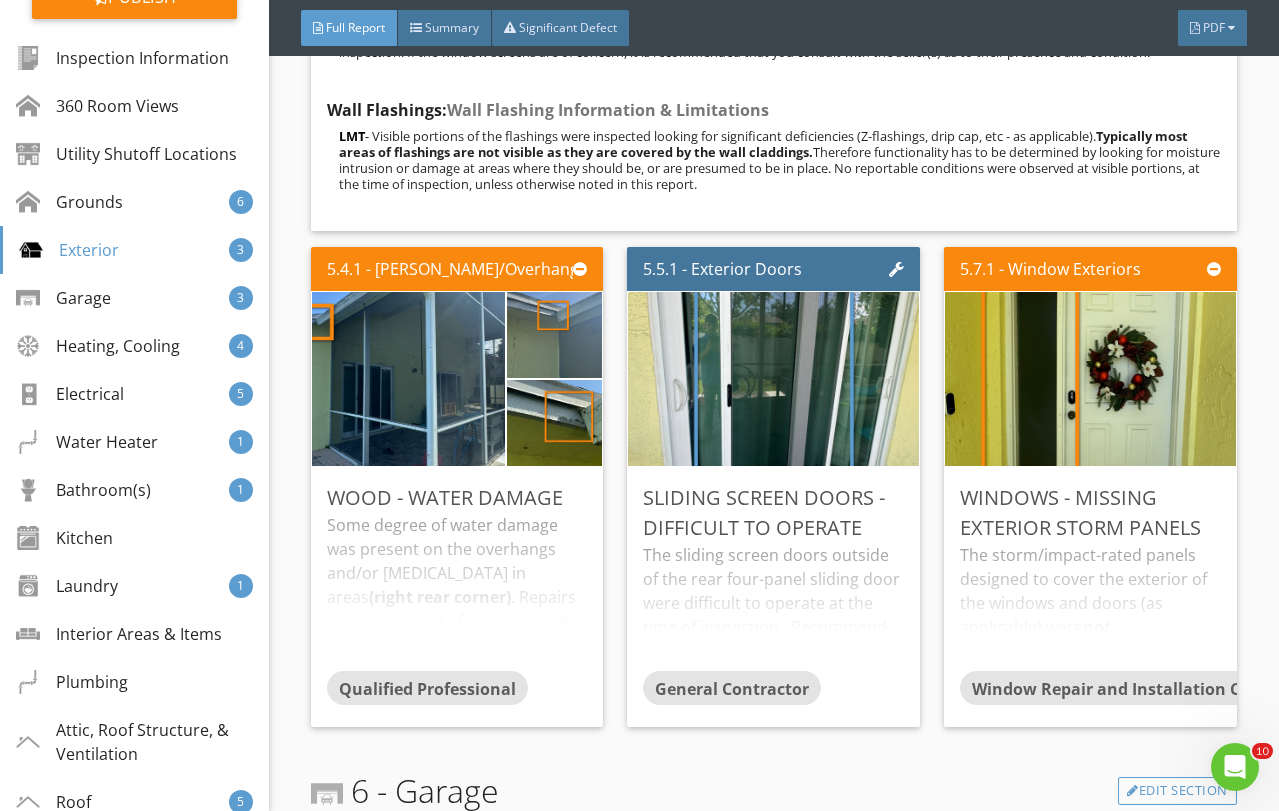 scroll, scrollTop: 8355, scrollLeft: 0, axis: vertical 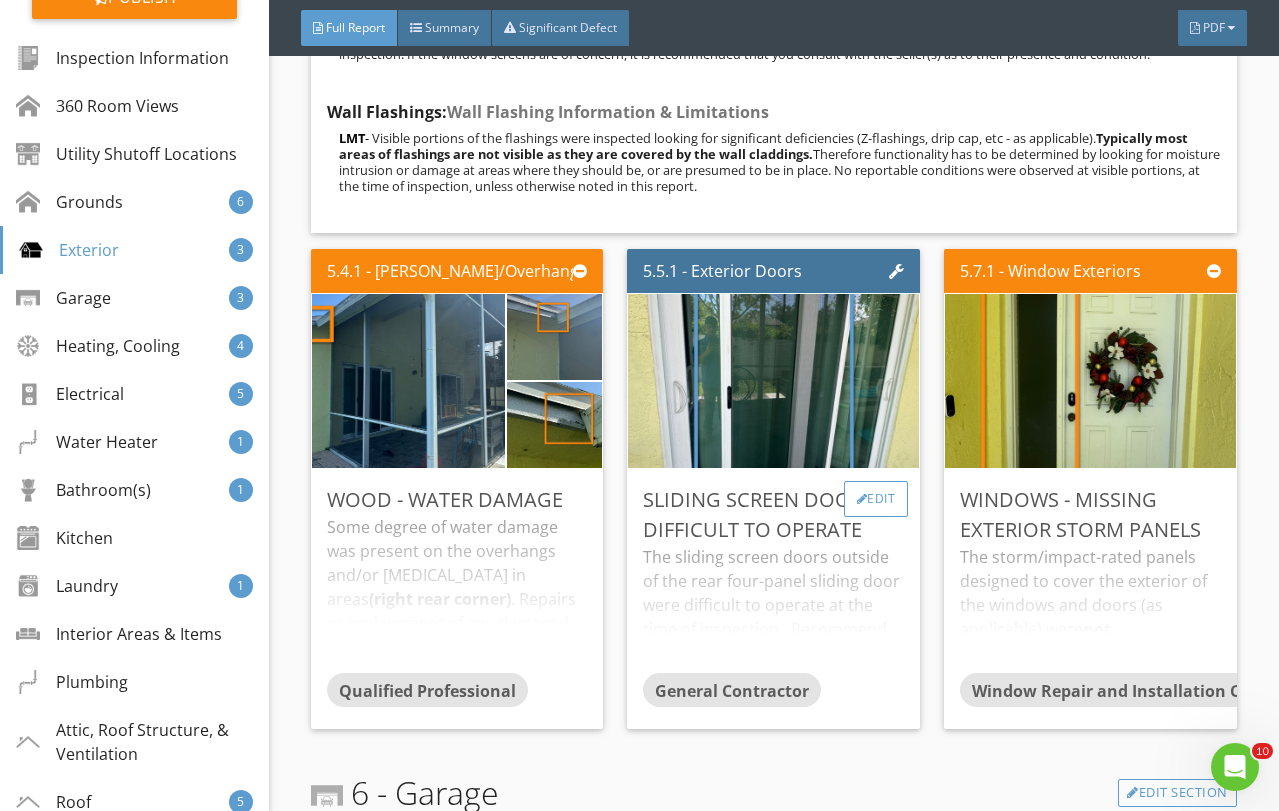 click on "Edit" at bounding box center (876, 499) 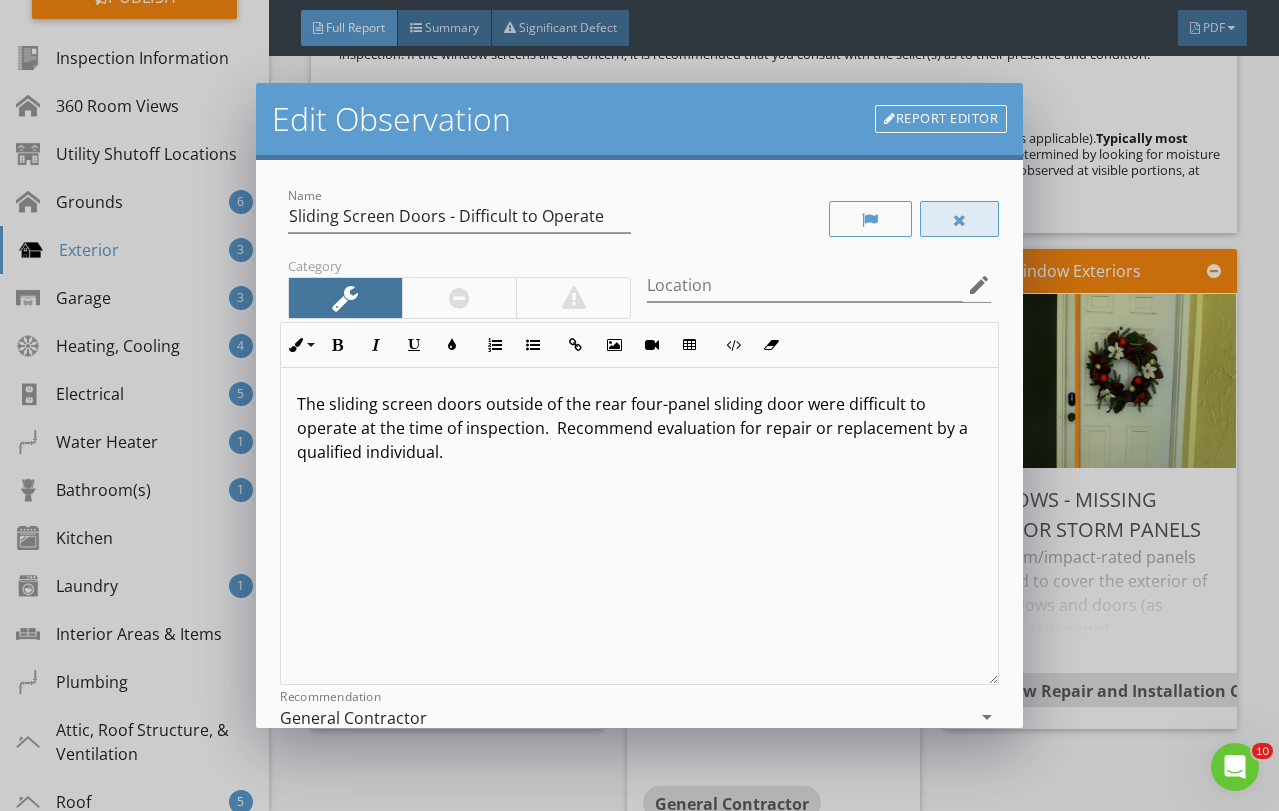 click at bounding box center (960, 220) 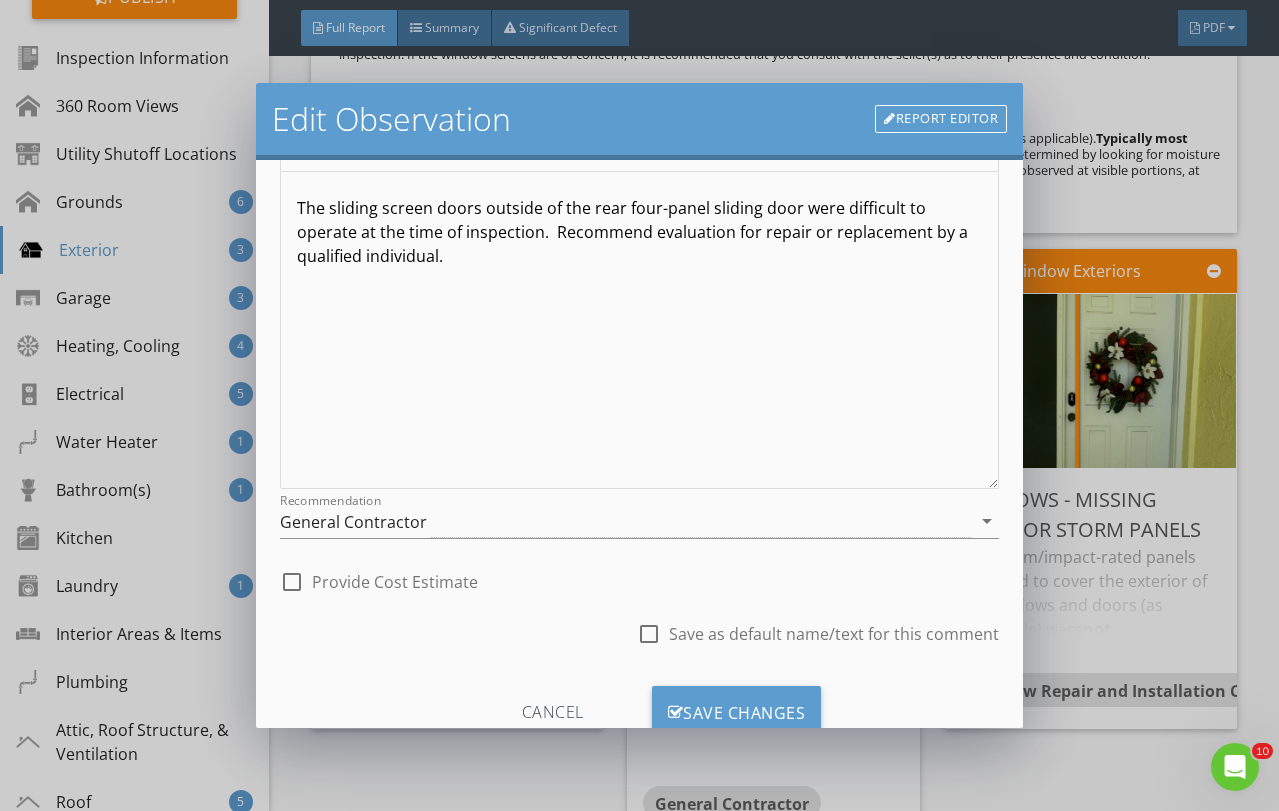 scroll, scrollTop: 263, scrollLeft: 0, axis: vertical 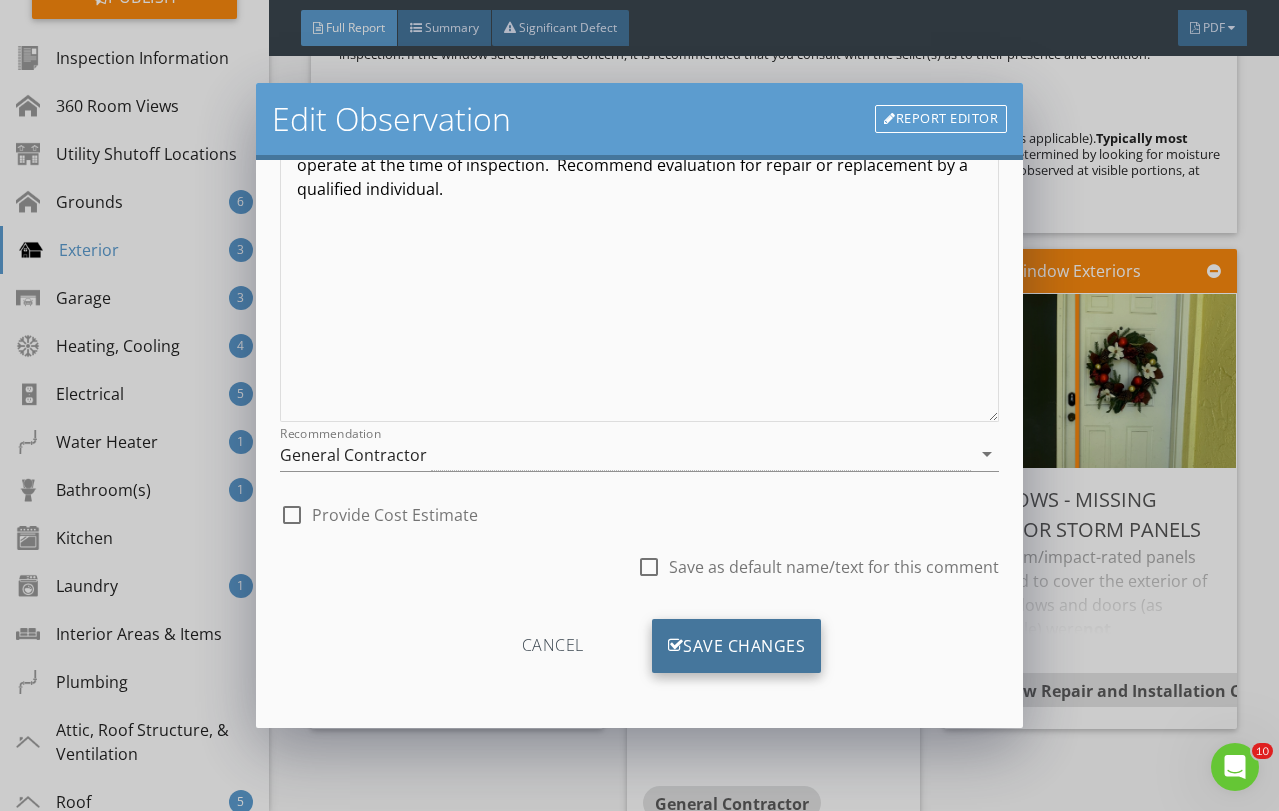 click on "Save Changes" at bounding box center [737, 646] 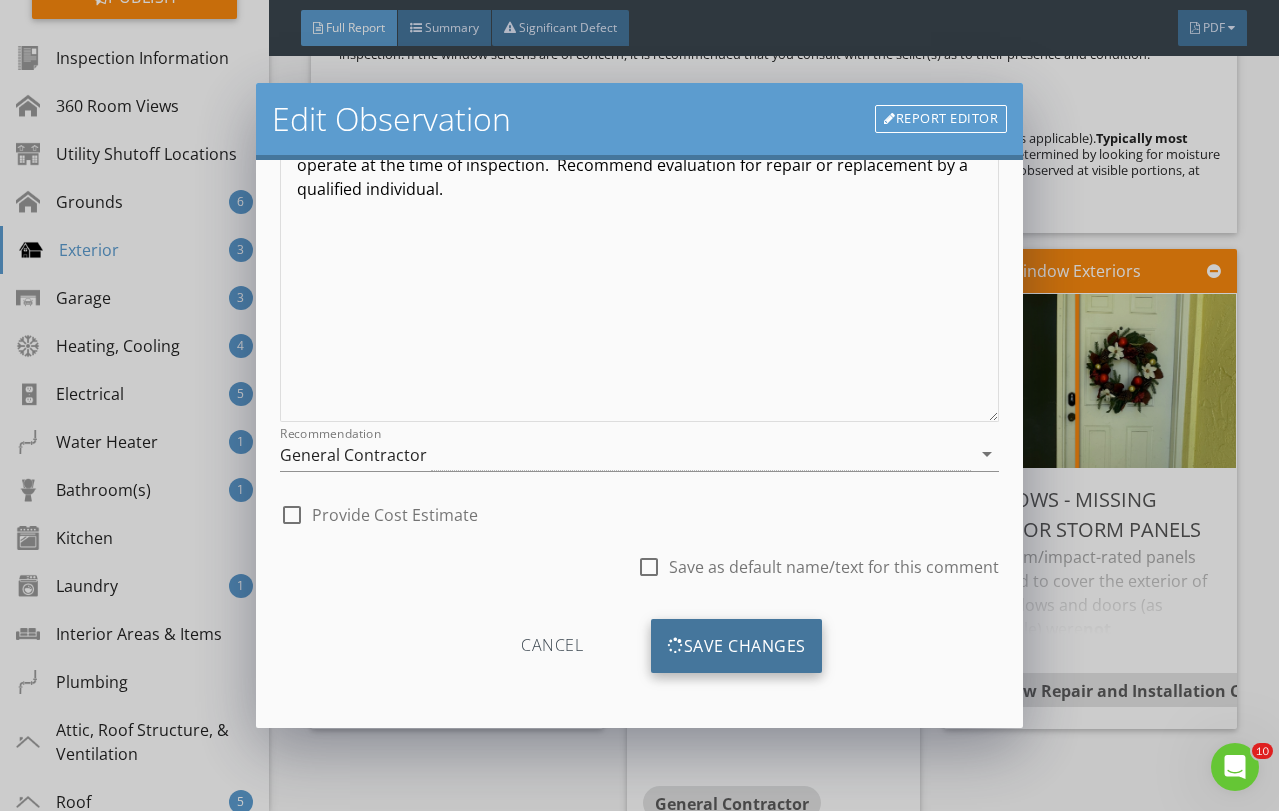scroll, scrollTop: 26, scrollLeft: 0, axis: vertical 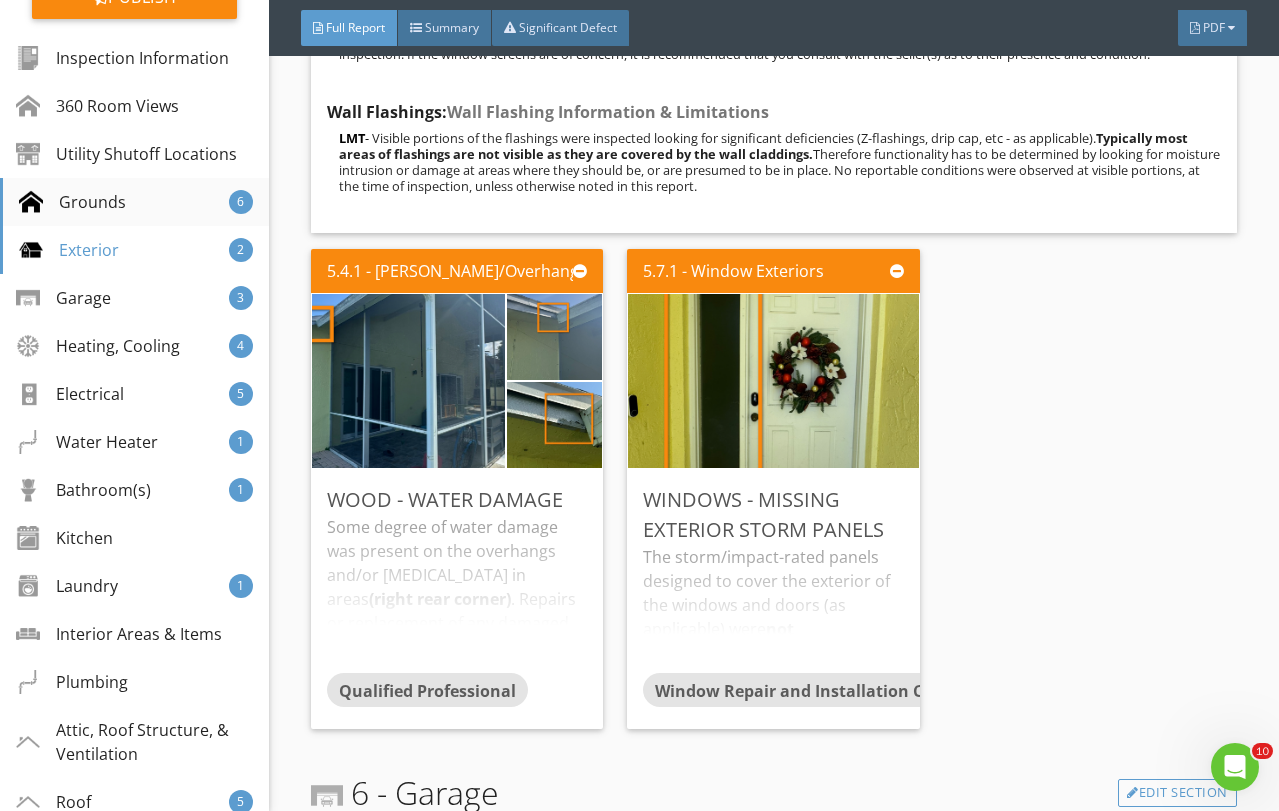click on "Grounds
6" at bounding box center [134, 202] 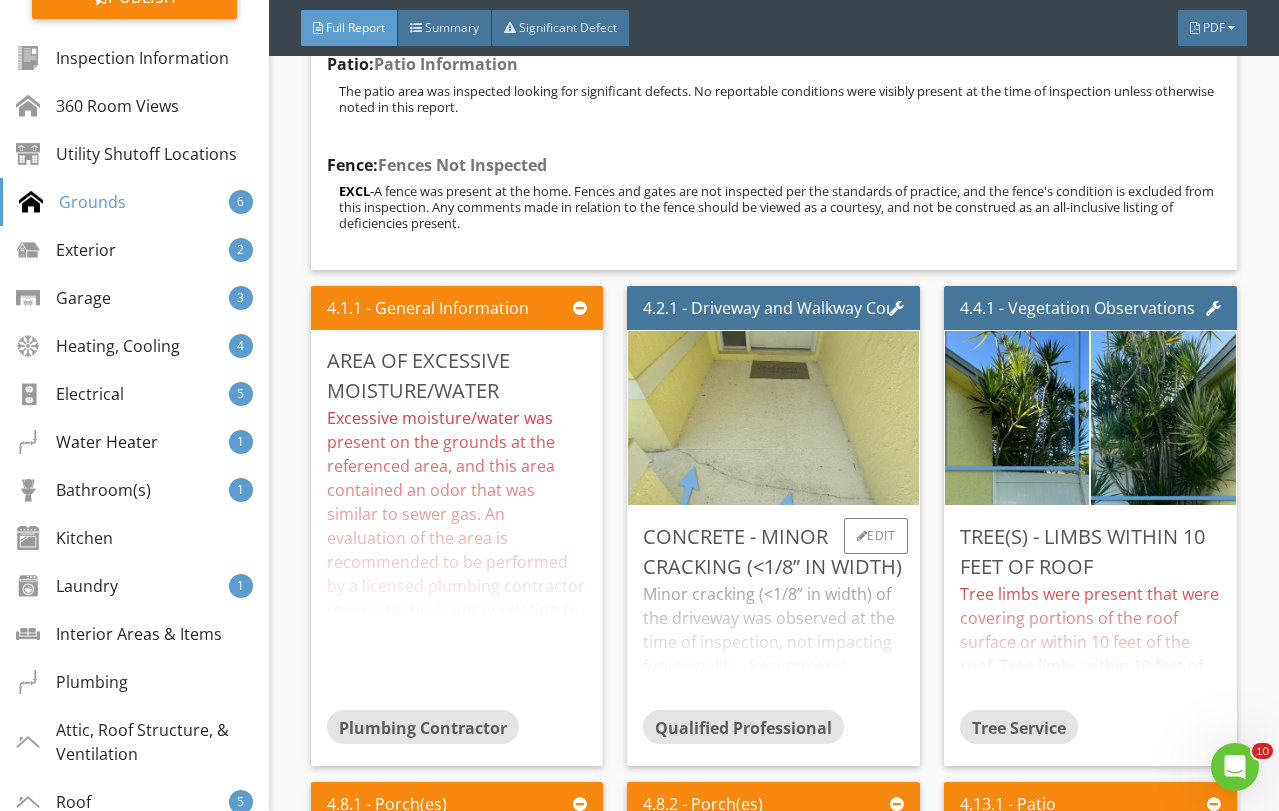 scroll, scrollTop: 6126, scrollLeft: 0, axis: vertical 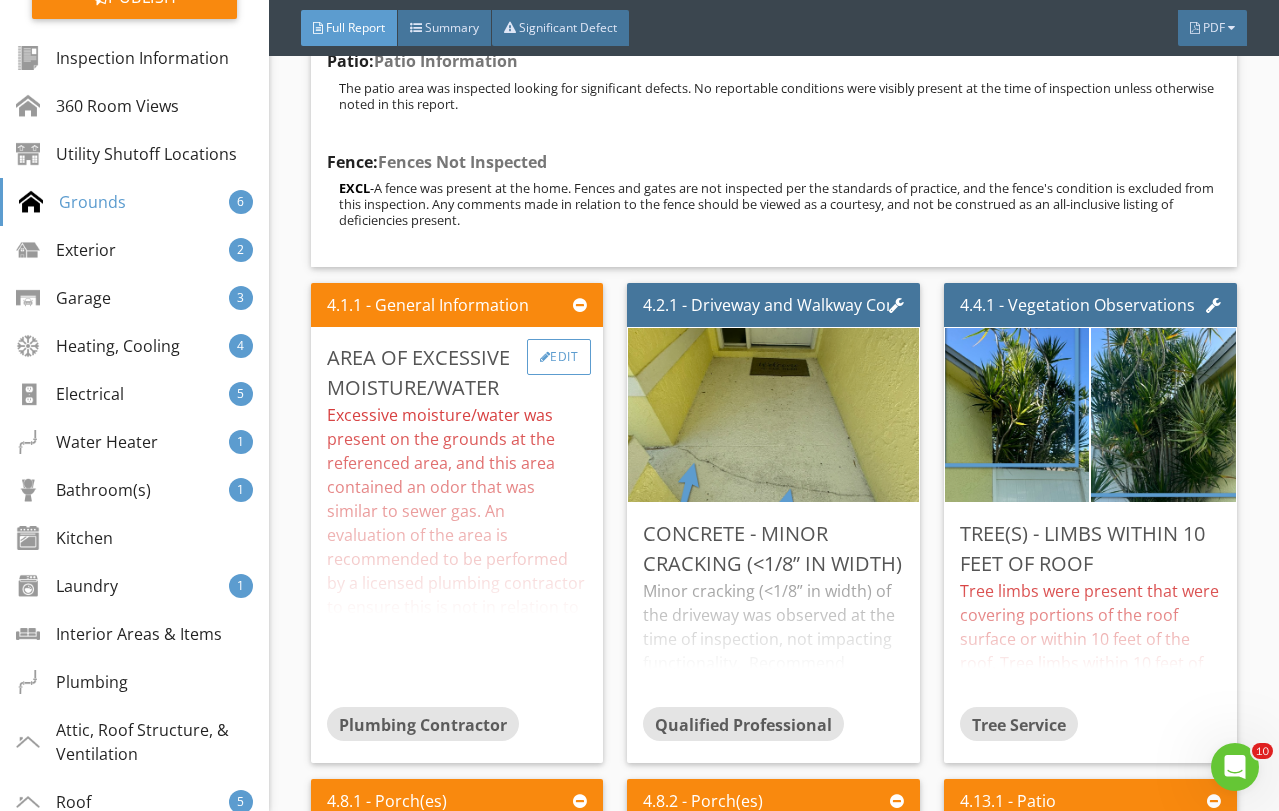 click on "Edit" at bounding box center [559, 357] 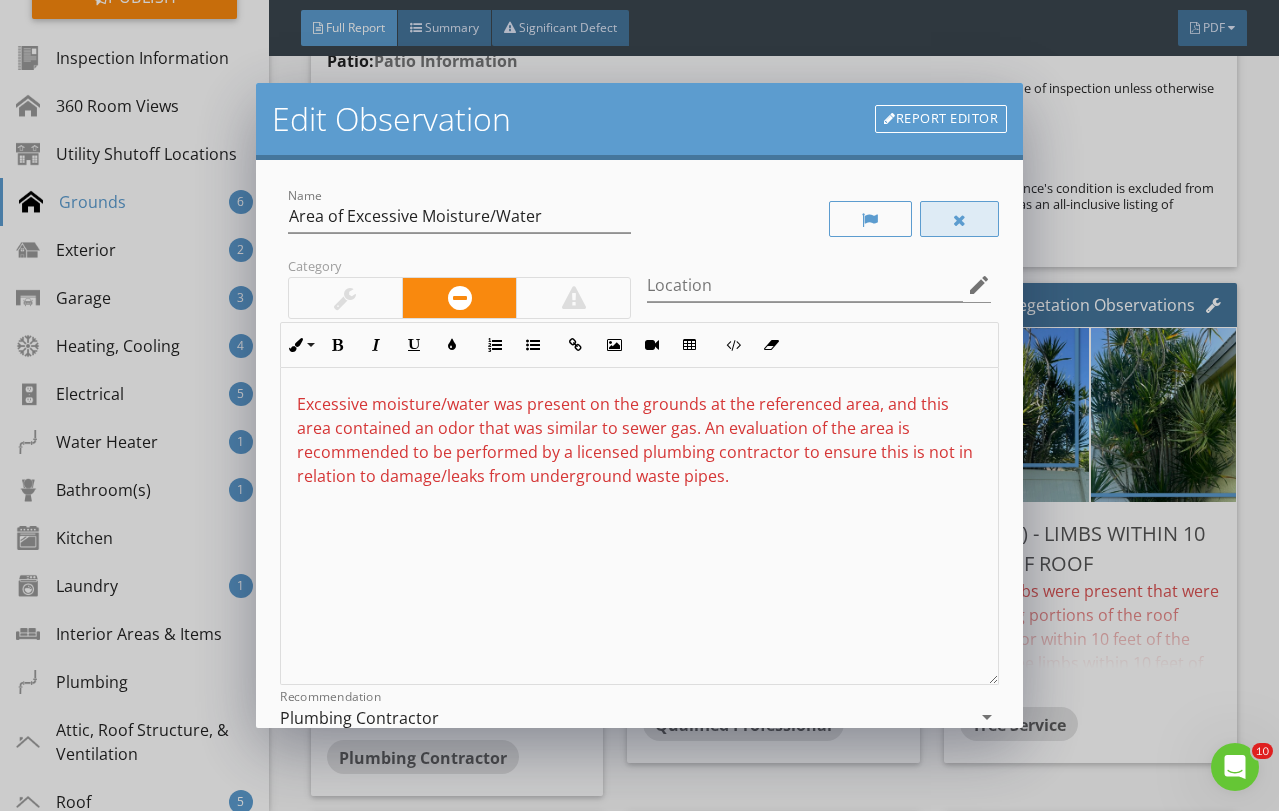 click at bounding box center [960, 219] 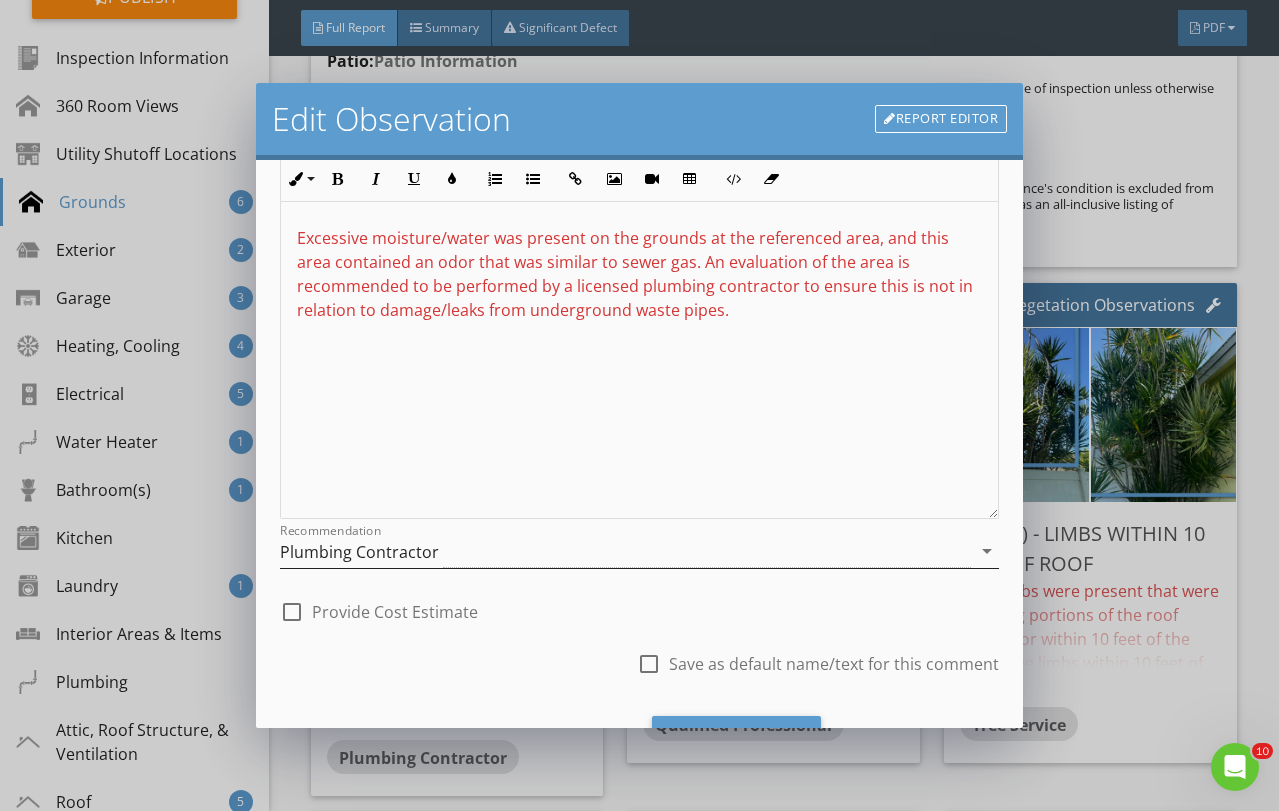 scroll, scrollTop: 263, scrollLeft: 0, axis: vertical 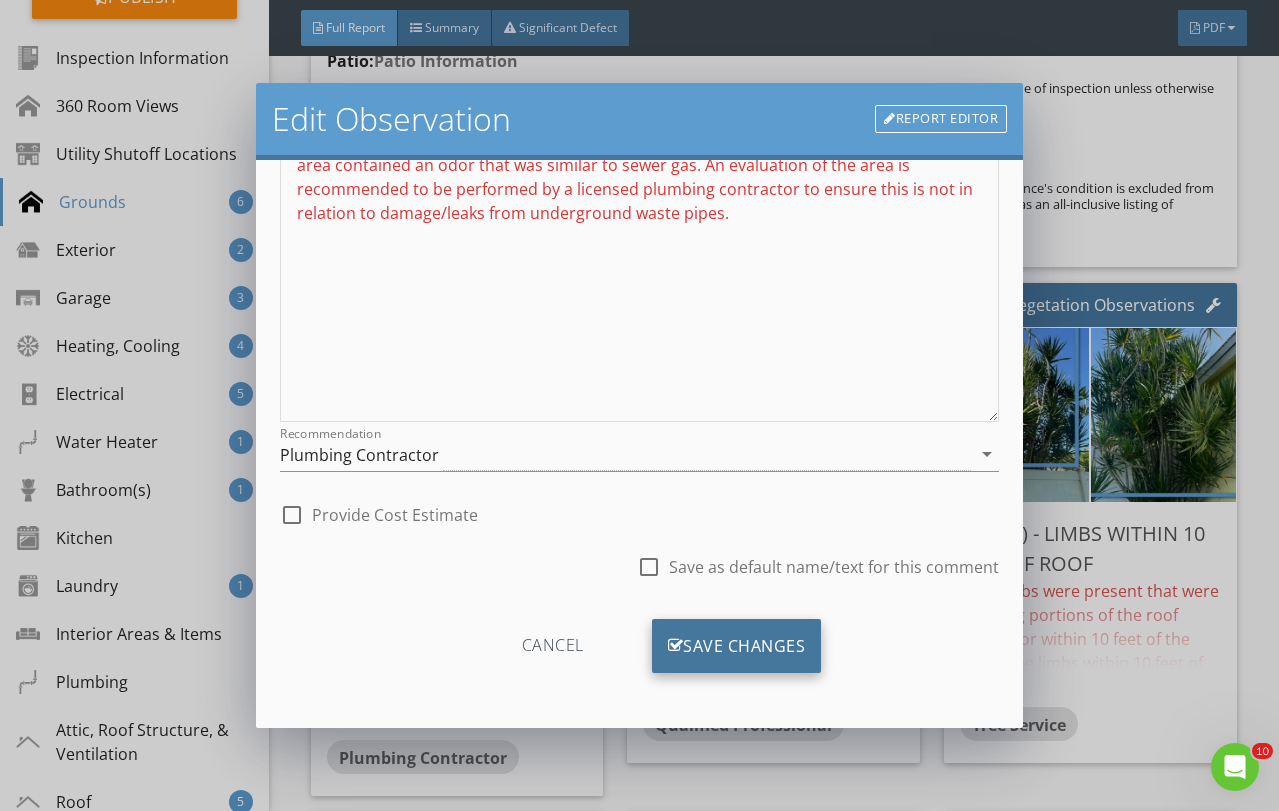 click on "Save Changes" at bounding box center (737, 646) 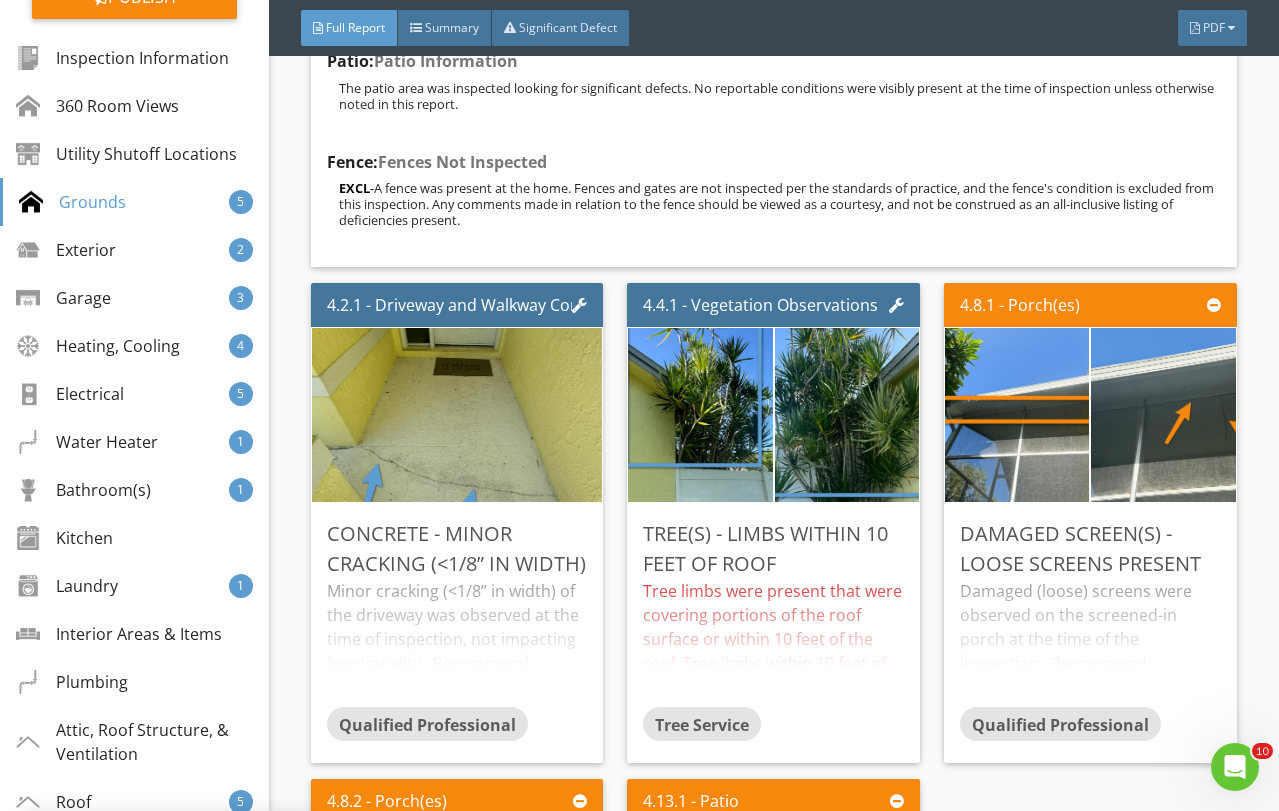 scroll, scrollTop: 26, scrollLeft: 0, axis: vertical 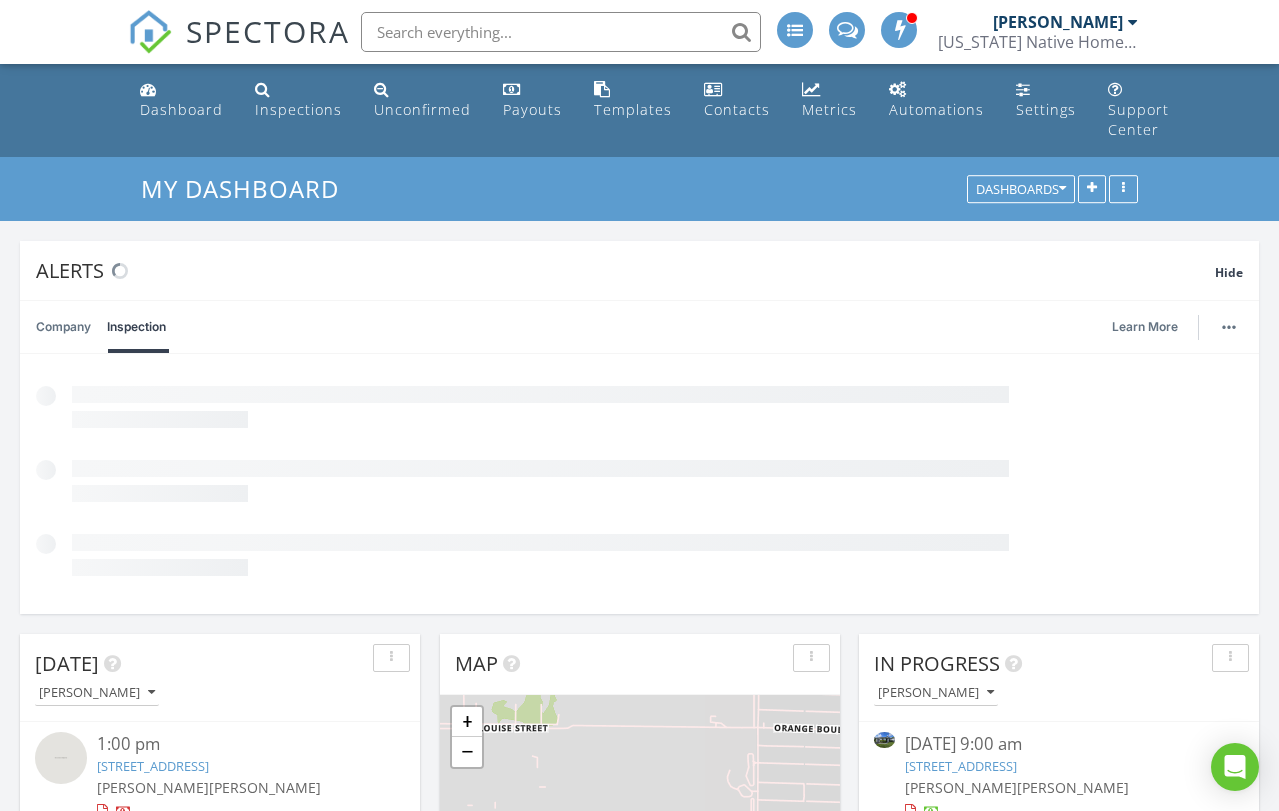 click at bounding box center (561, 32) 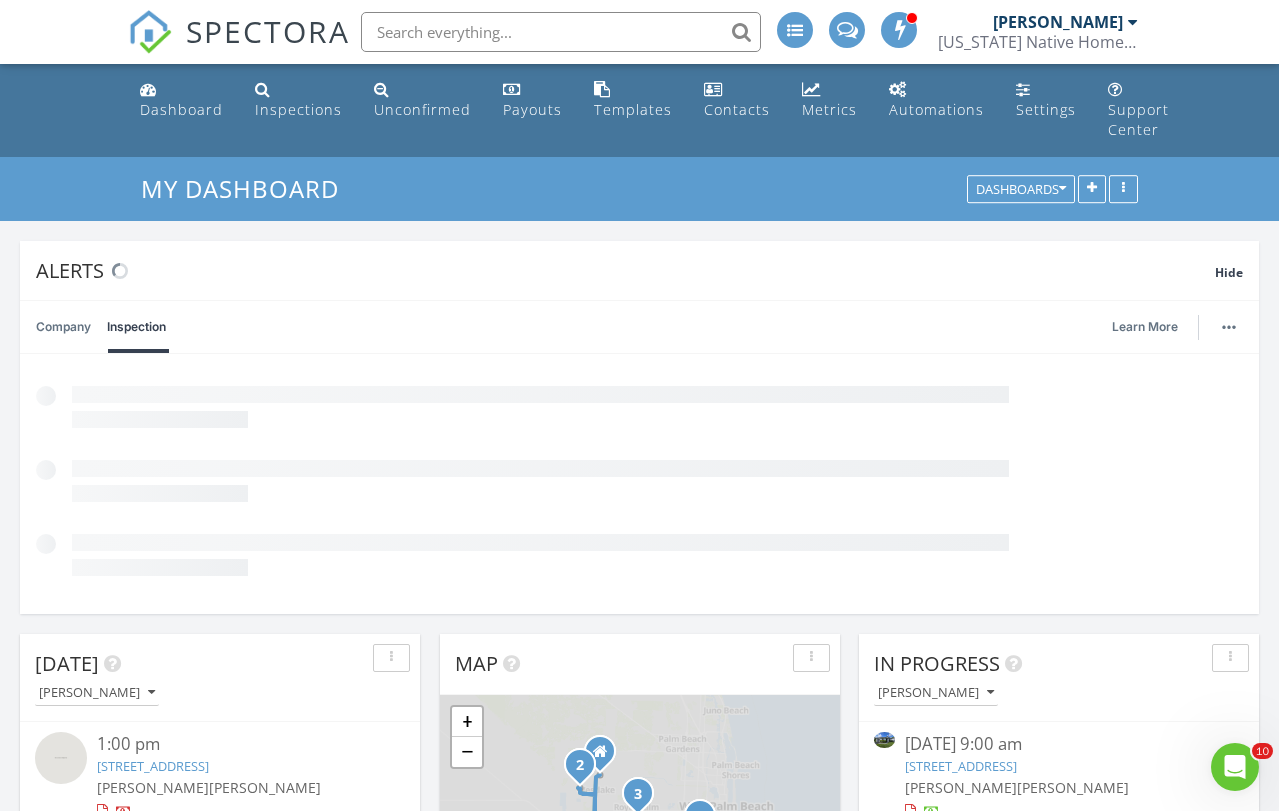 scroll, scrollTop: 0, scrollLeft: 0, axis: both 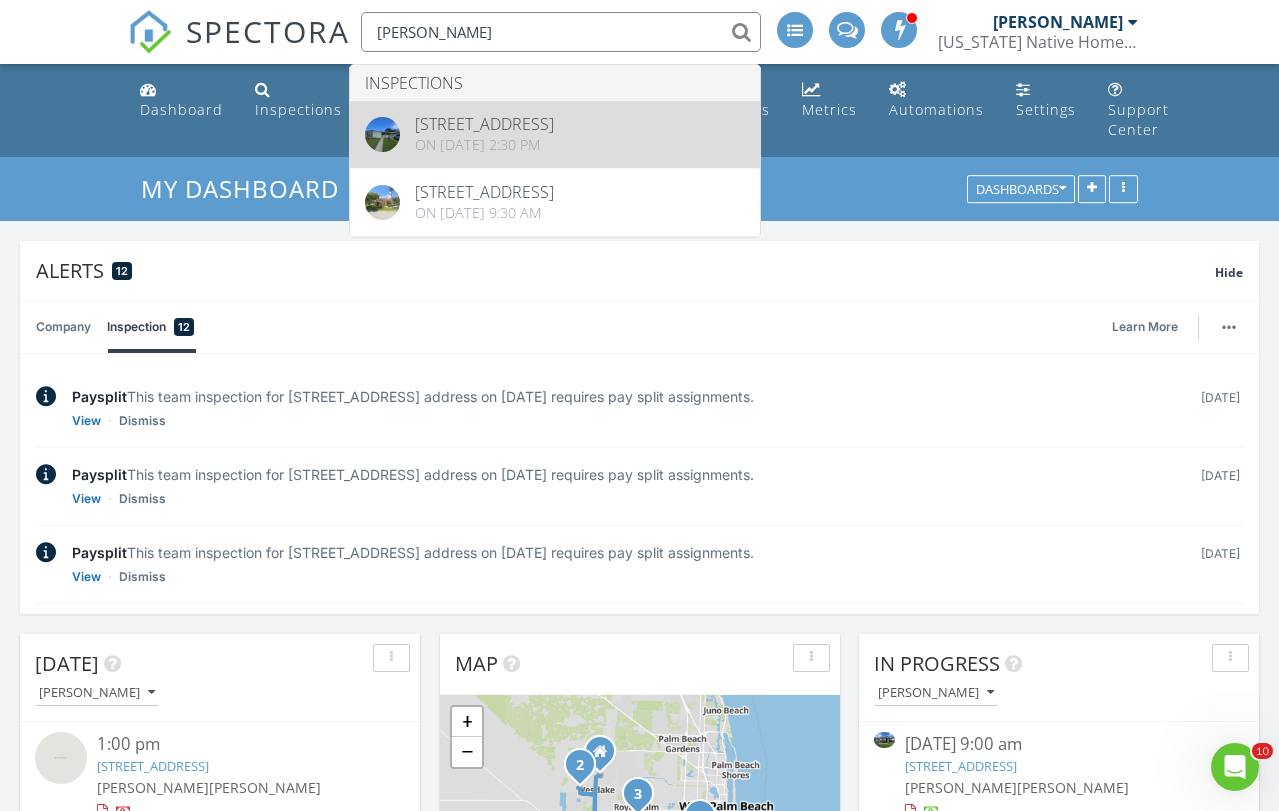type on "emily" 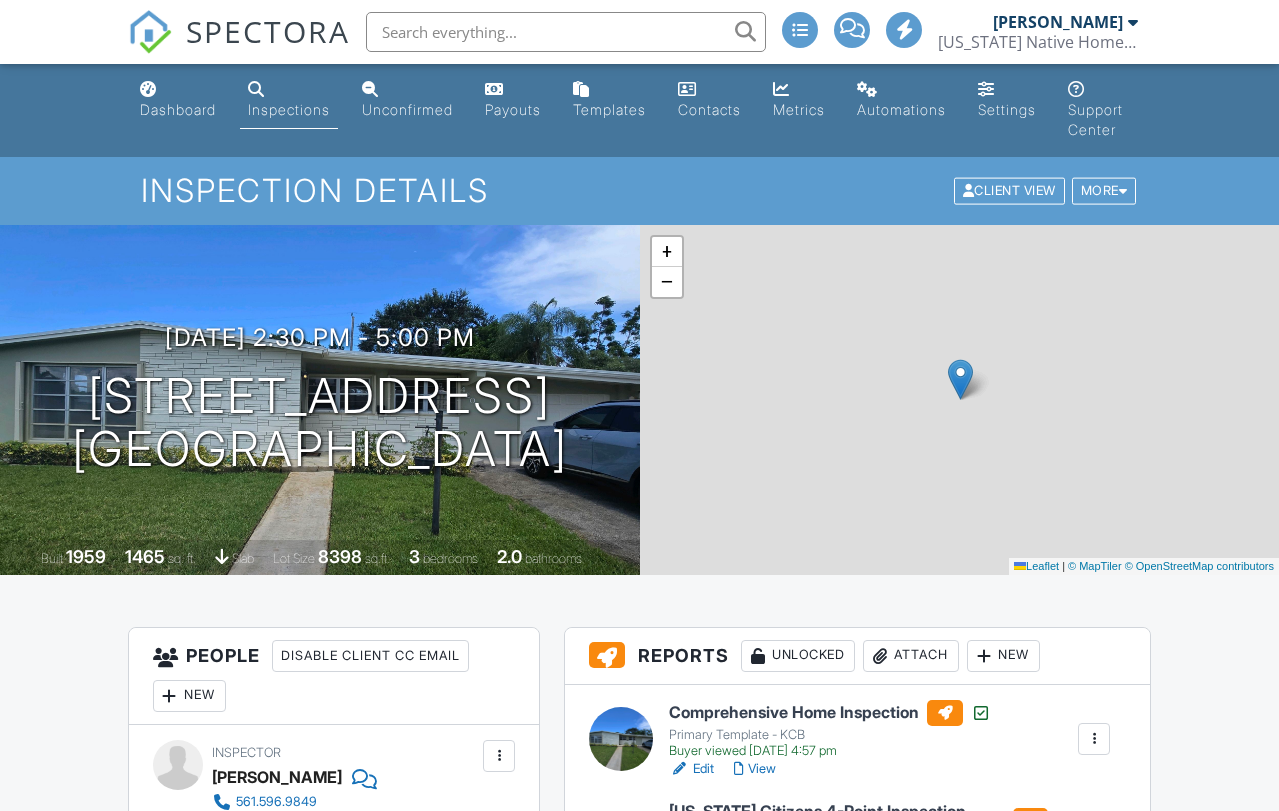 scroll, scrollTop: 227, scrollLeft: 0, axis: vertical 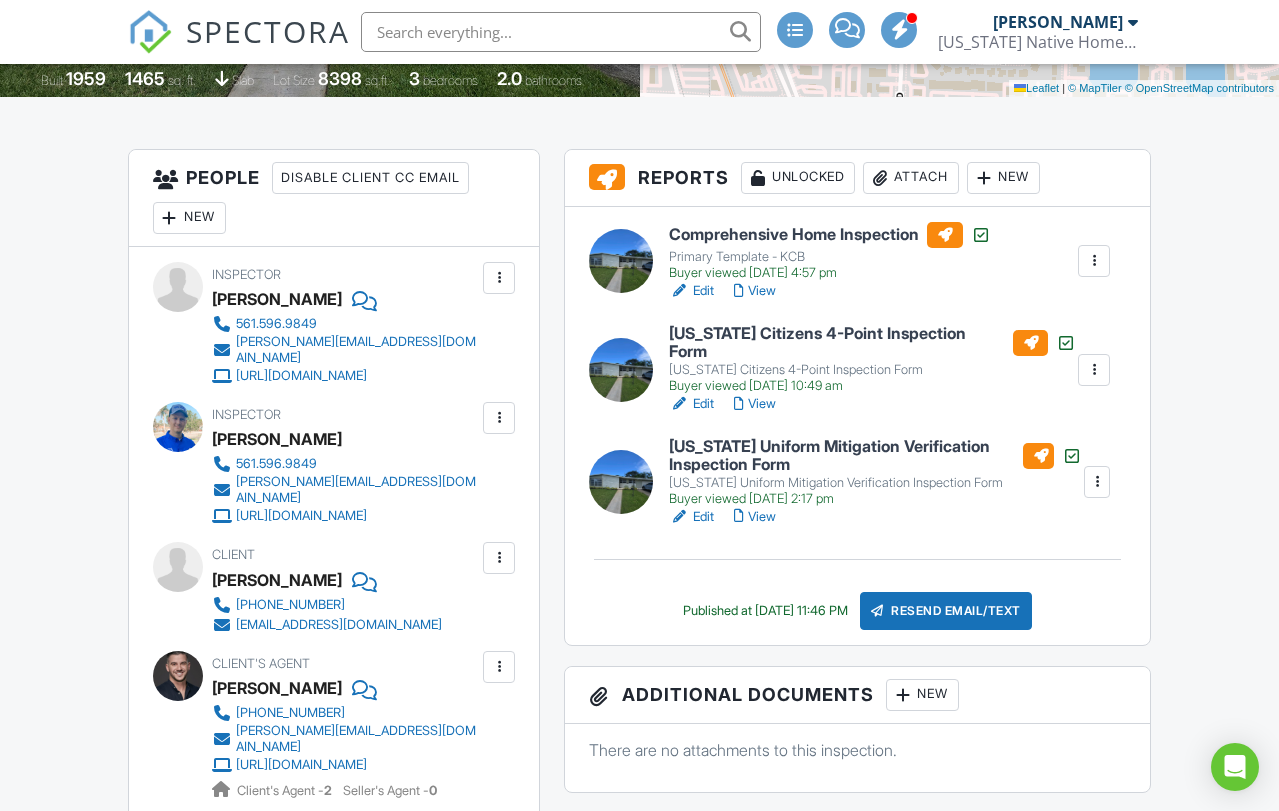click on "Resend Email/Text" at bounding box center [946, 611] 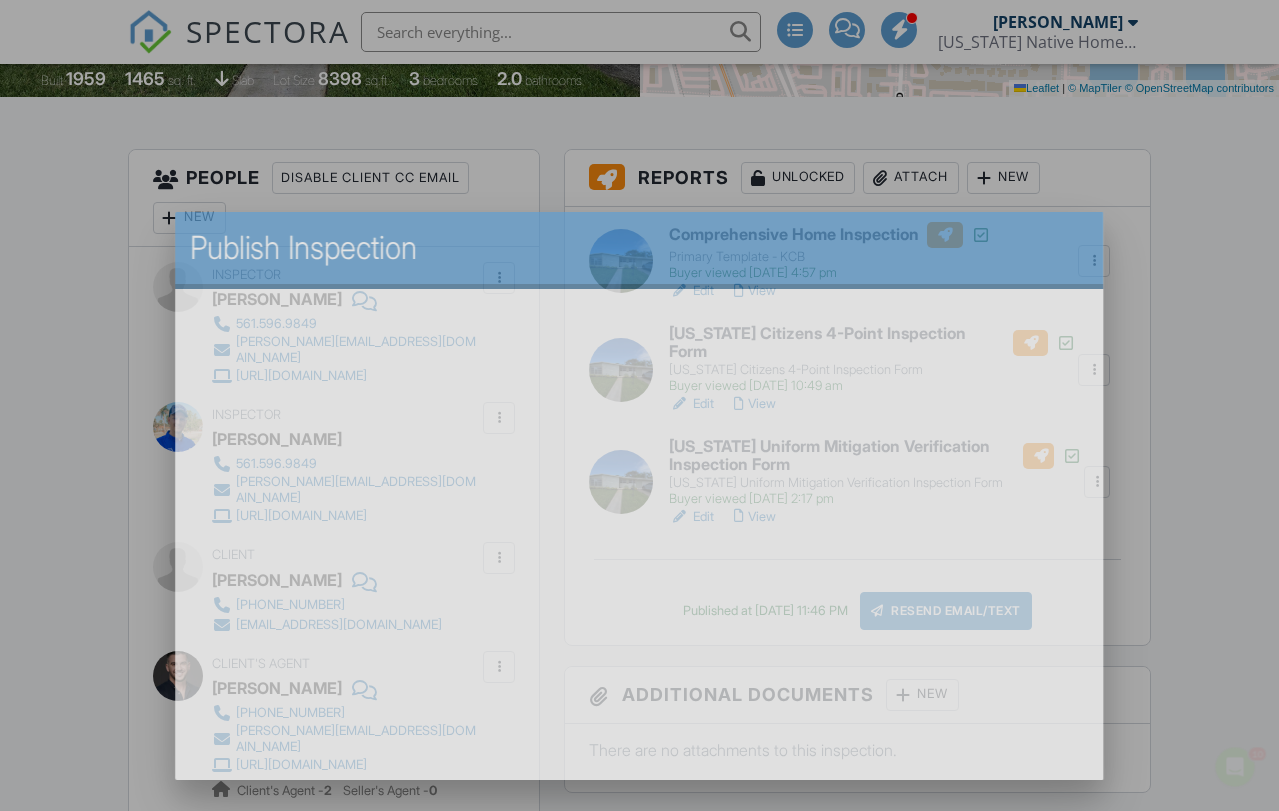 scroll, scrollTop: 0, scrollLeft: 0, axis: both 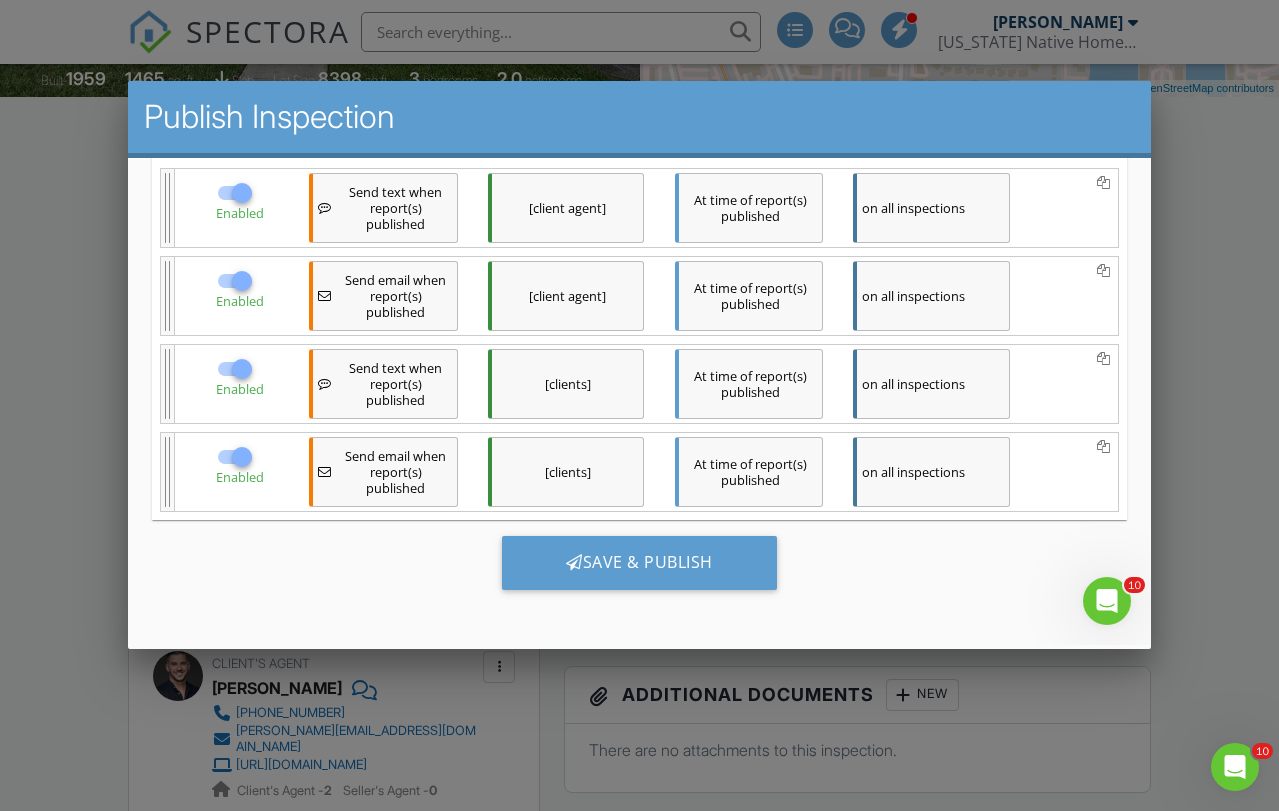 click at bounding box center (241, 281) 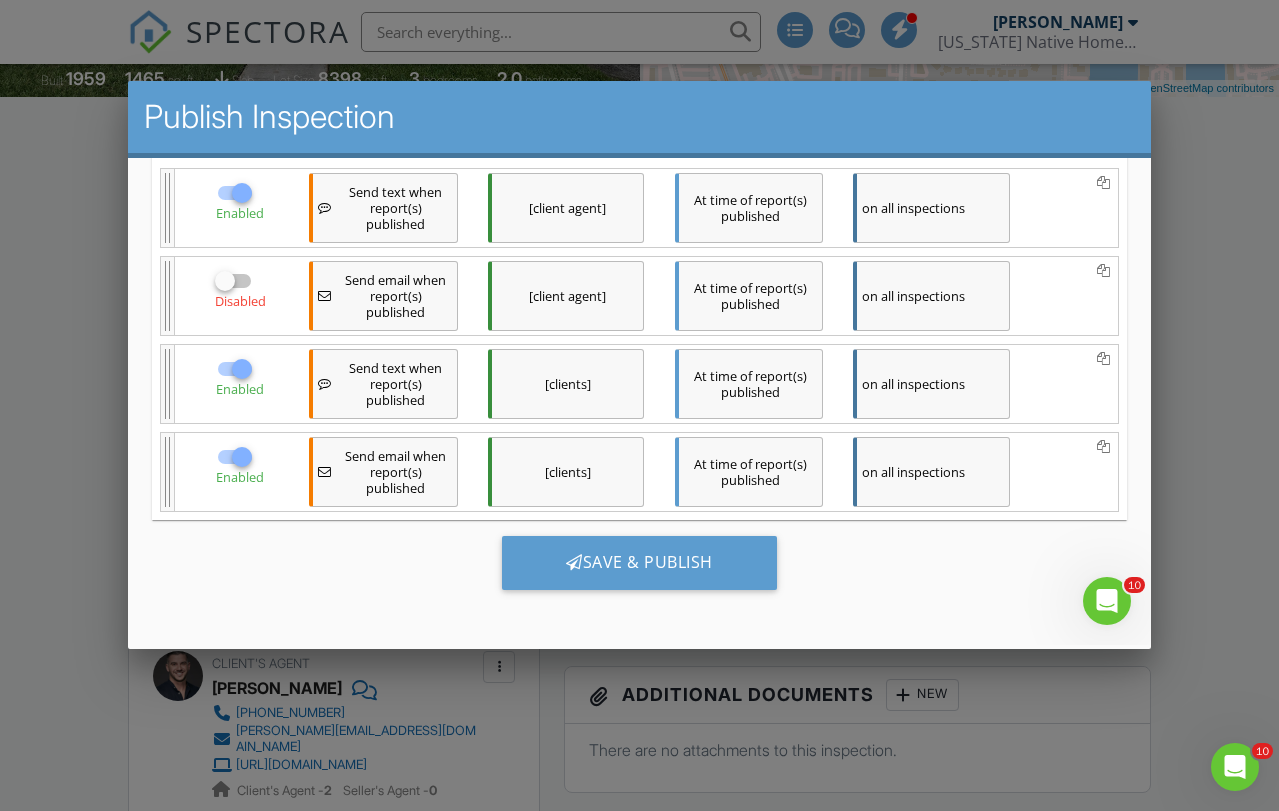 click on "Enabled" at bounding box center [239, 213] 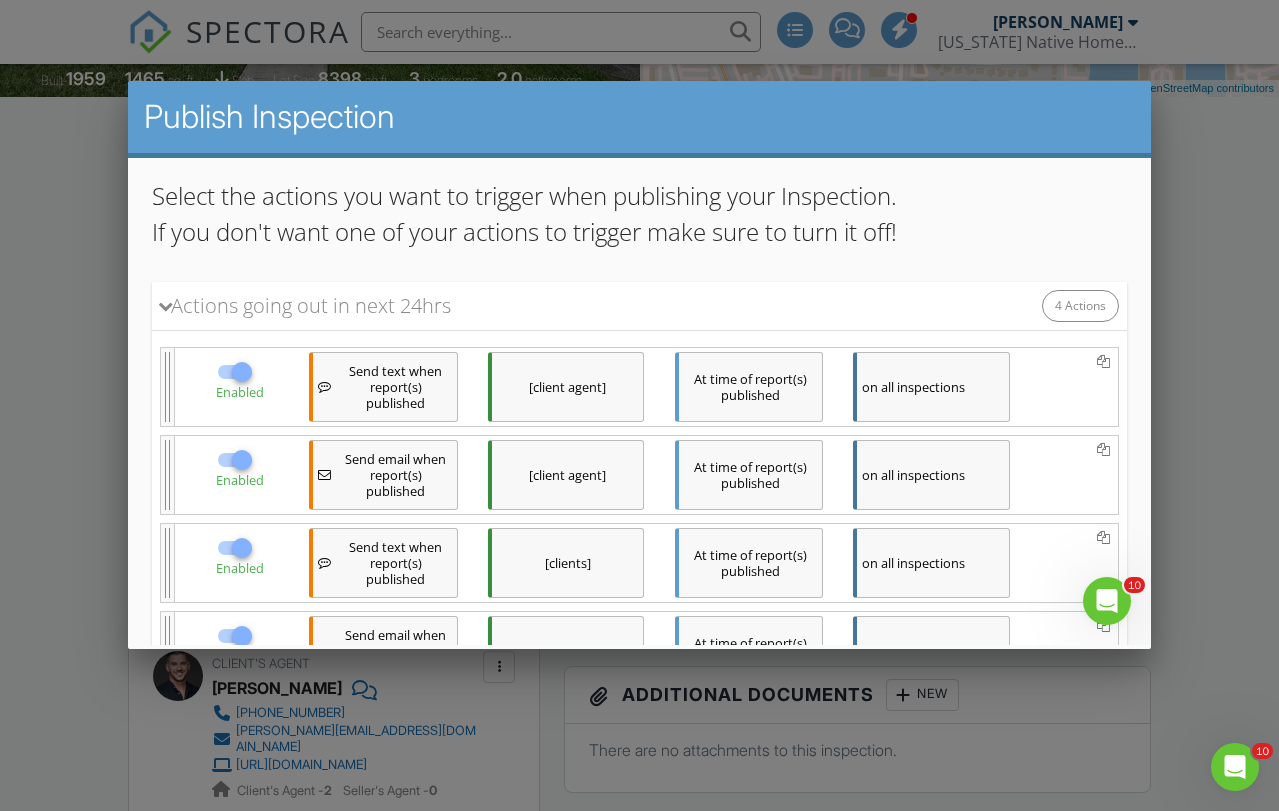 scroll, scrollTop: 393, scrollLeft: 0, axis: vertical 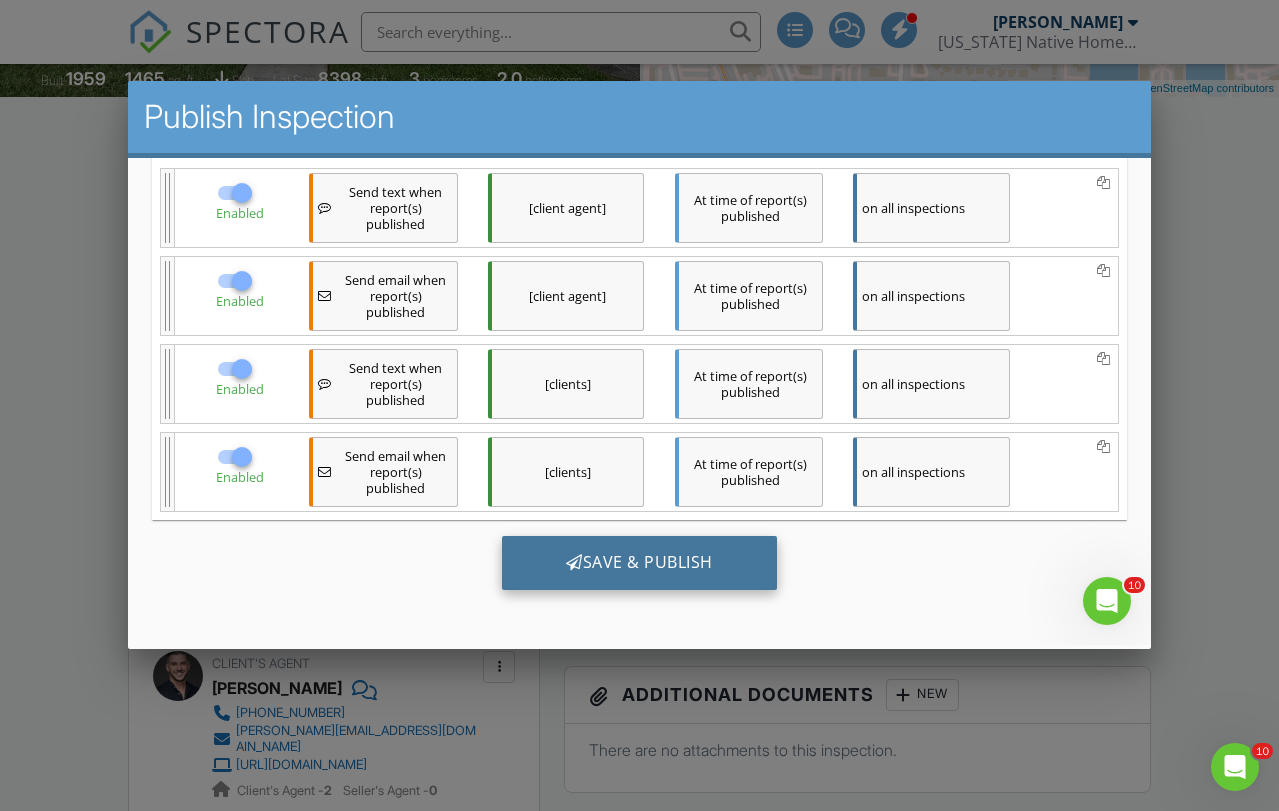 click at bounding box center (573, 562) 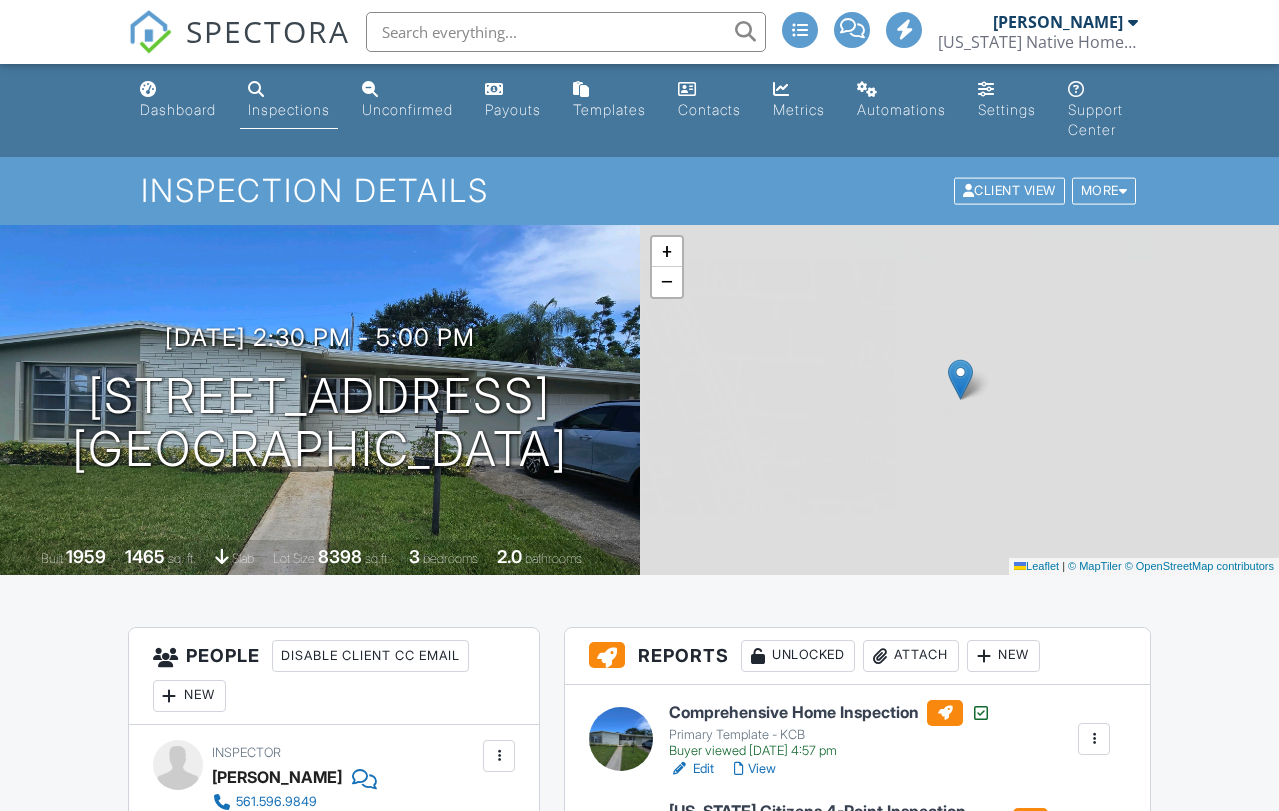 scroll, scrollTop: 0, scrollLeft: 0, axis: both 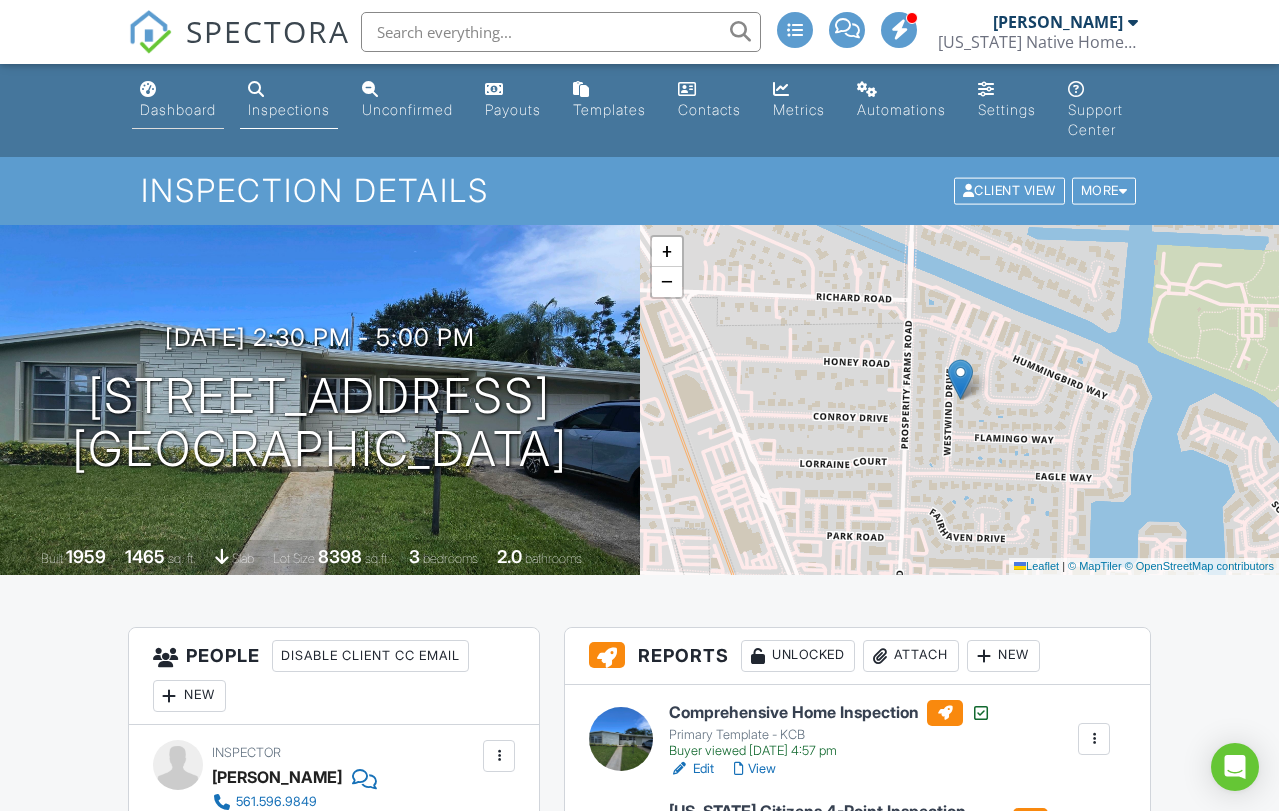 click on "Dashboard" at bounding box center (178, 109) 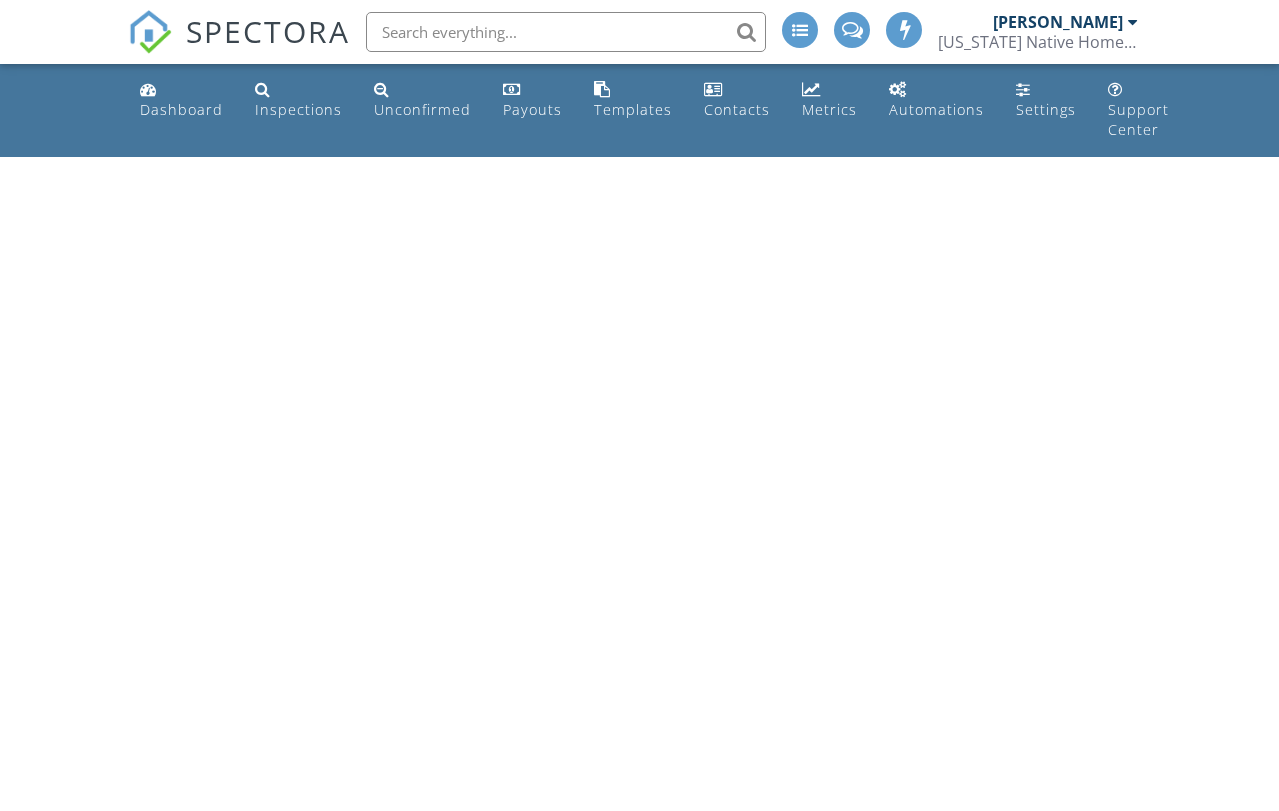 scroll, scrollTop: 0, scrollLeft: 0, axis: both 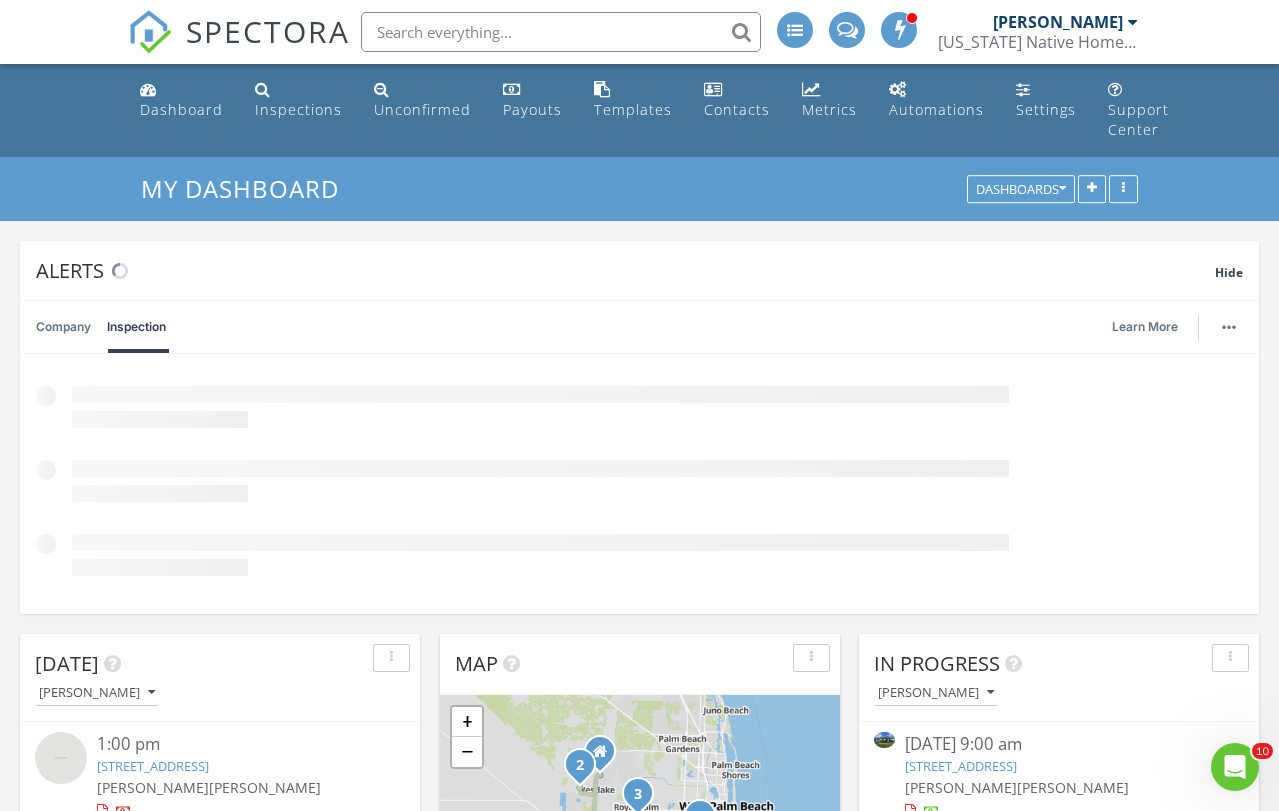 click at bounding box center [561, 32] 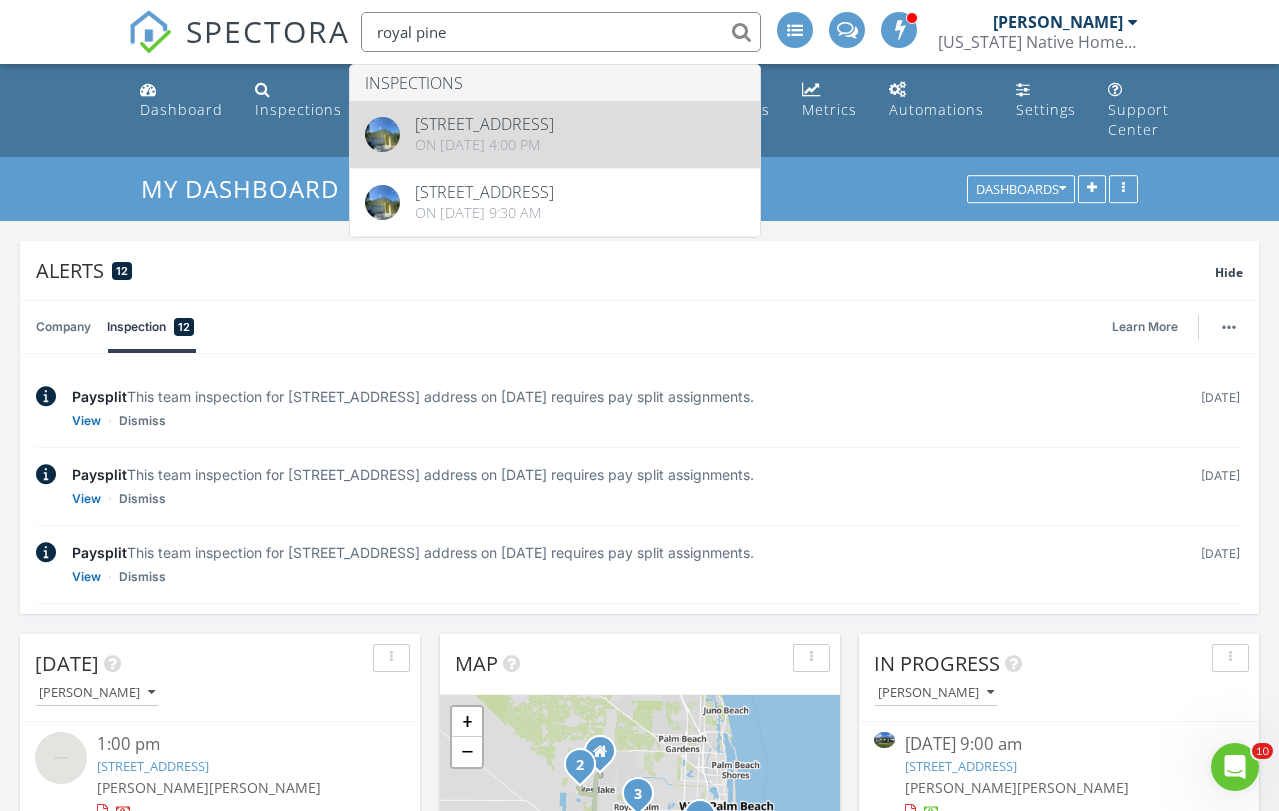 type on "royal pine" 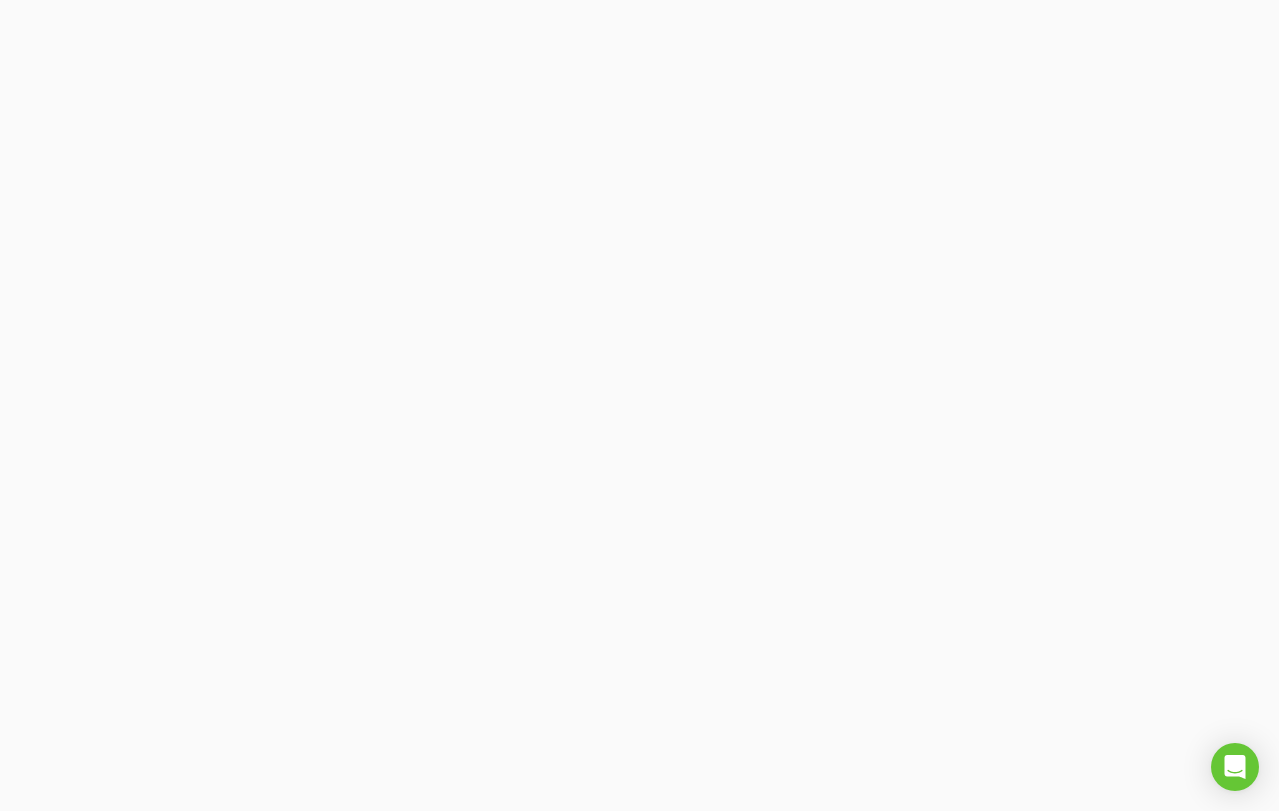 scroll, scrollTop: 0, scrollLeft: 0, axis: both 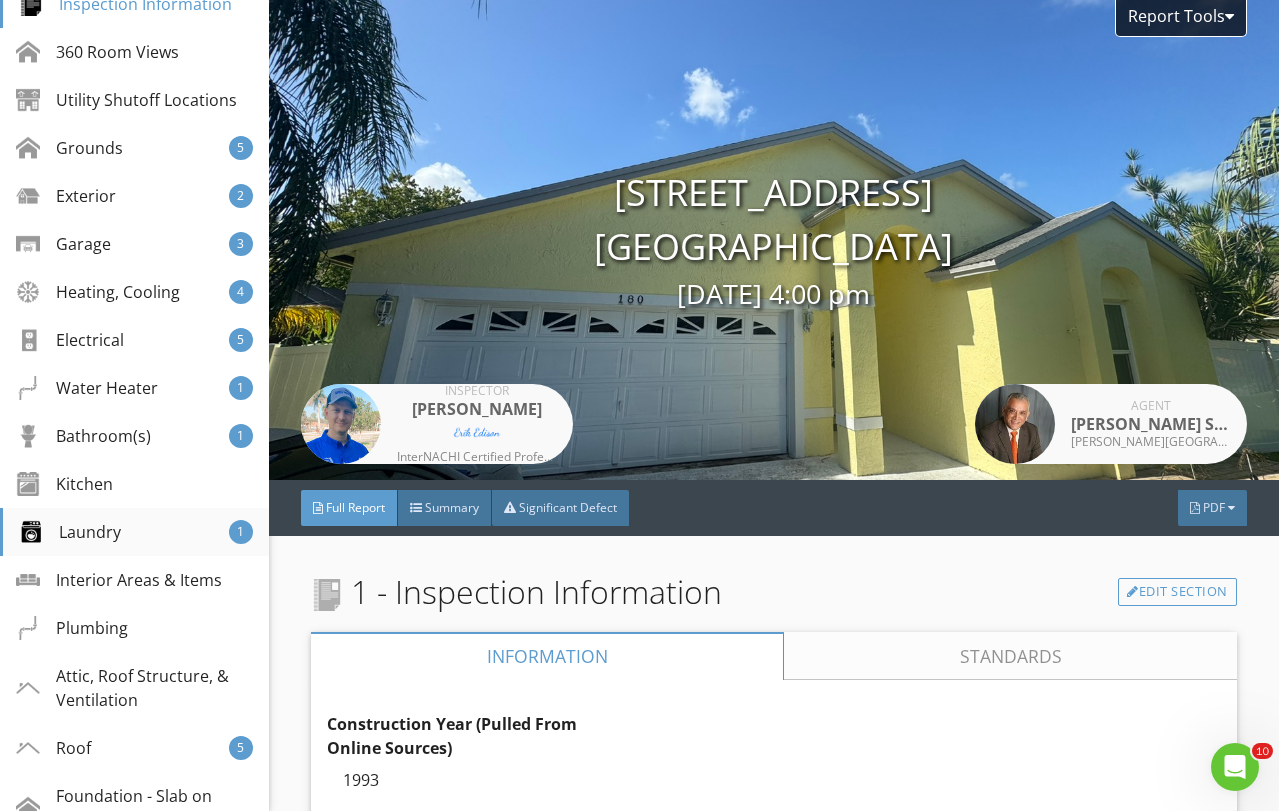 click on "Laundry" at bounding box center (70, 532) 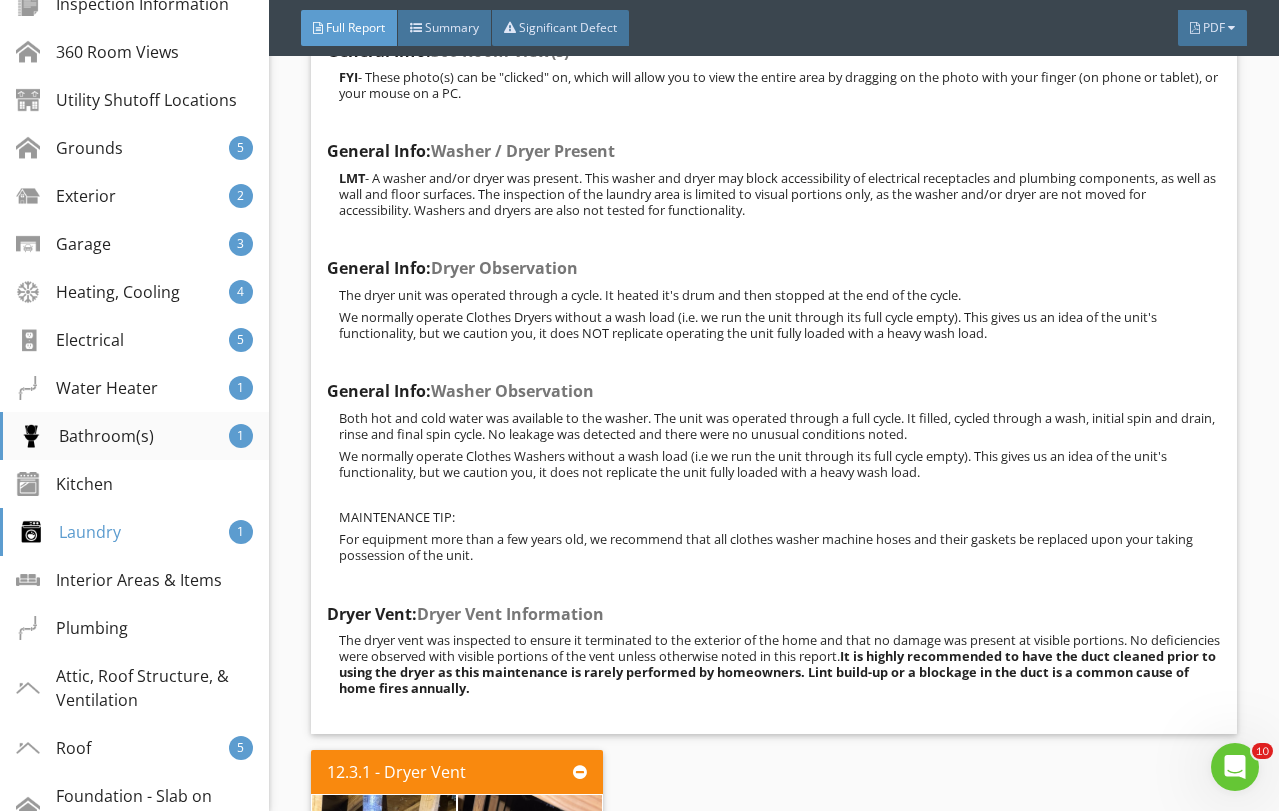 click on "Bathroom(s)" at bounding box center (86, 436) 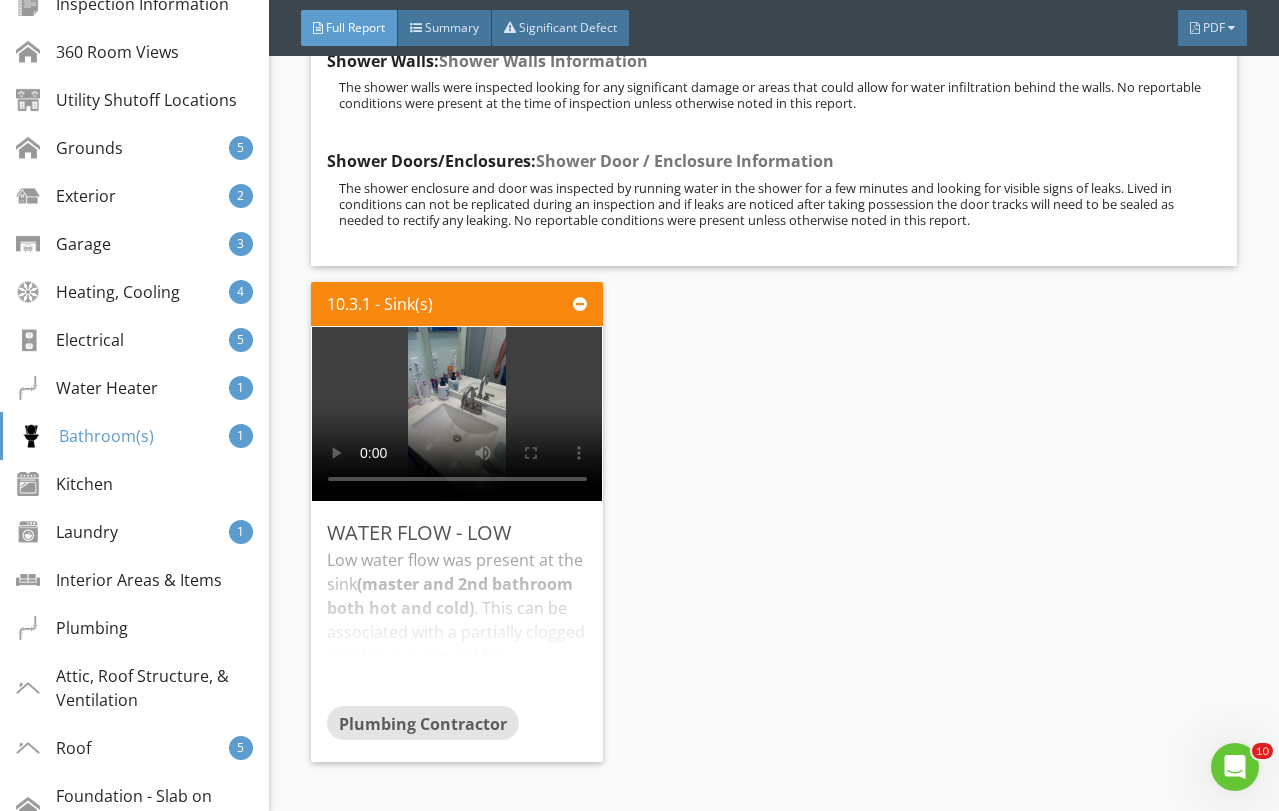 scroll, scrollTop: 20438, scrollLeft: 0, axis: vertical 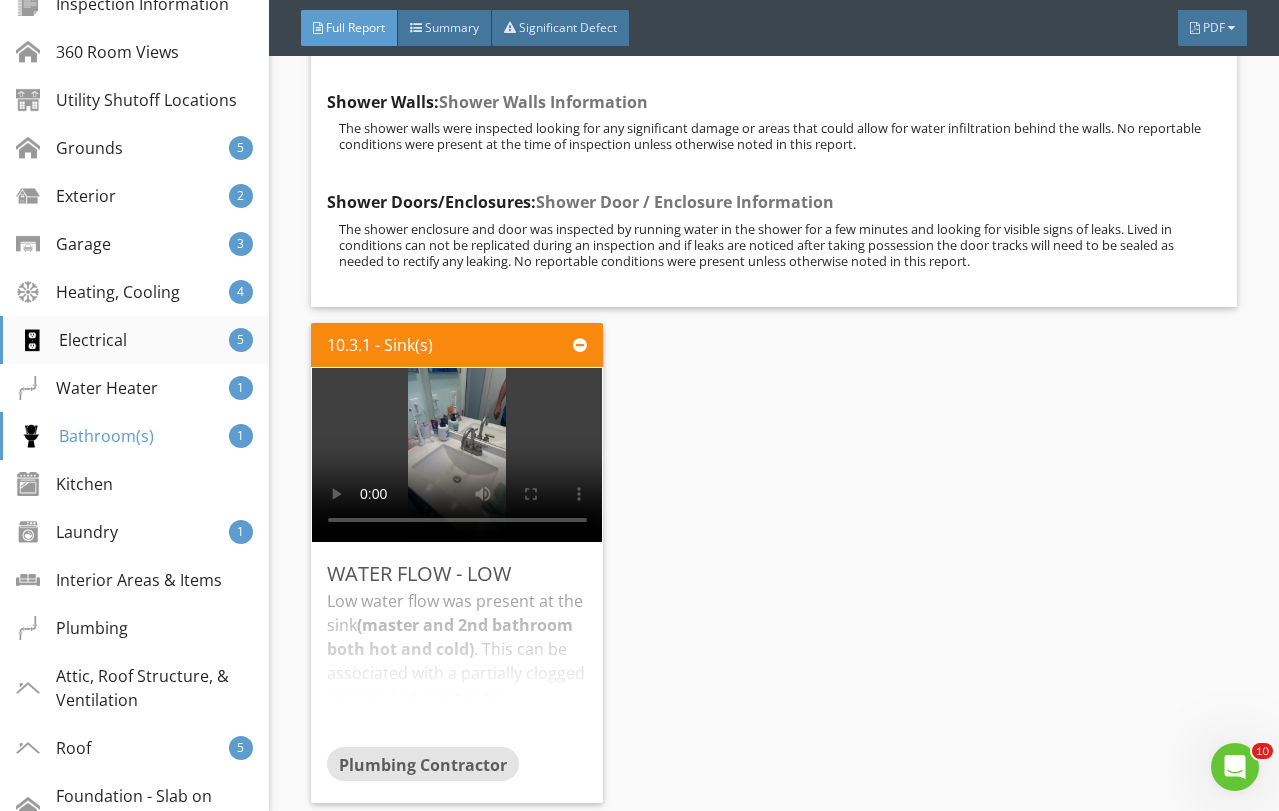 click on "Electrical" at bounding box center [73, 340] 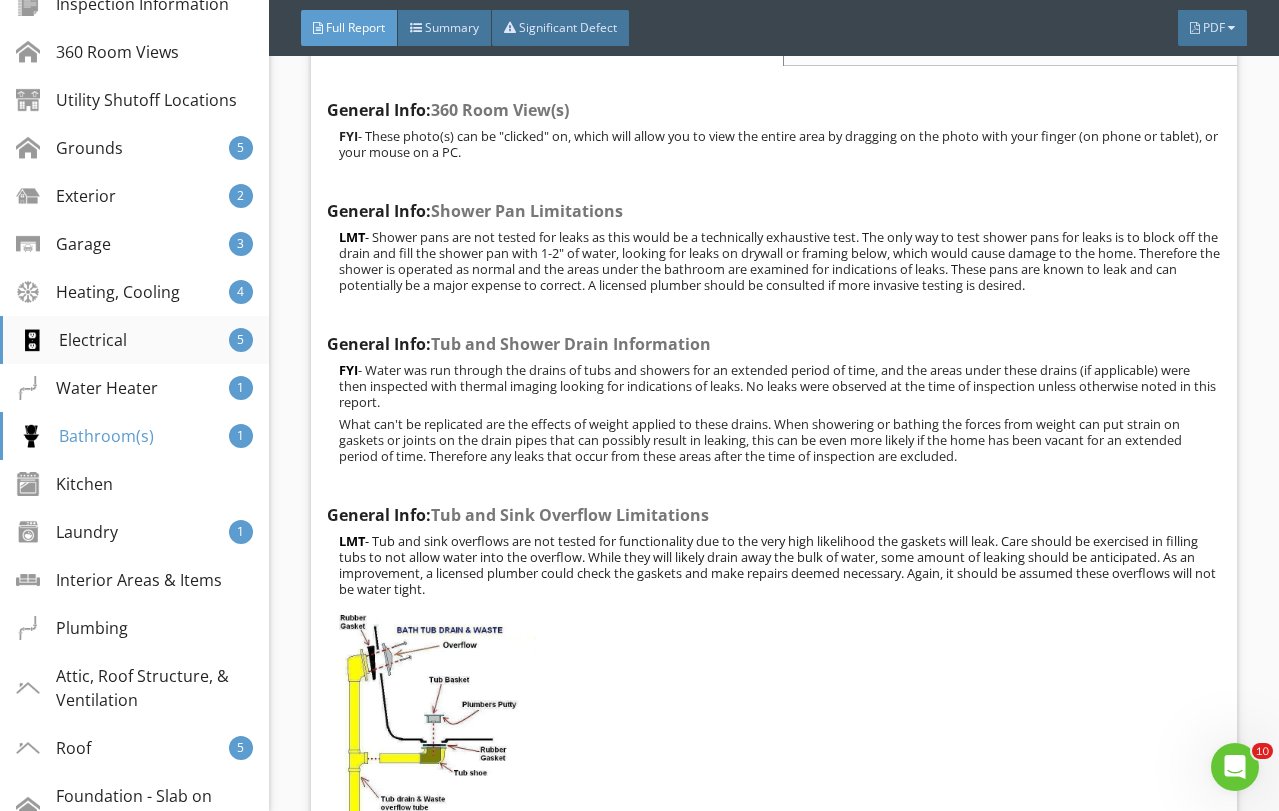 click on "Electrical" at bounding box center (73, 340) 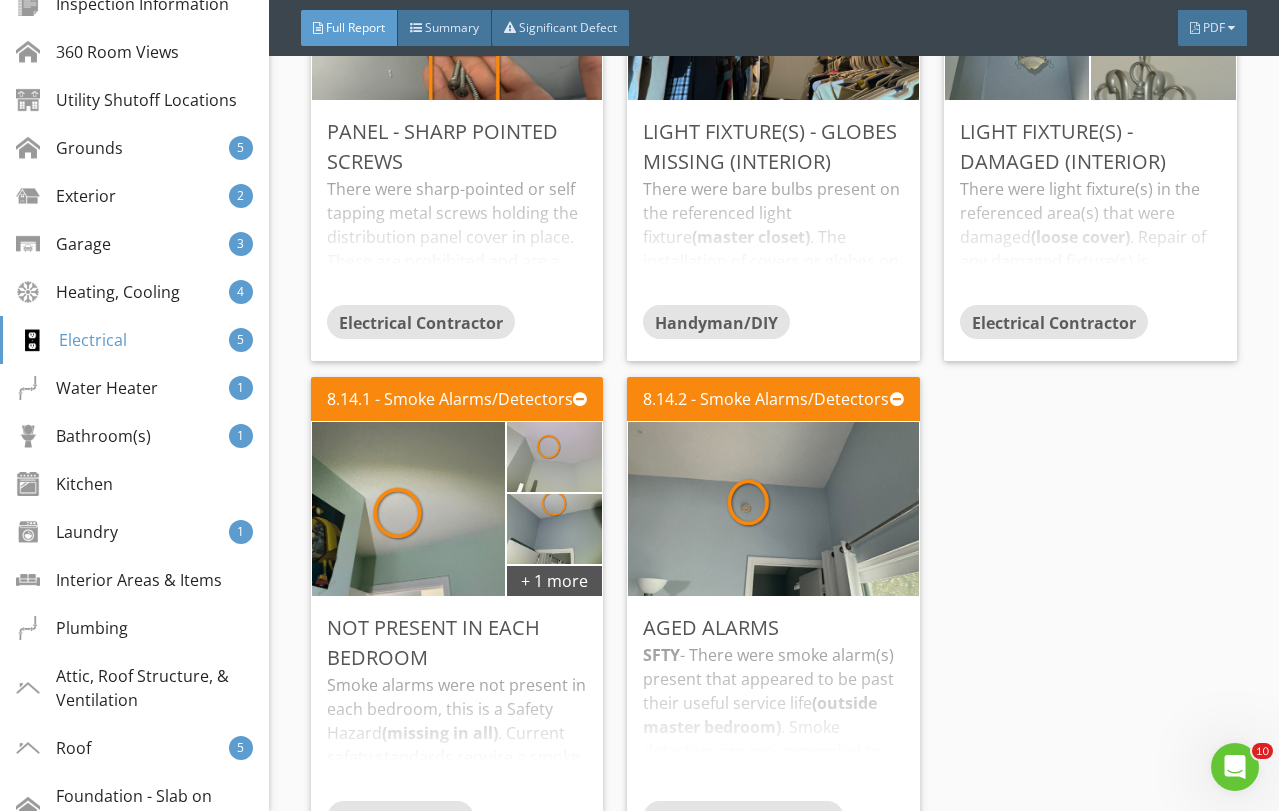 scroll, scrollTop: 16839, scrollLeft: 0, axis: vertical 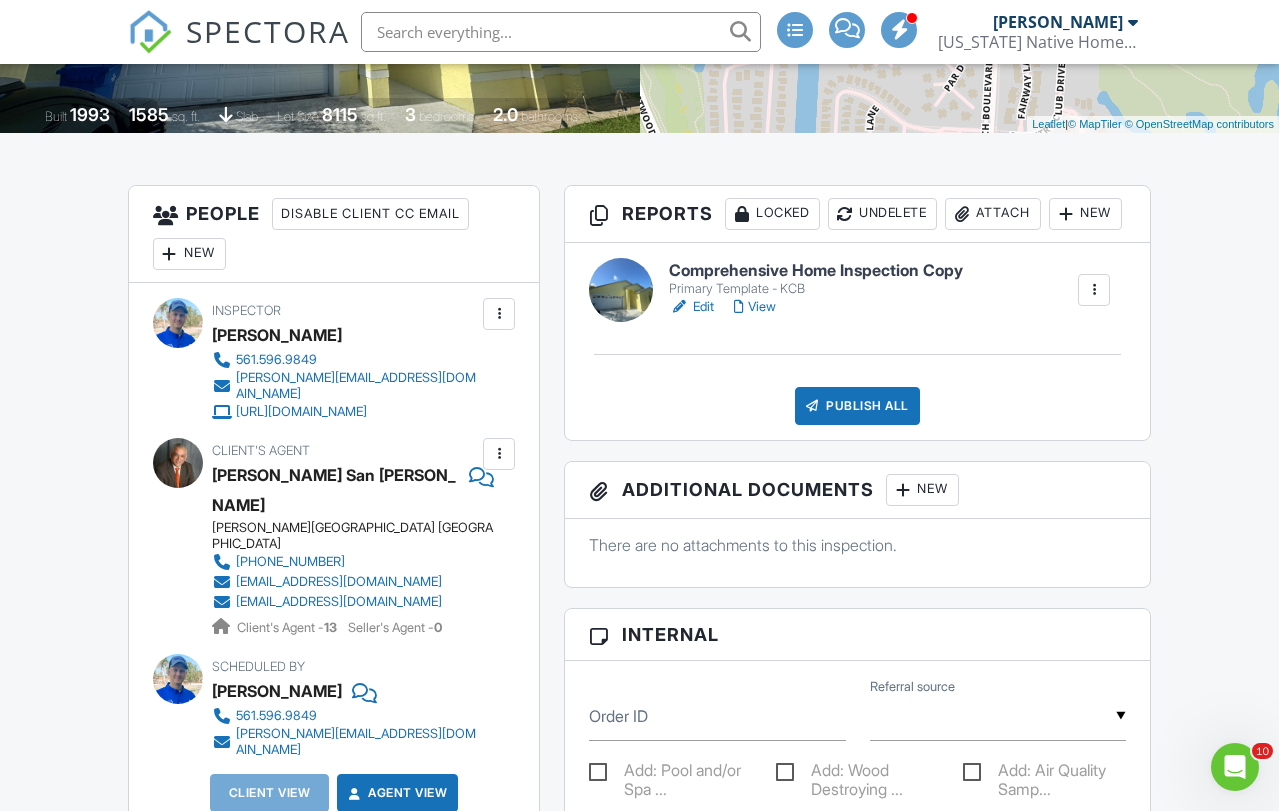 click on "View" at bounding box center [755, 307] 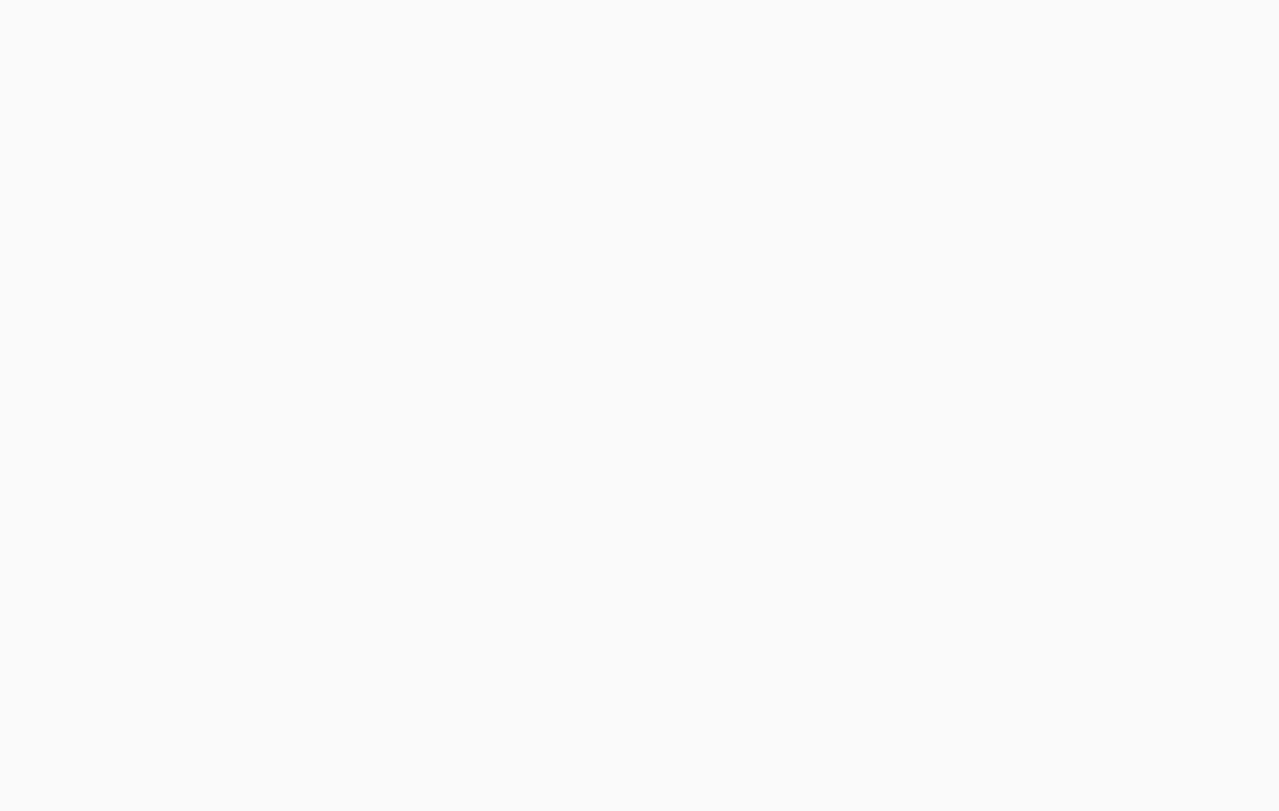 scroll, scrollTop: 0, scrollLeft: 0, axis: both 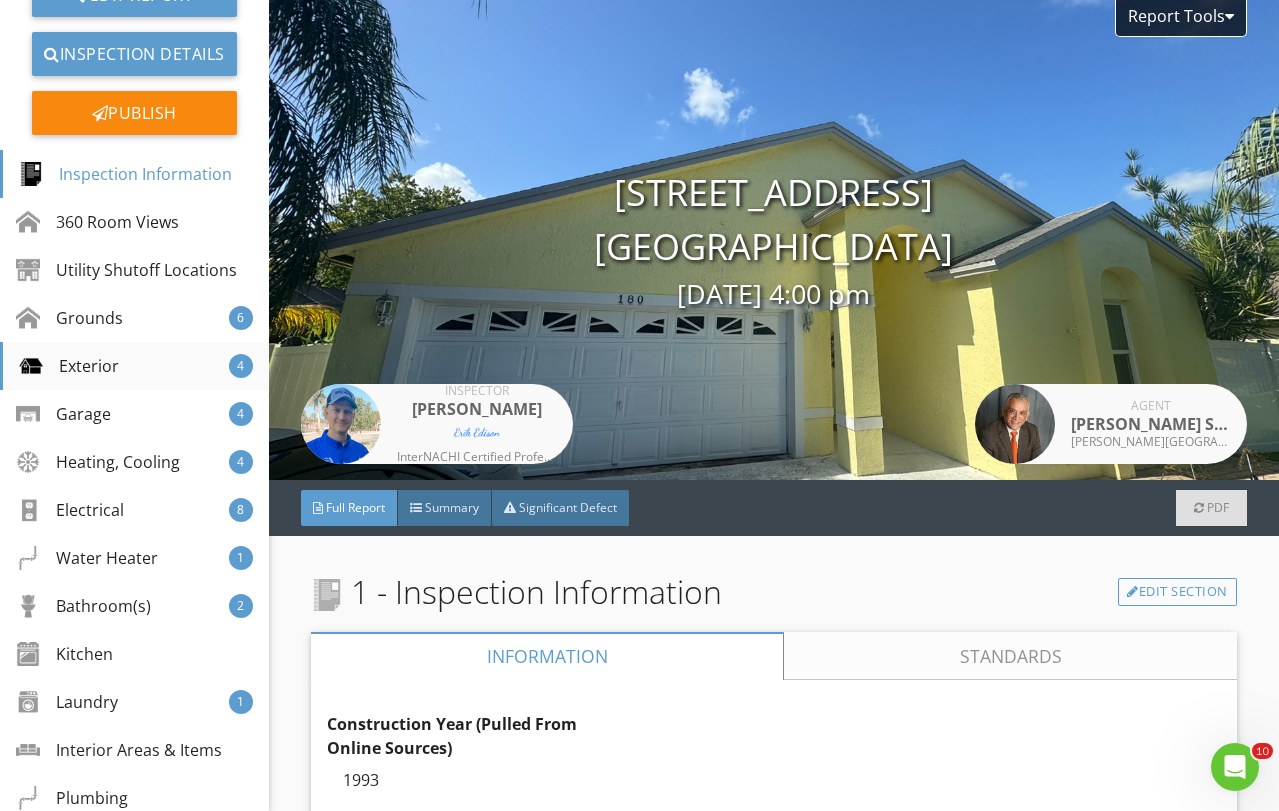 click on "Exterior" at bounding box center (69, 366) 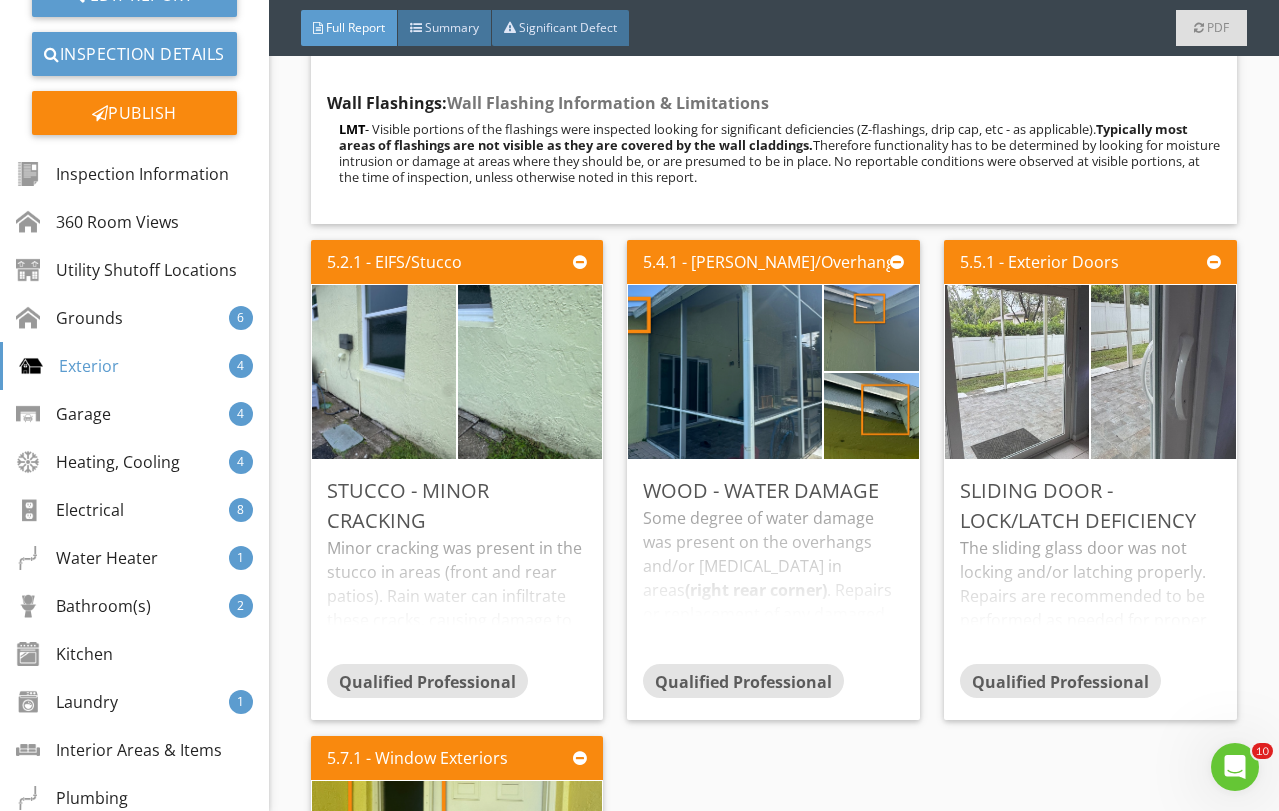 scroll, scrollTop: 8362, scrollLeft: 0, axis: vertical 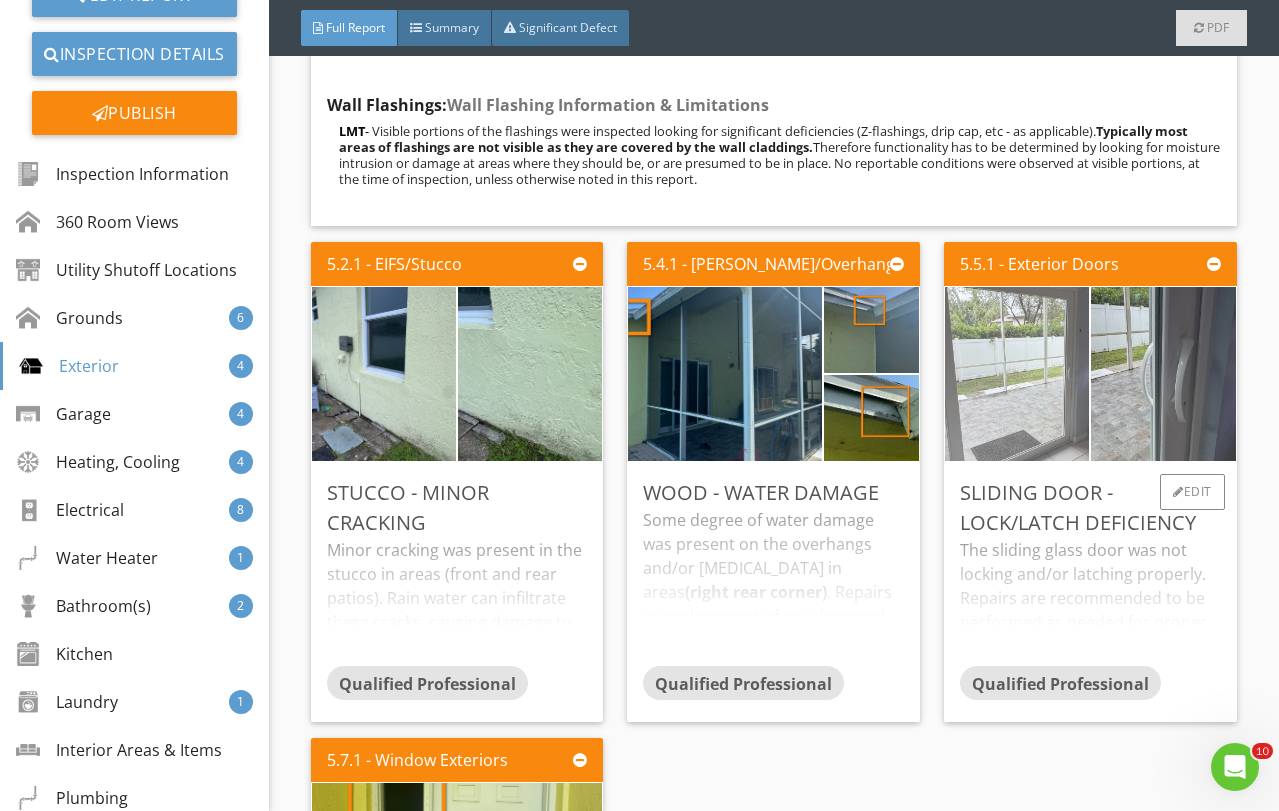 click at bounding box center [1017, 373] 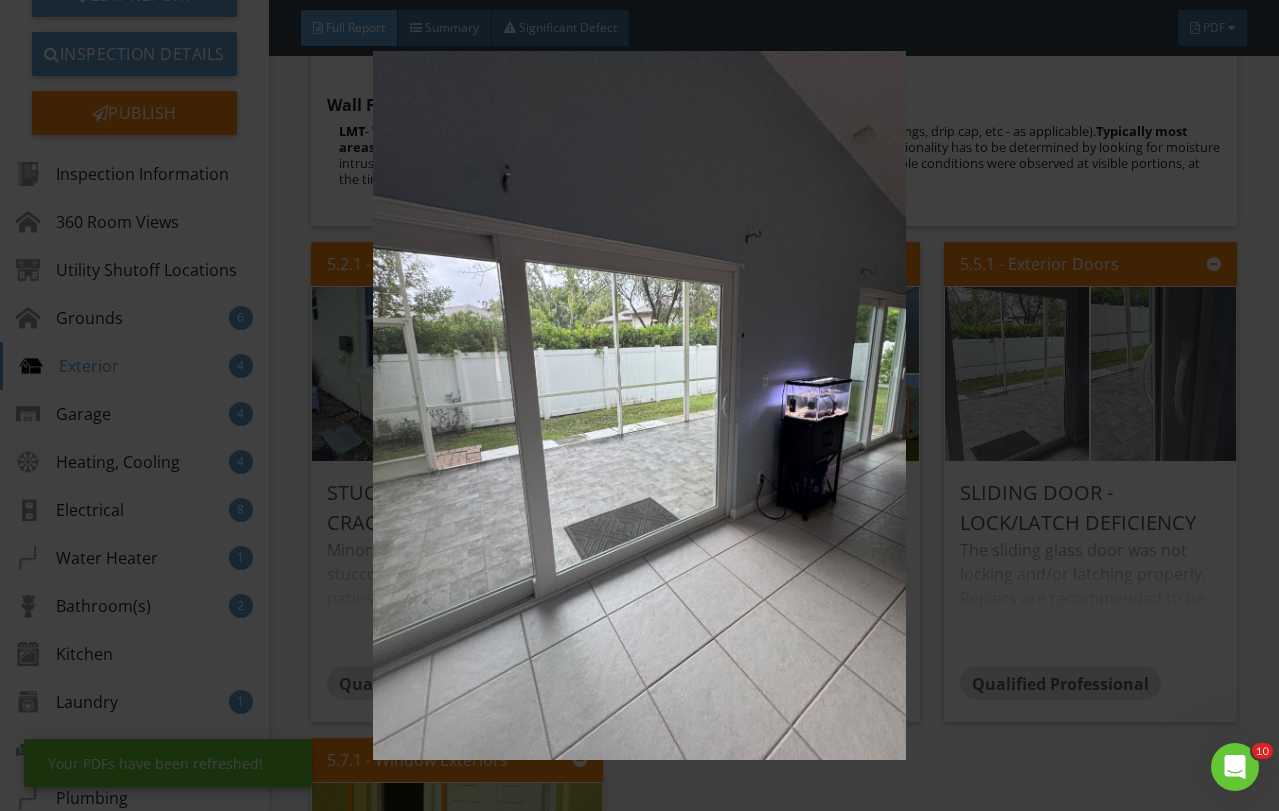 click at bounding box center (639, 406) 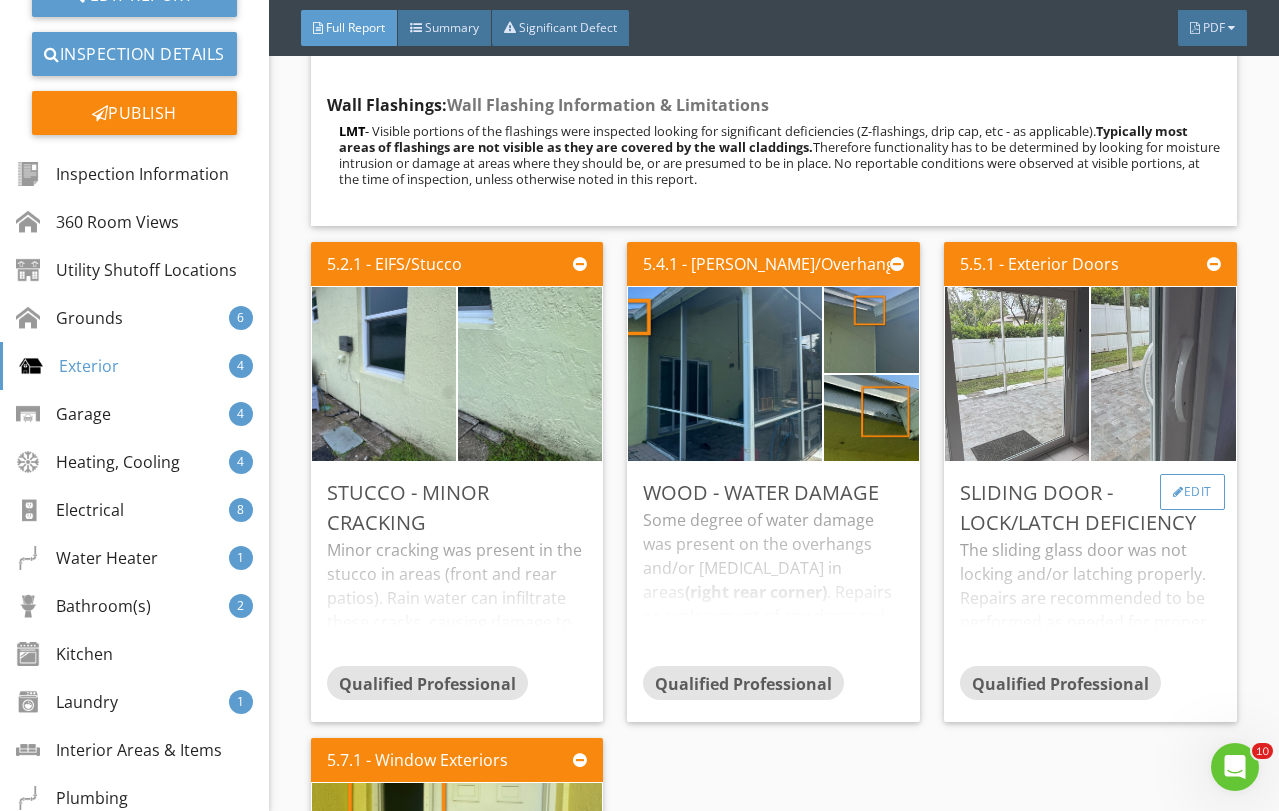 click on "Edit" at bounding box center (1192, 492) 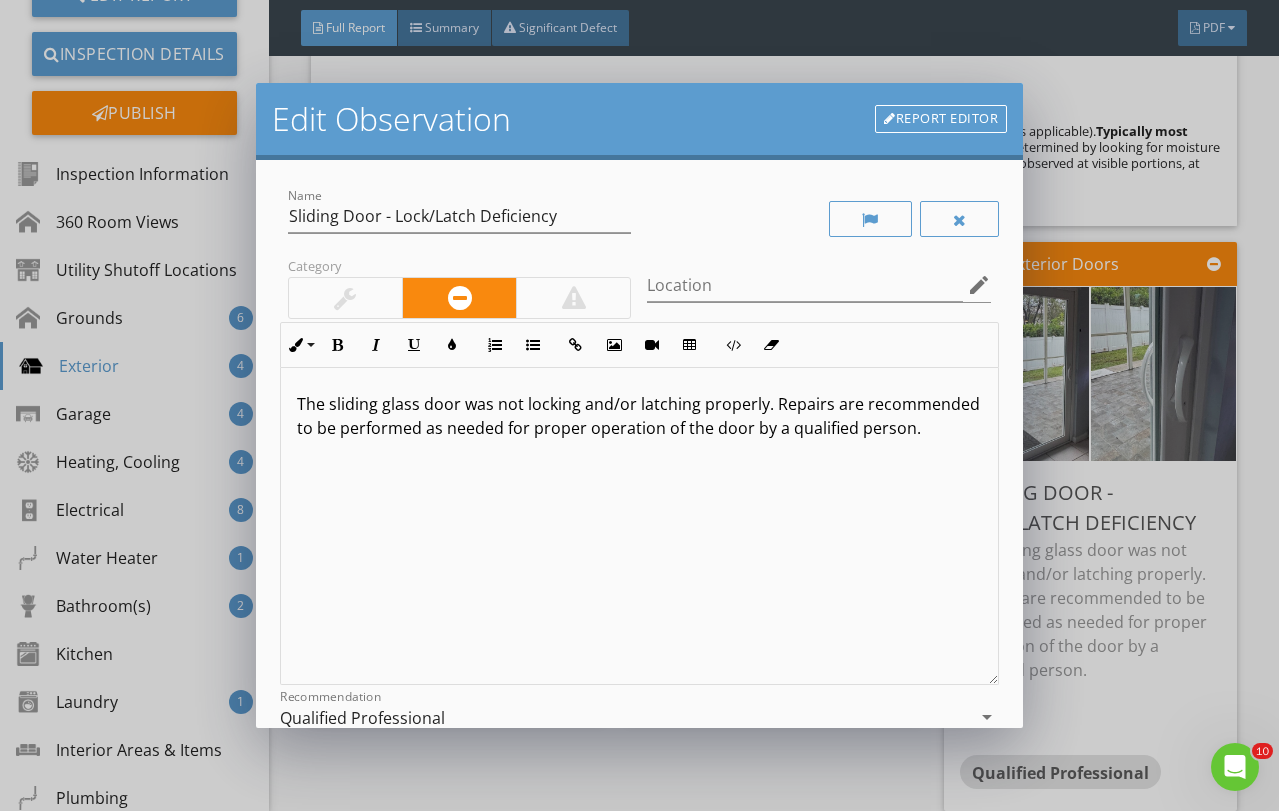 scroll, scrollTop: 1, scrollLeft: 0, axis: vertical 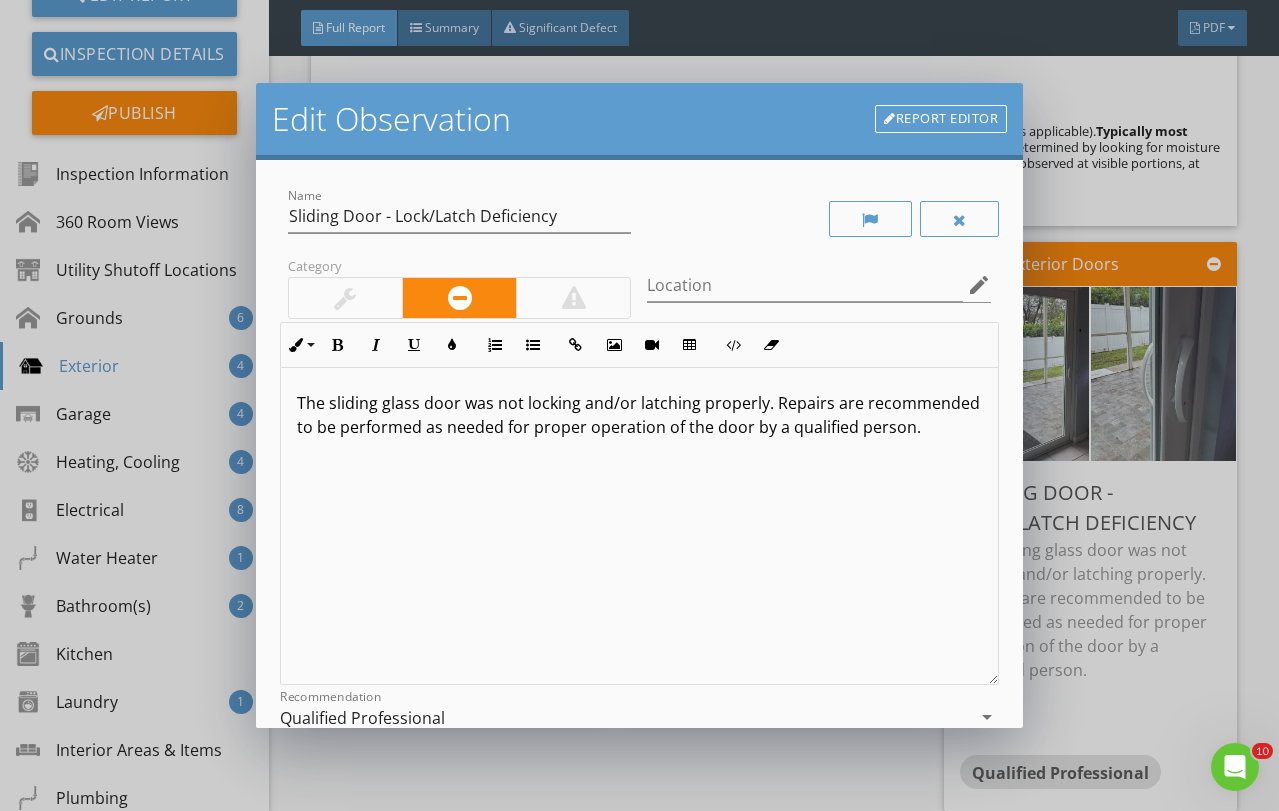 click on "Edit Observation
Report Editor
Name Sliding Door - Lock/Latch Deficiency                 Category               Location edit   Inline Style XLarge Large Normal Small Light Small/Light Bold Italic Underline Colors Ordered List Unordered List Insert Link Insert Image Insert Video Insert Table Code View Clear Formatting The sliding glass door was not locking and/or latching properly. Repairs are recommended to be performed as needed for proper operation of the door by a qualified person.  Enter text here <p>The sliding glass door was not locking and/or latching properly. Repairs are recommended to be performed as needed for proper operation of the door by a qualified person.&nbsp;</p>   Recommendation Qualified Professional arrow_drop_down   check_box_outline_blank Provide Cost Estimate     check_box_outline_blank Save as default name/text for this comment   Cancel
Save Changes" at bounding box center [639, 405] 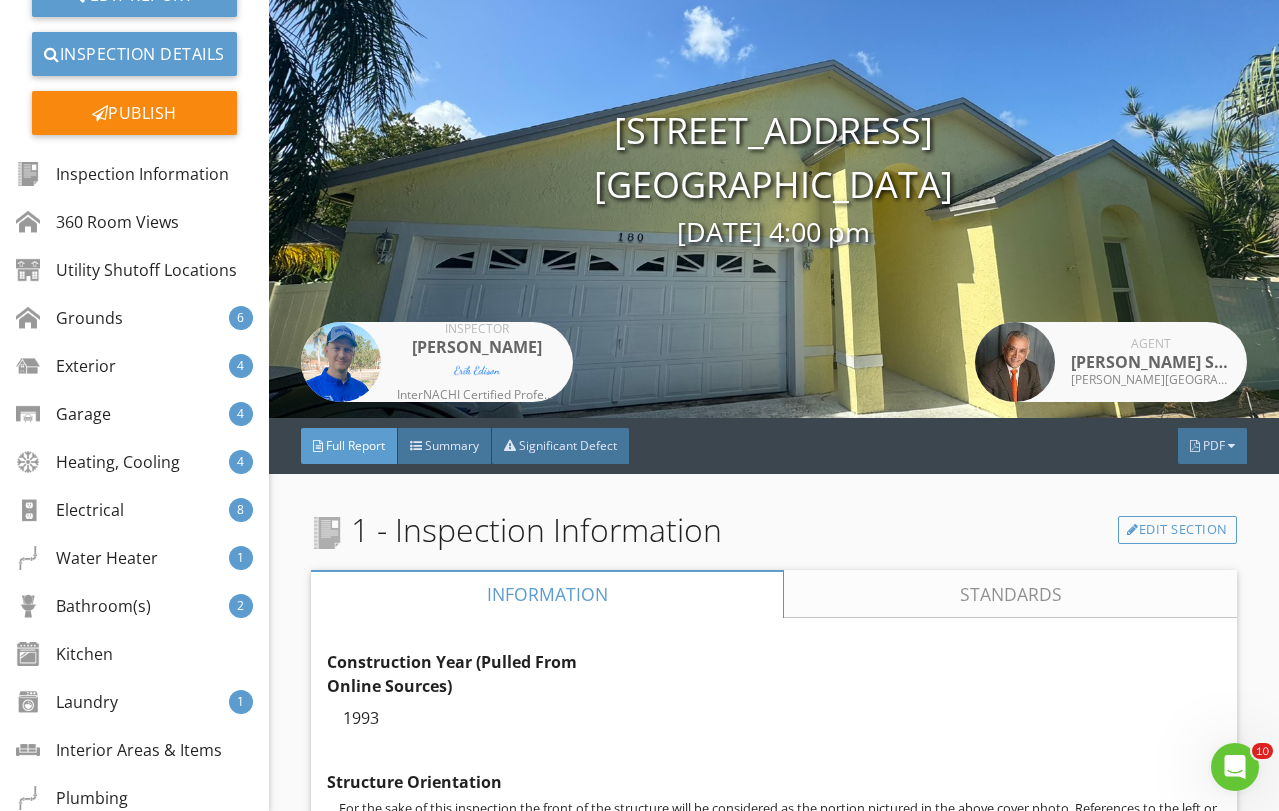 scroll, scrollTop: 0, scrollLeft: 0, axis: both 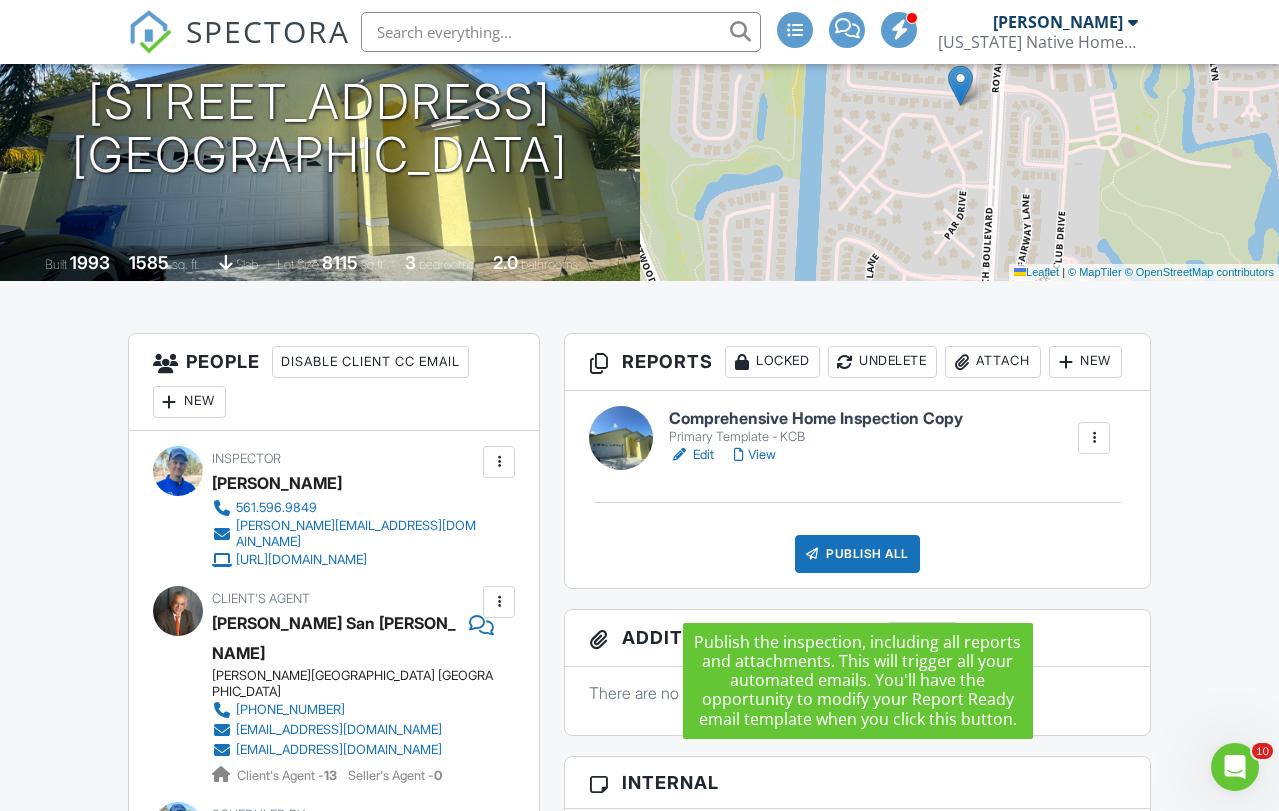 click on "Publish All" at bounding box center [857, 554] 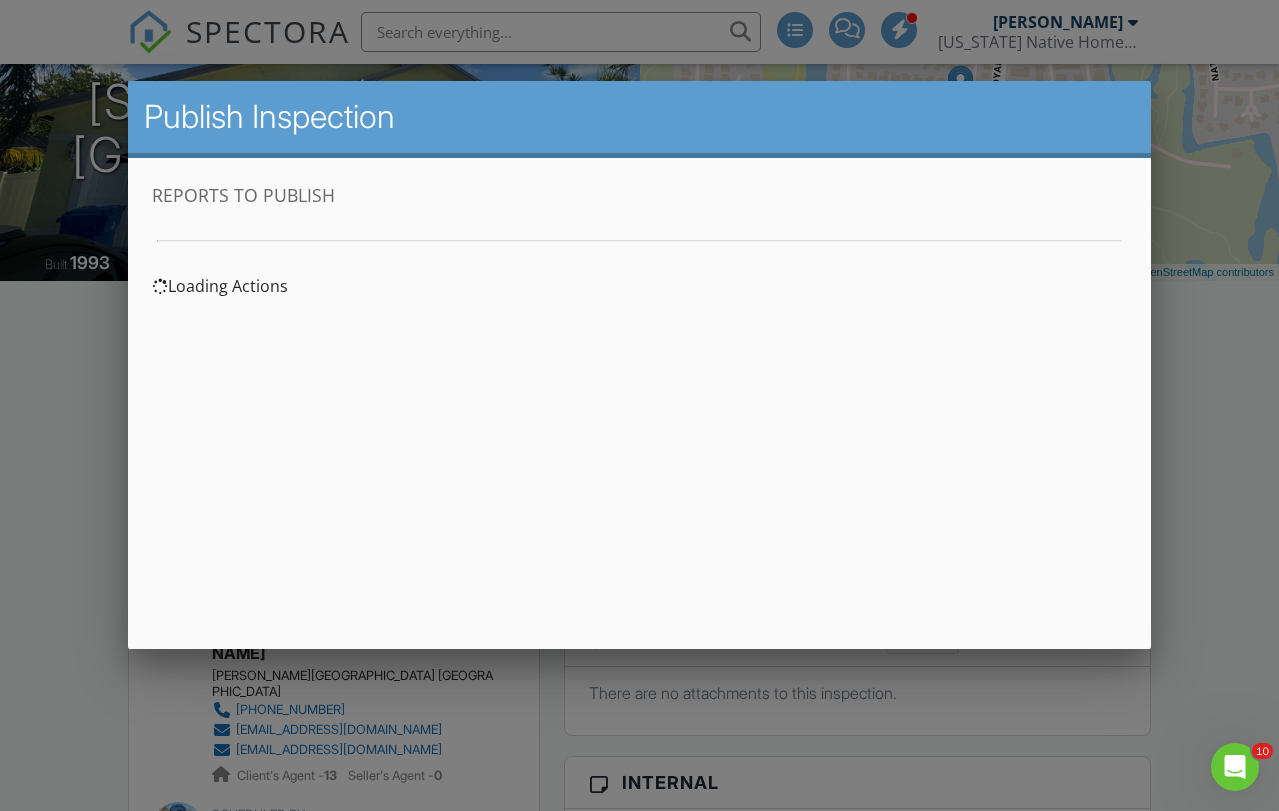 scroll, scrollTop: 0, scrollLeft: 0, axis: both 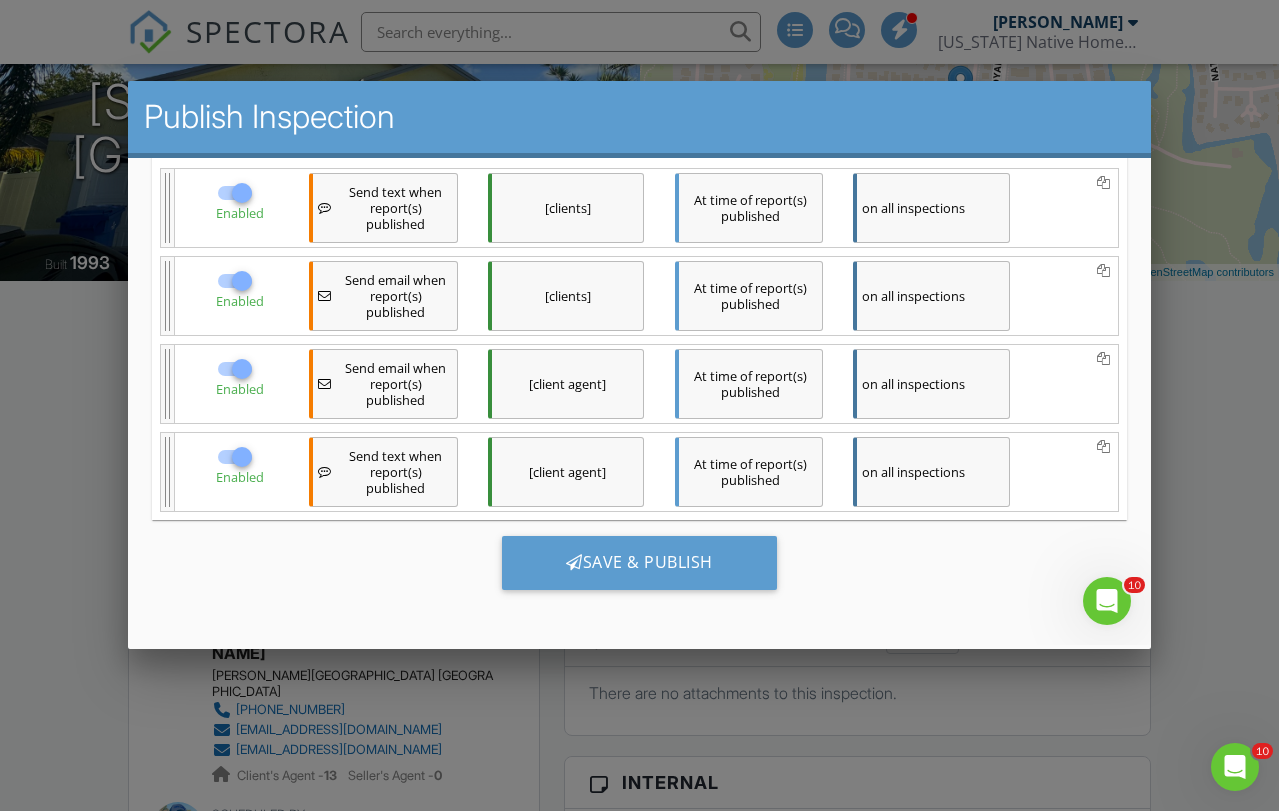 click at bounding box center [639, 407] 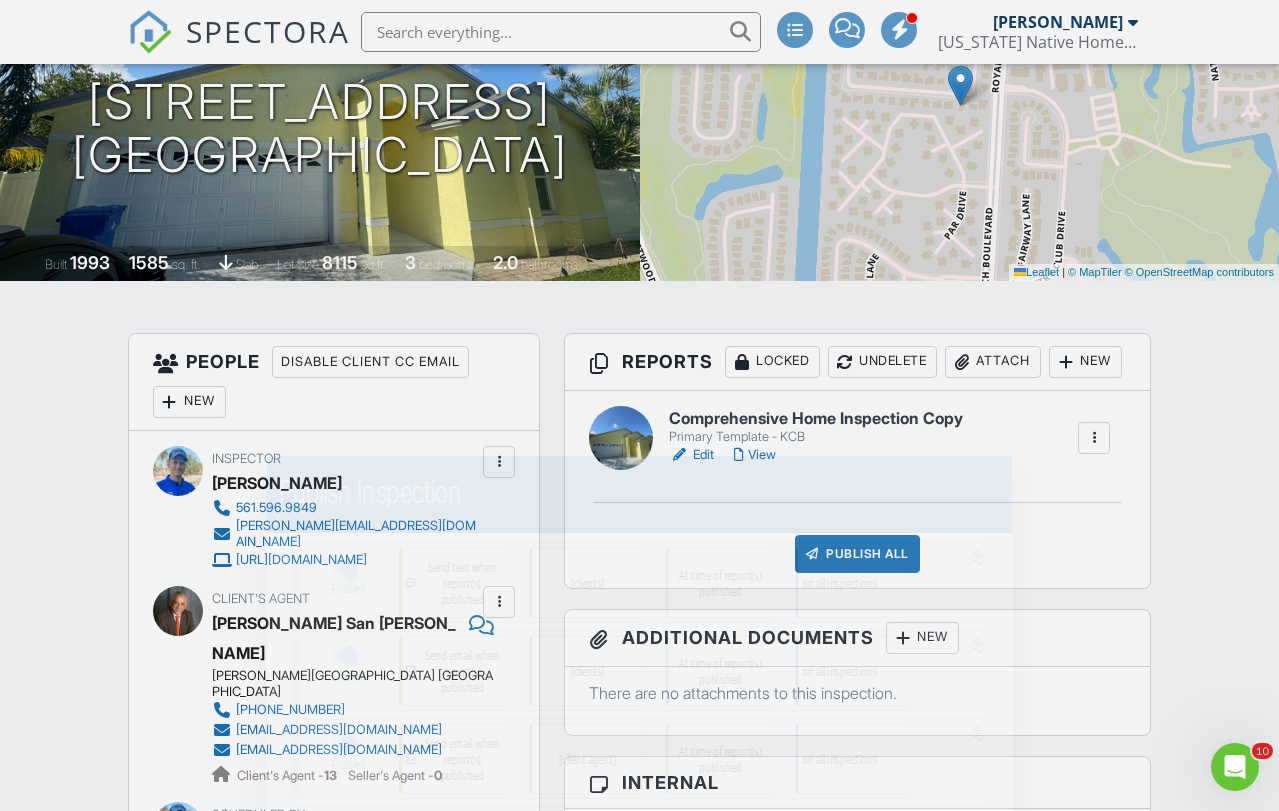 scroll, scrollTop: 0, scrollLeft: 0, axis: both 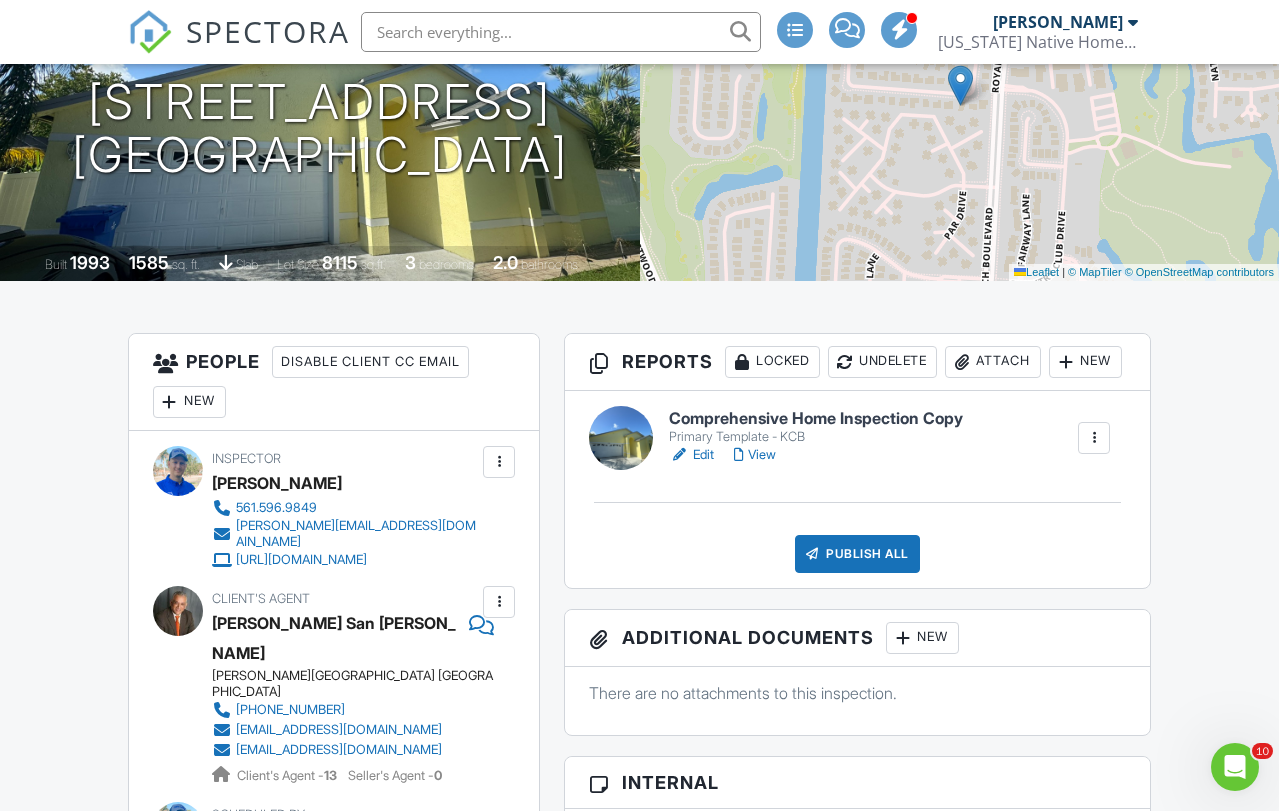 click on "Publish All
Checking report completion" at bounding box center [857, 554] 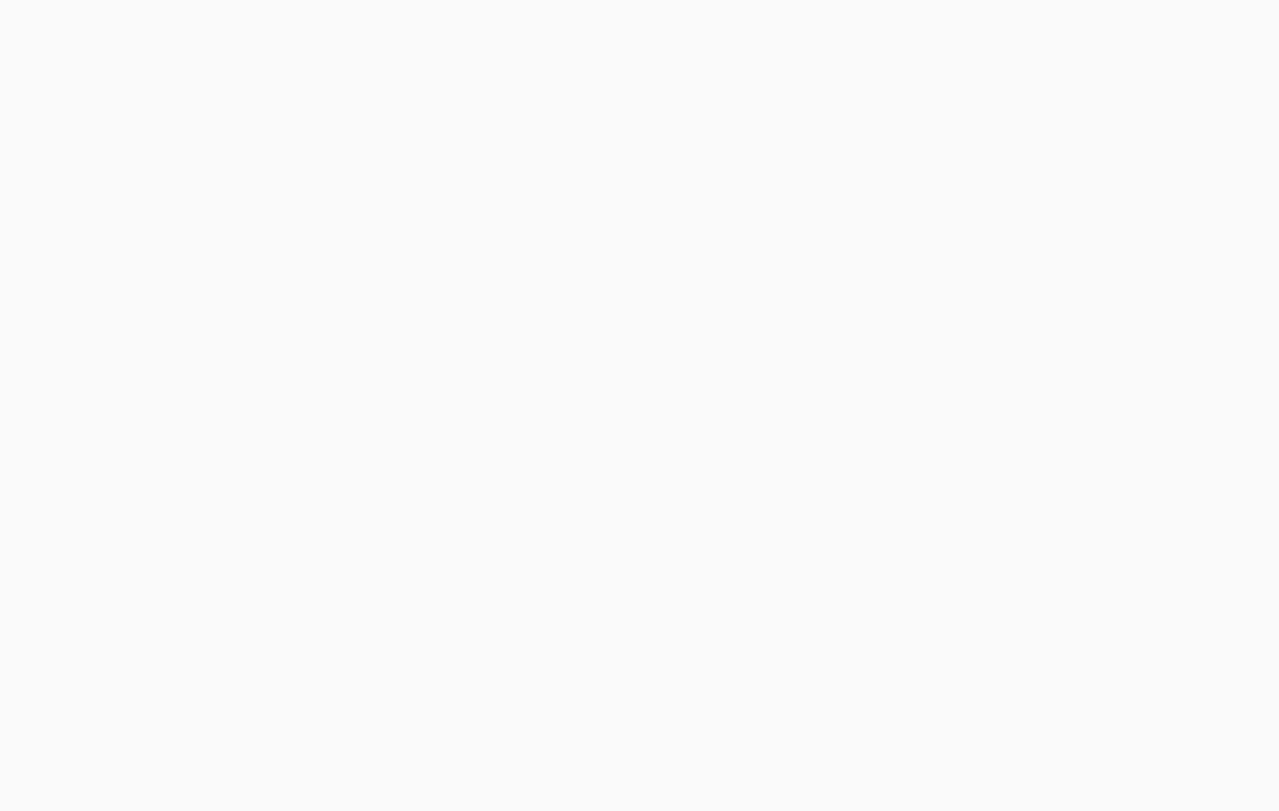scroll, scrollTop: 0, scrollLeft: 0, axis: both 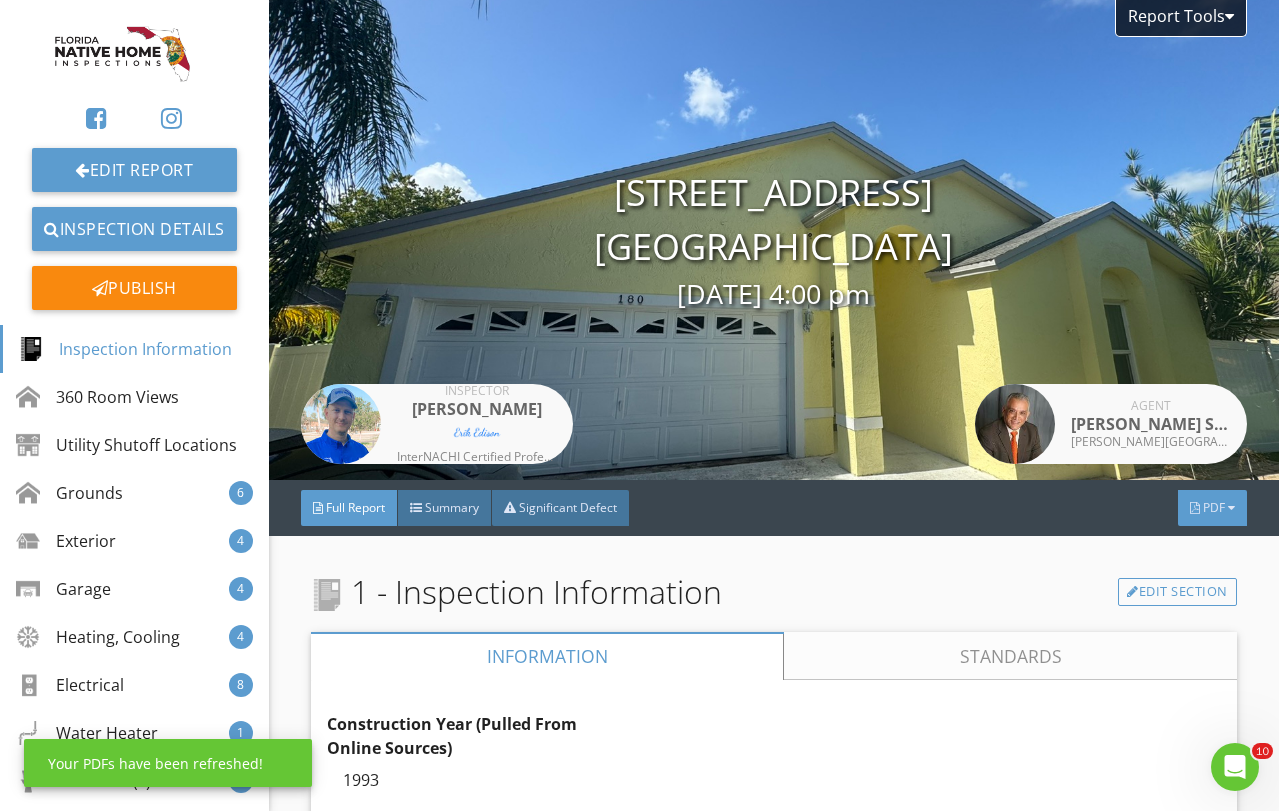 click on "PDF" at bounding box center [1212, 508] 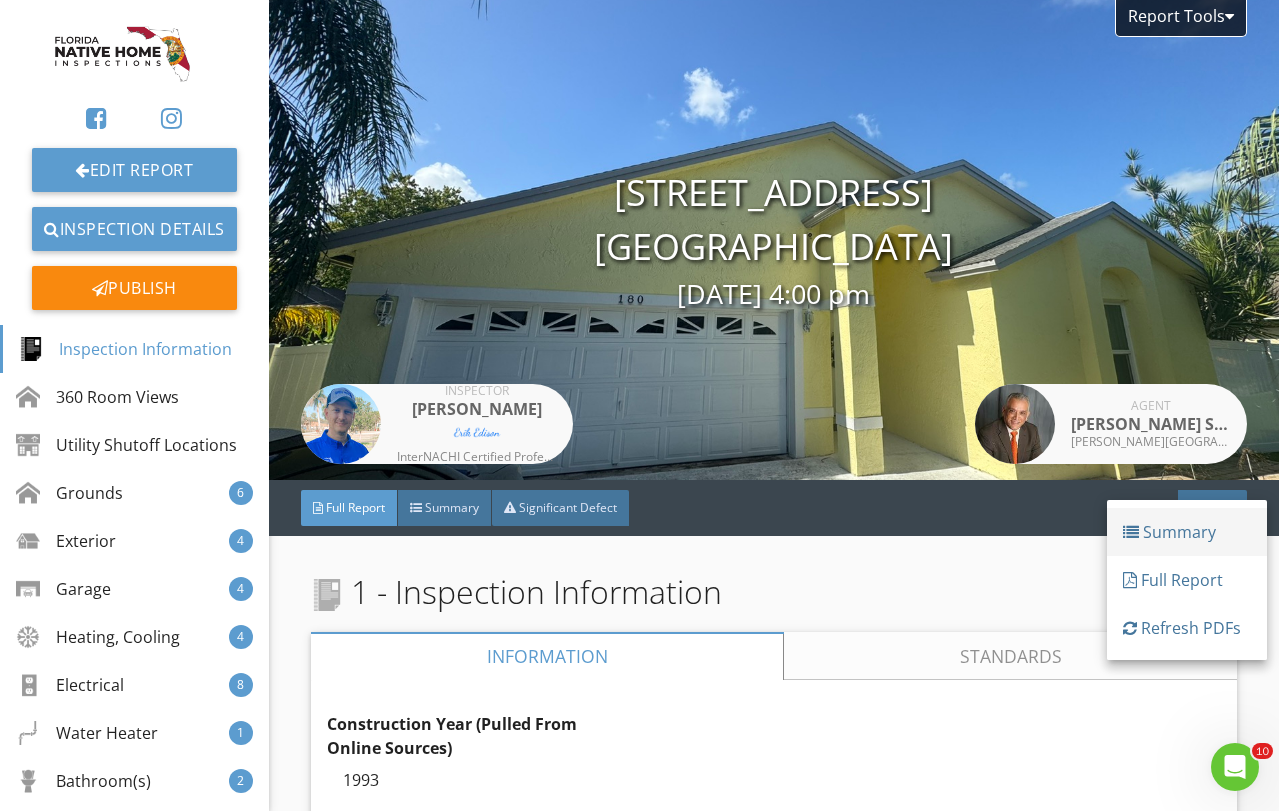 click on "Summary" at bounding box center (1187, 532) 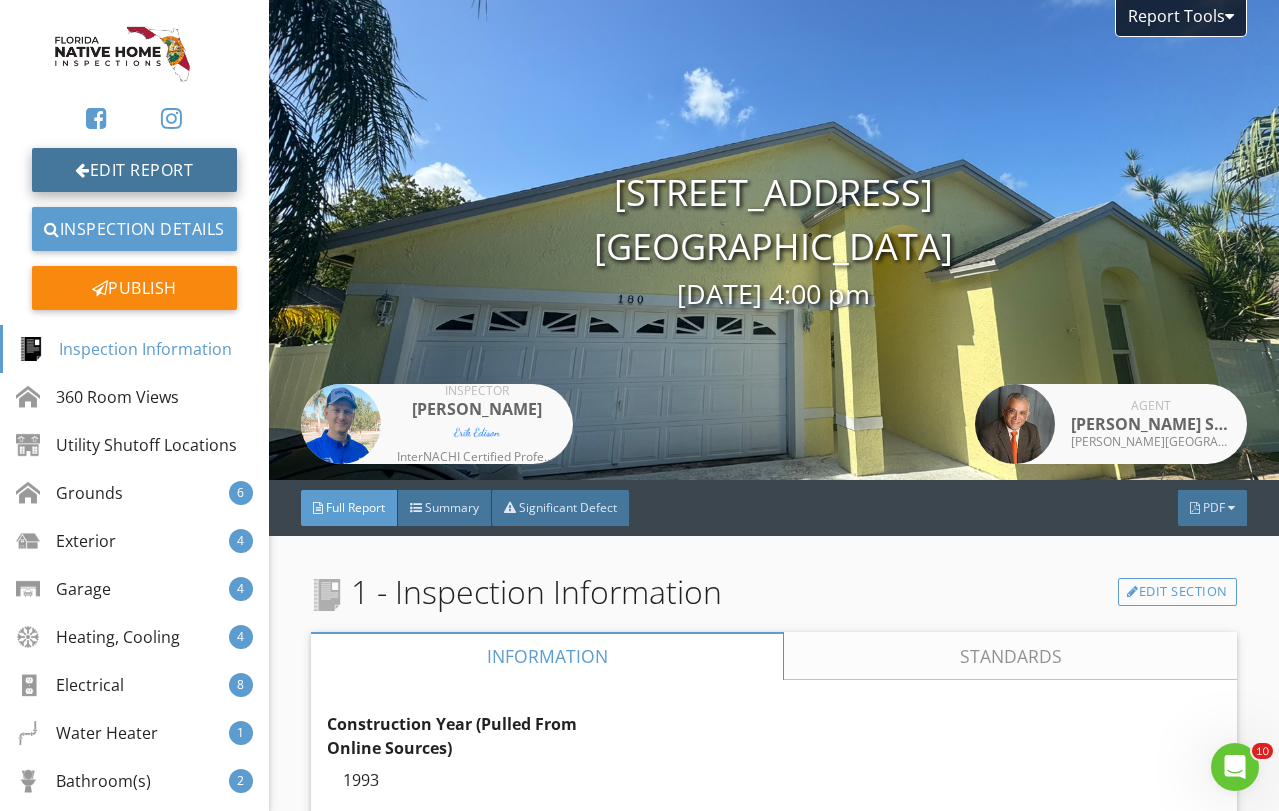 click on "Edit Report" at bounding box center (134, 170) 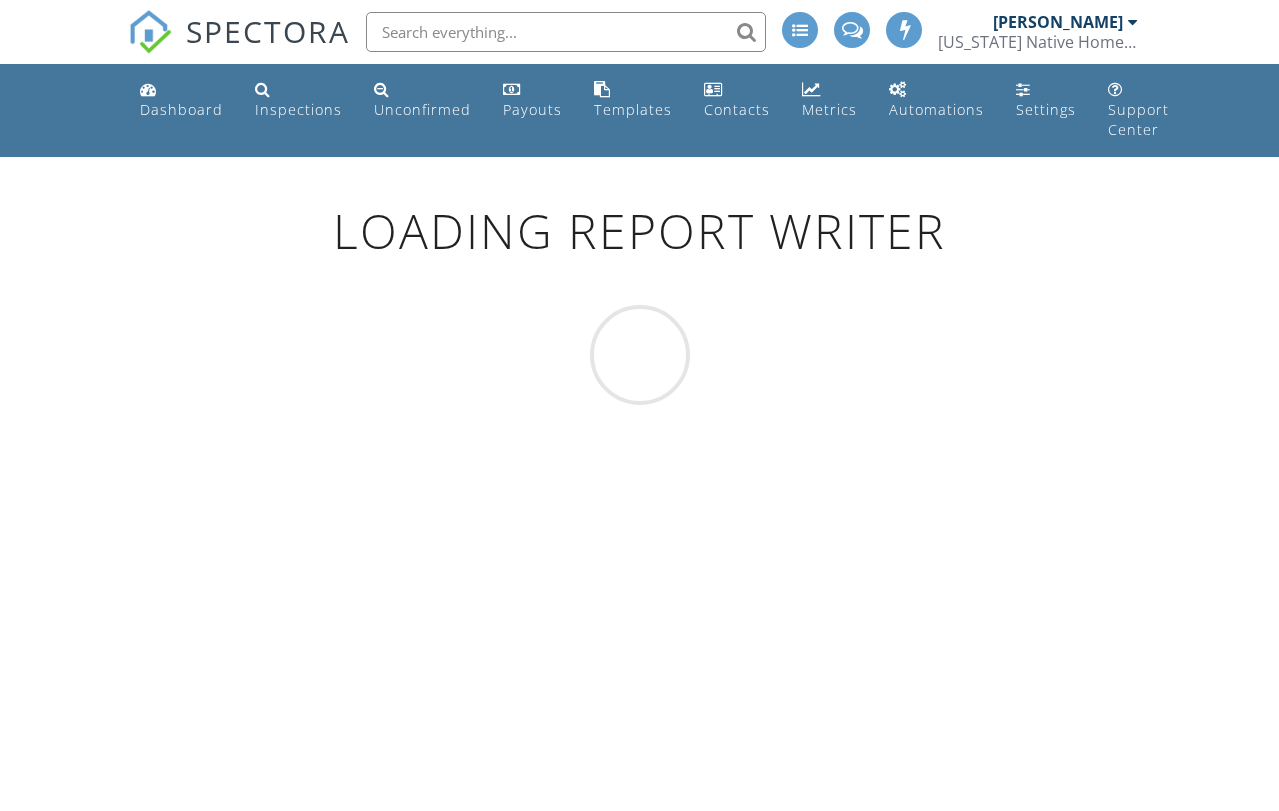 scroll, scrollTop: 0, scrollLeft: 0, axis: both 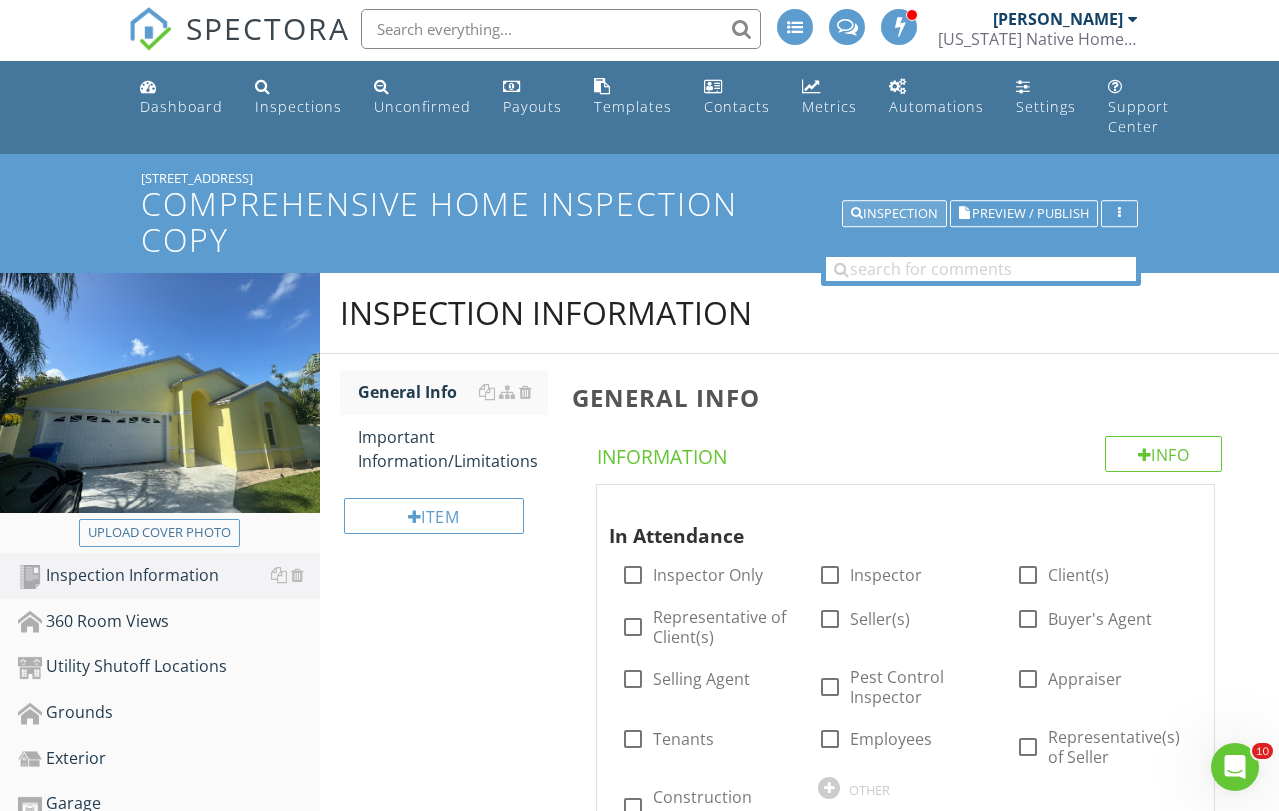 click on "Inspection" at bounding box center [894, 214] 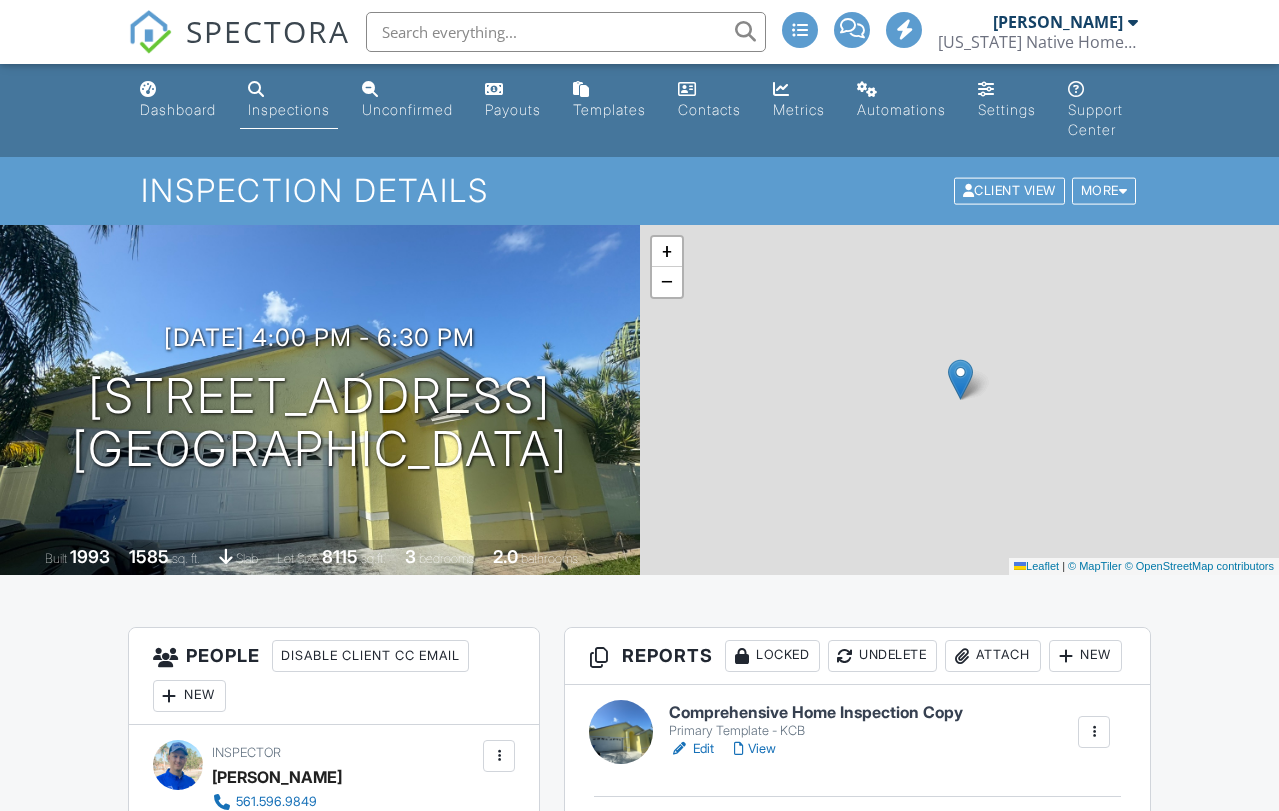 scroll, scrollTop: 0, scrollLeft: 0, axis: both 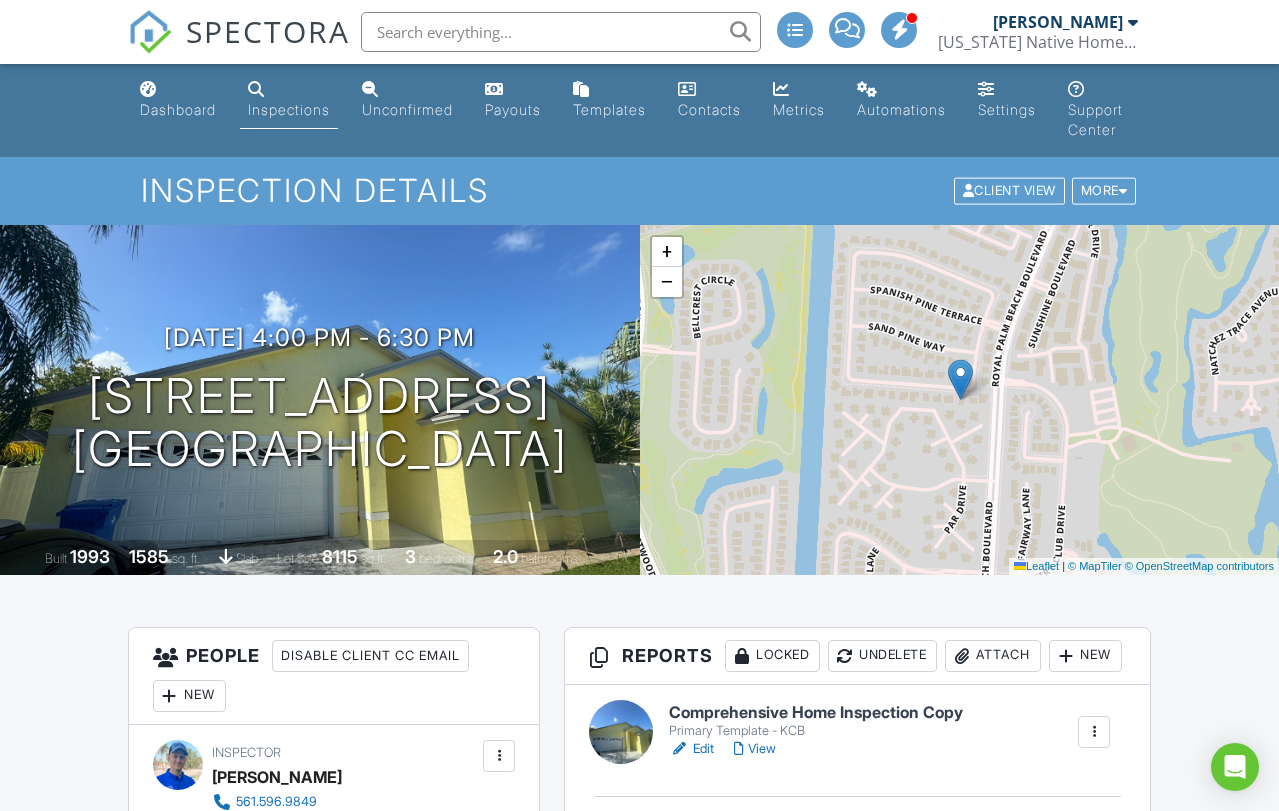 click on "Attach" at bounding box center (993, 656) 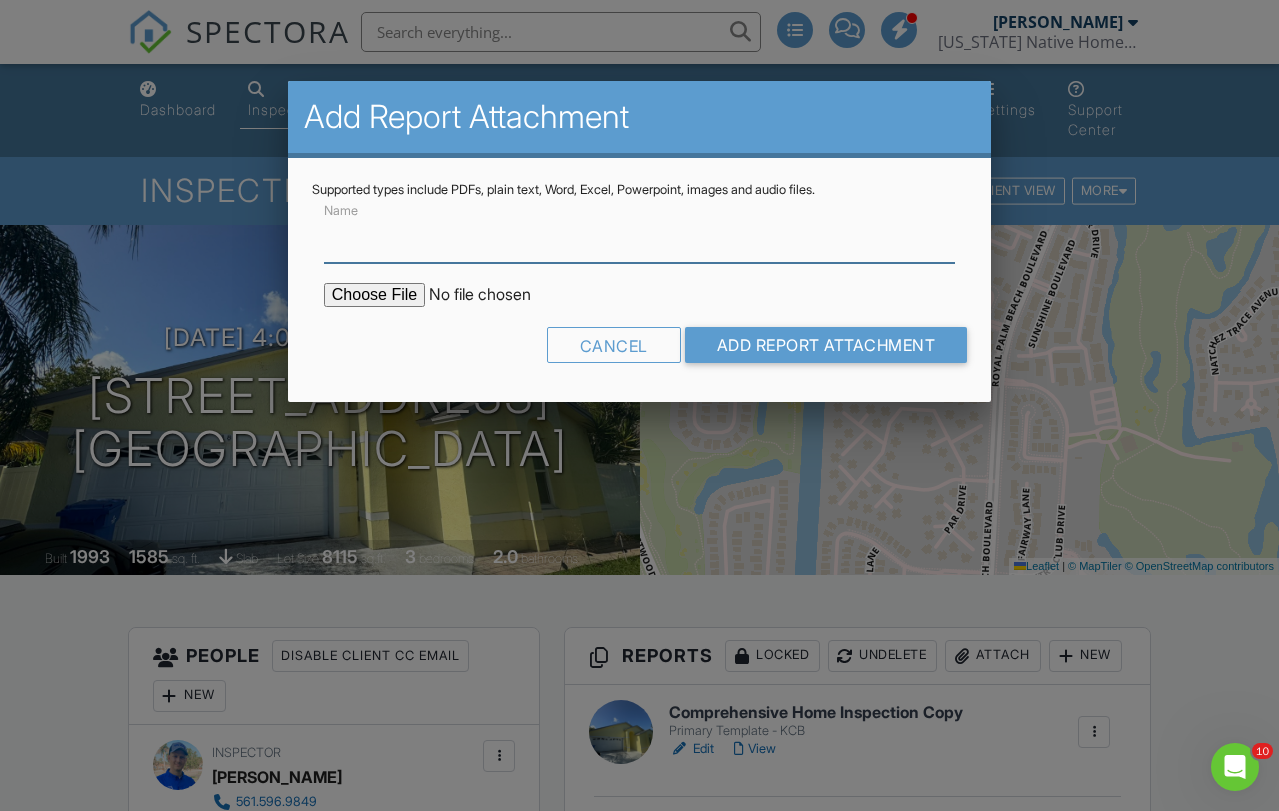 scroll, scrollTop: 0, scrollLeft: 0, axis: both 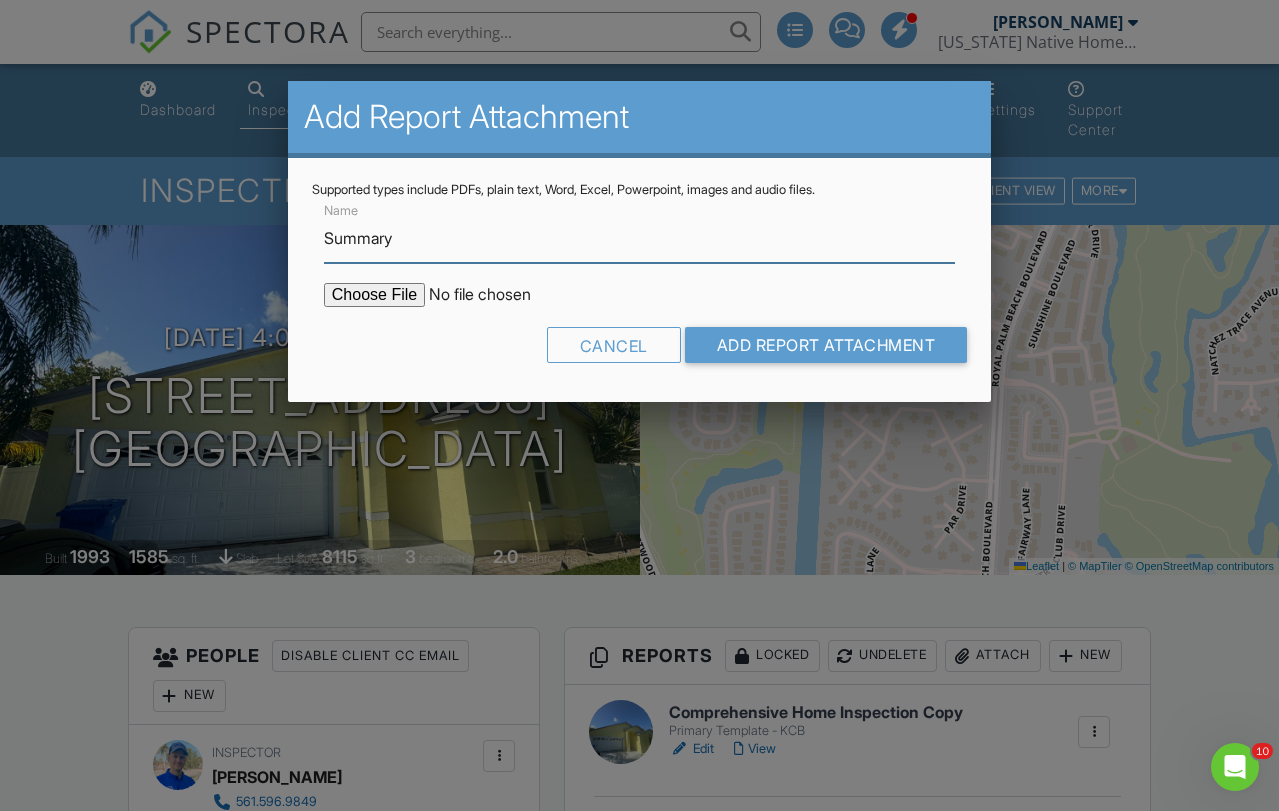 type on "Summary - VIEW FIRST!" 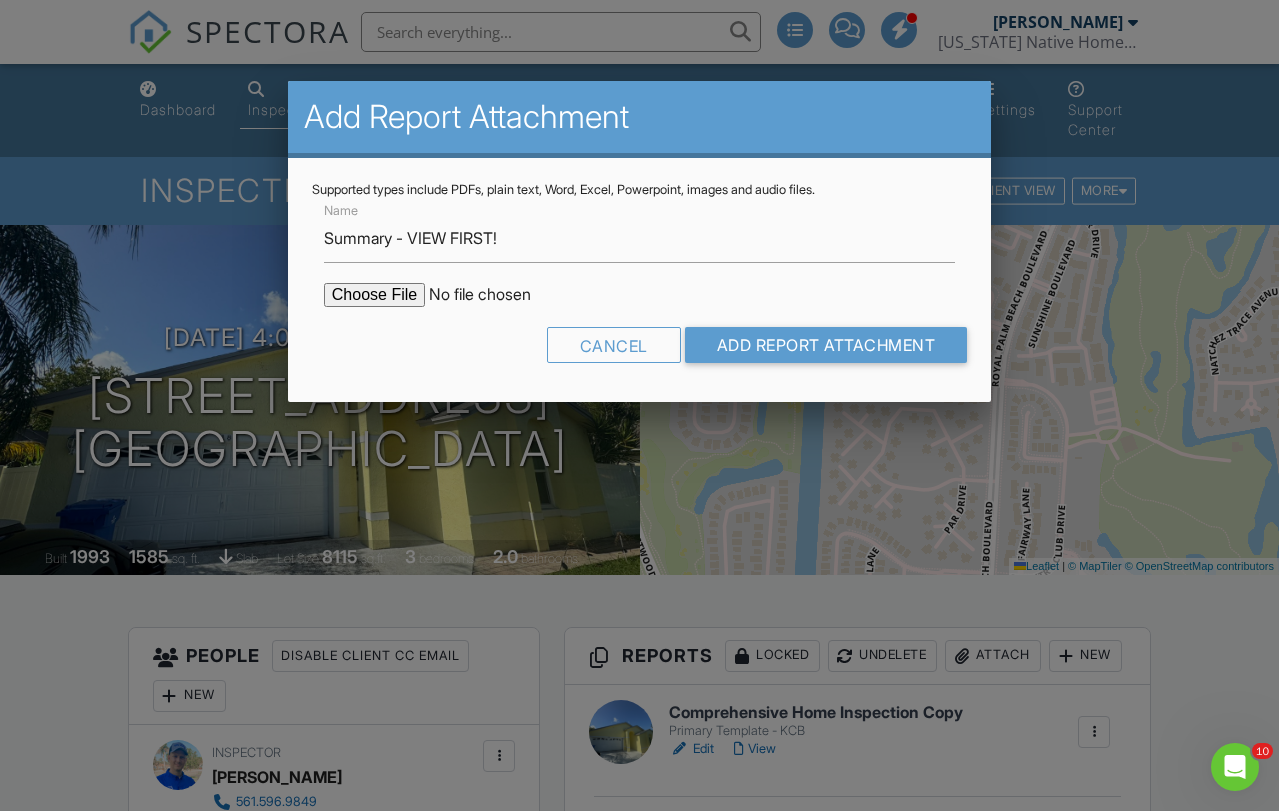 click on "Name
Summary - VIEW FIRST!
Cancel
Add Report Attachment" at bounding box center (639, 288) 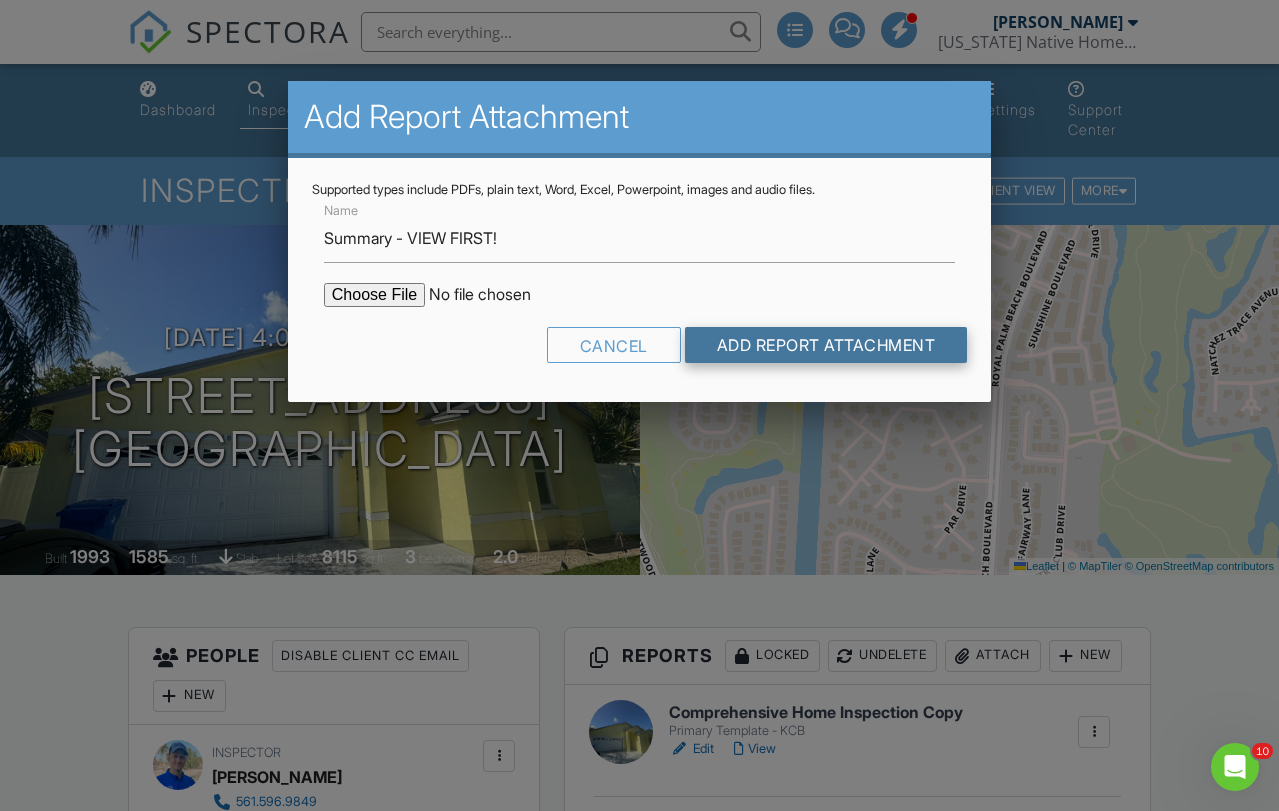 click on "Add Report Attachment" at bounding box center [826, 345] 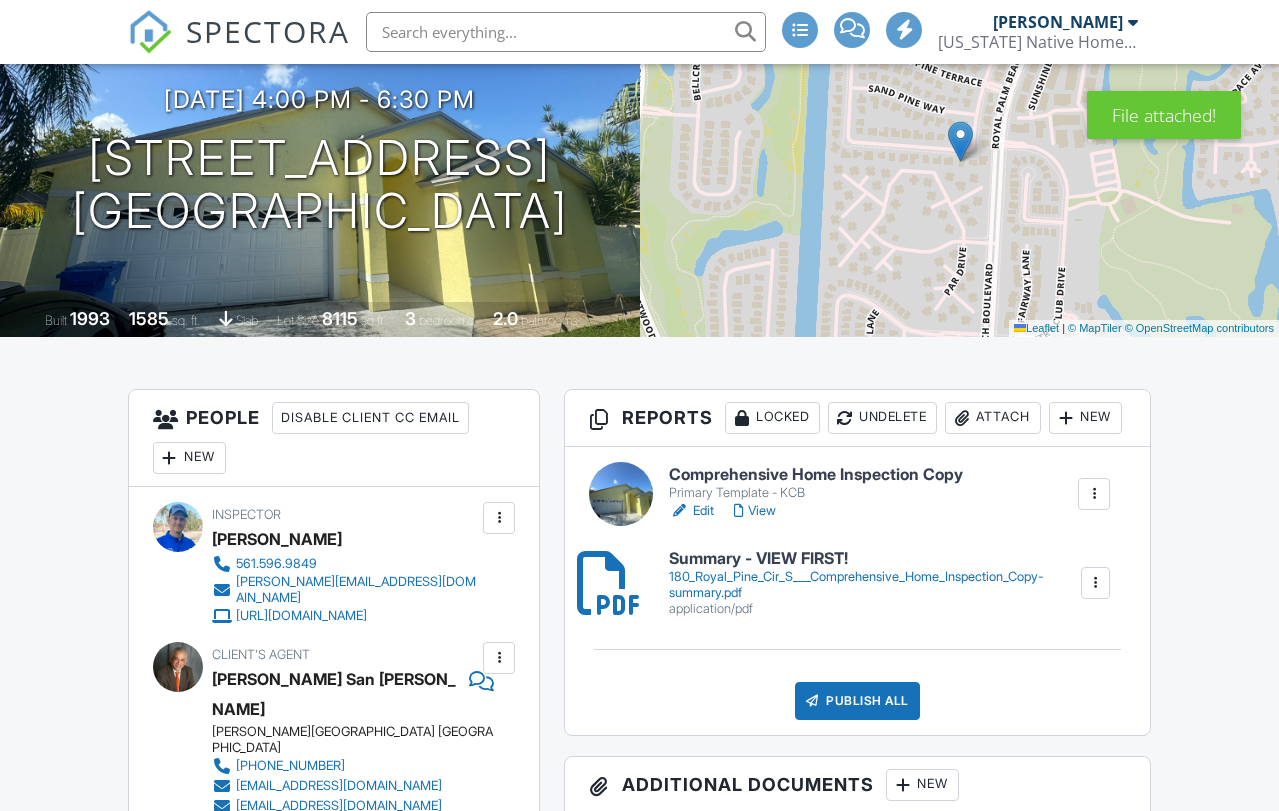 scroll, scrollTop: 382, scrollLeft: 0, axis: vertical 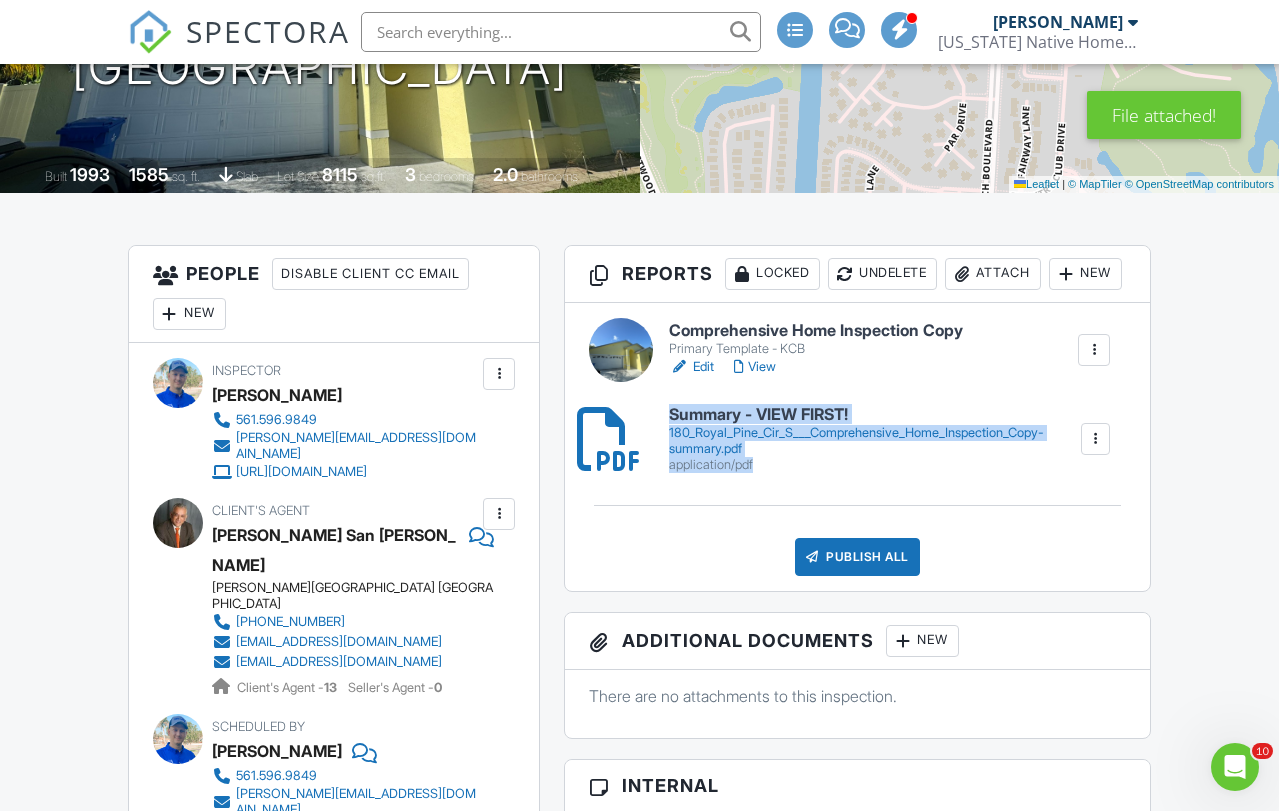 click on "Publish All" at bounding box center [857, 557] 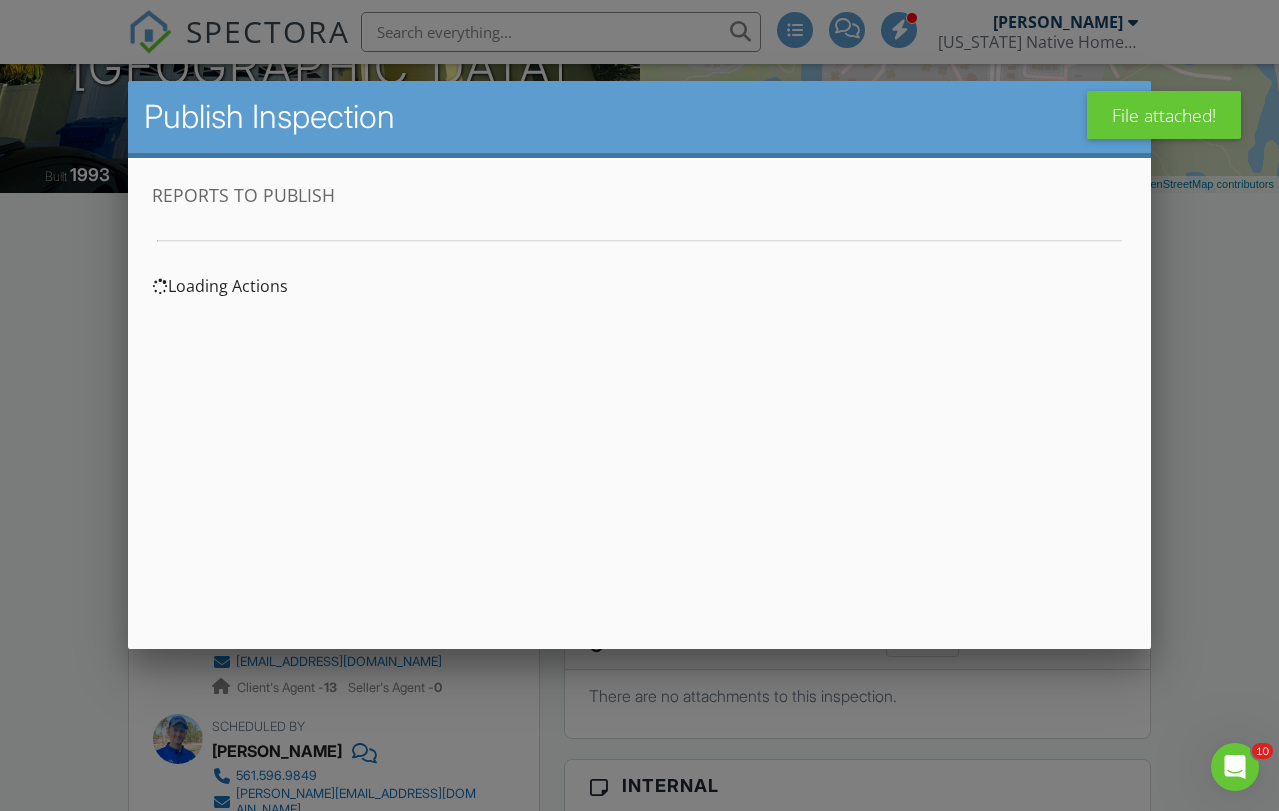 scroll, scrollTop: 0, scrollLeft: 0, axis: both 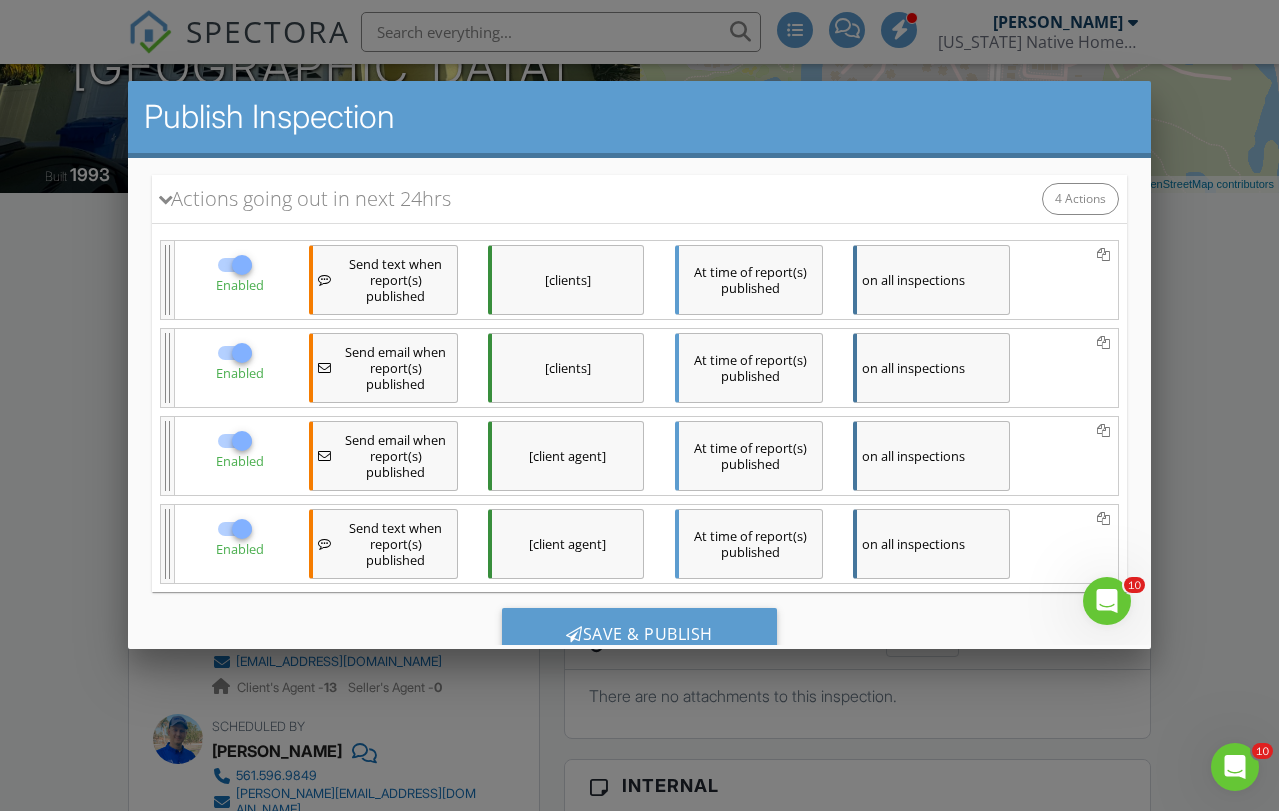 click on "on all inspections" at bounding box center [930, 368] 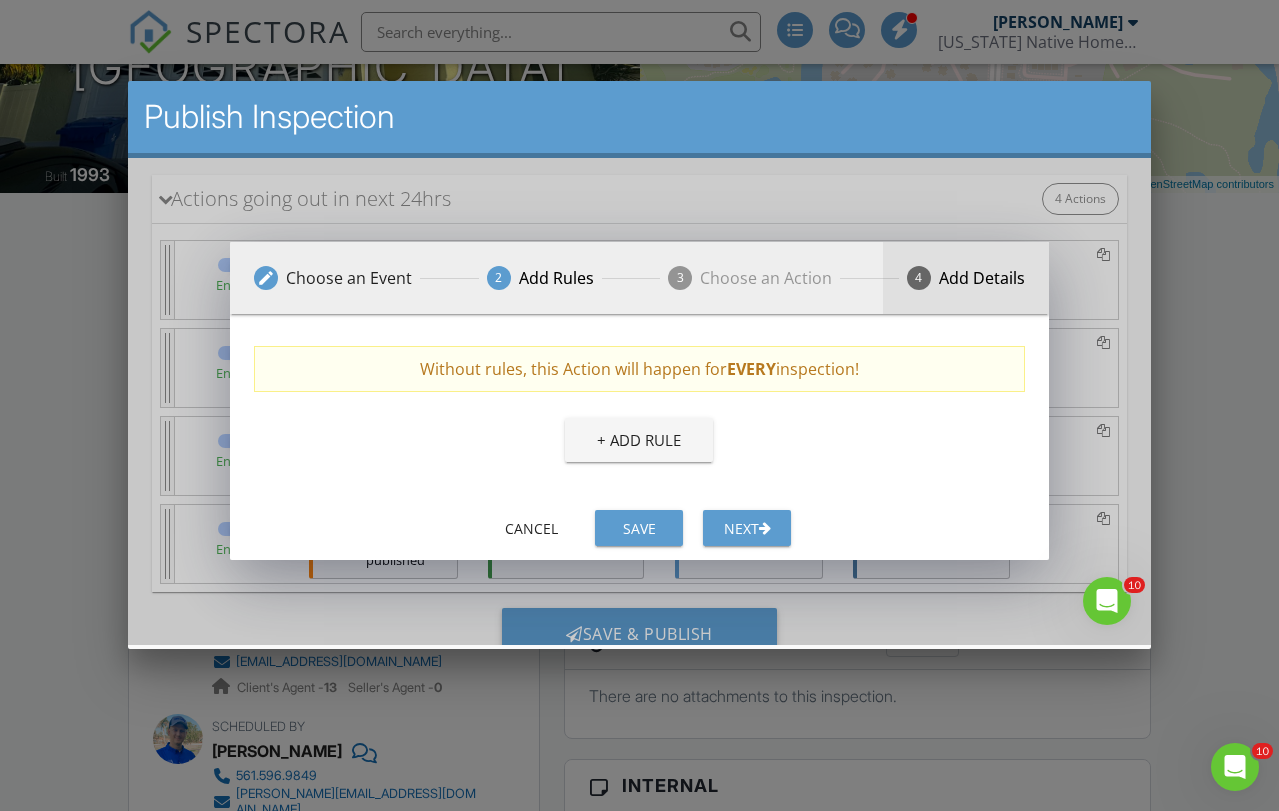 click on "Add Details" at bounding box center (981, 278) 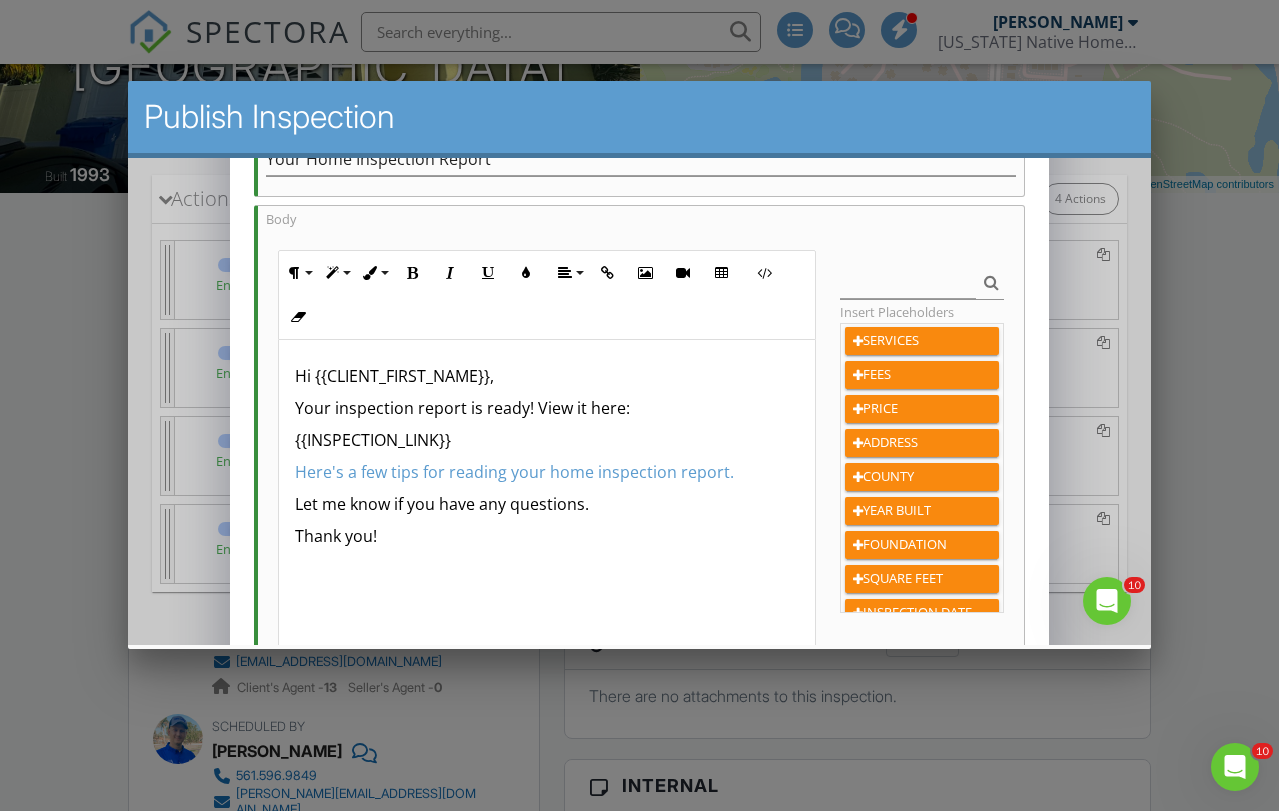 scroll, scrollTop: 339, scrollLeft: 0, axis: vertical 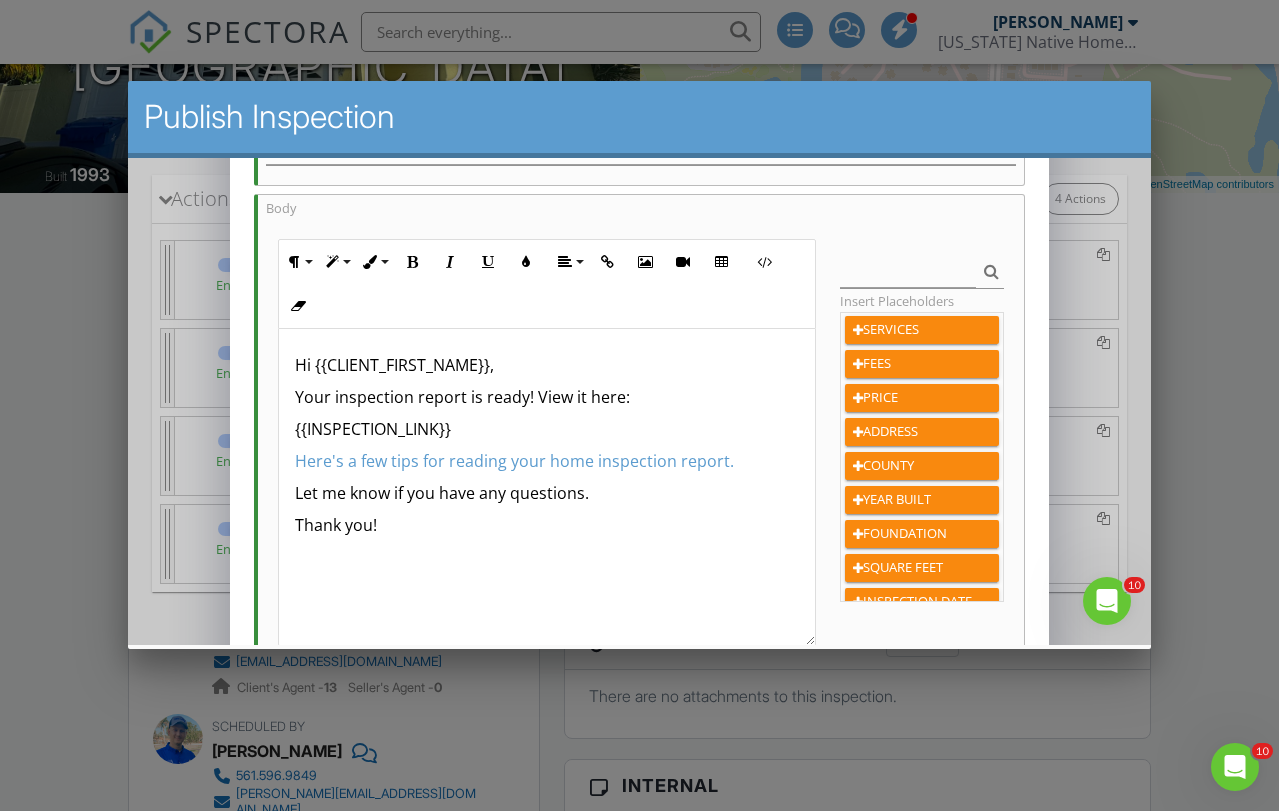 click on "Your inspection report is ready! View it here:" at bounding box center (546, 397) 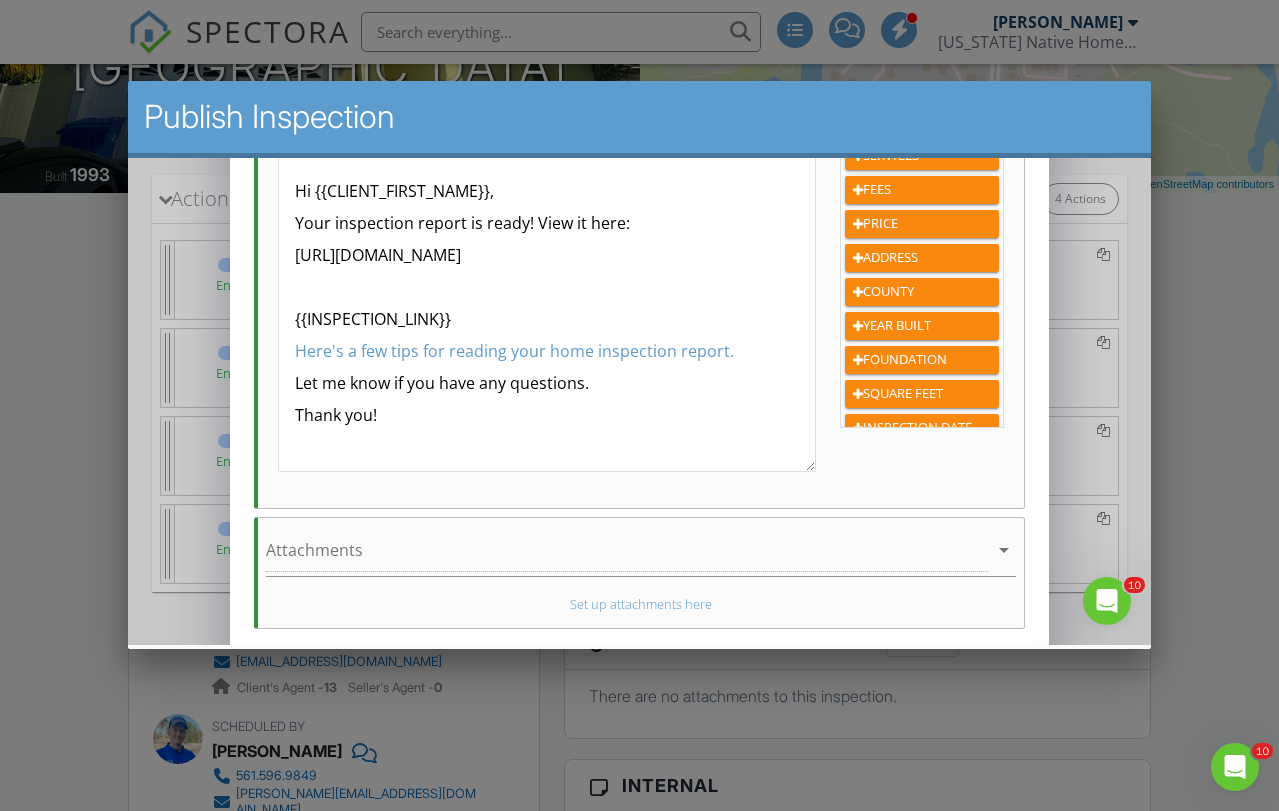 scroll, scrollTop: 609, scrollLeft: 0, axis: vertical 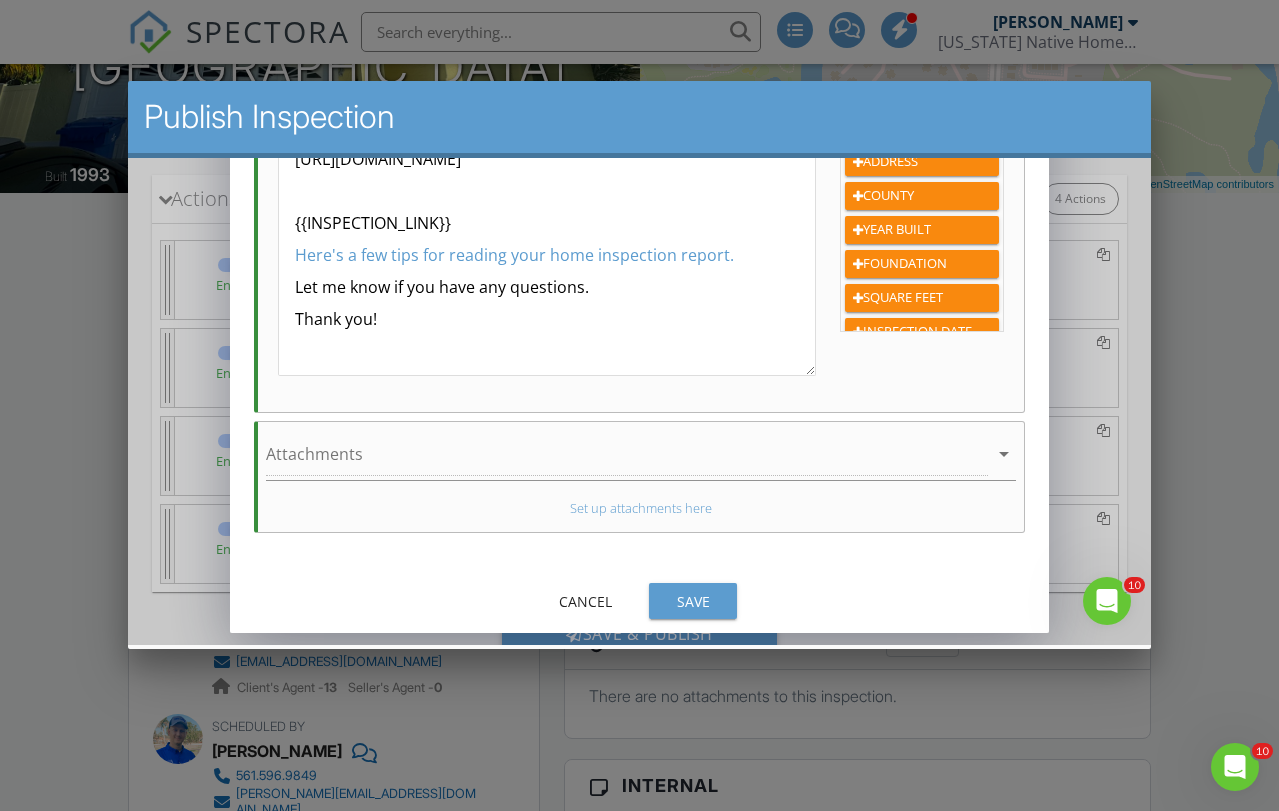 click on "Save" at bounding box center (692, 601) 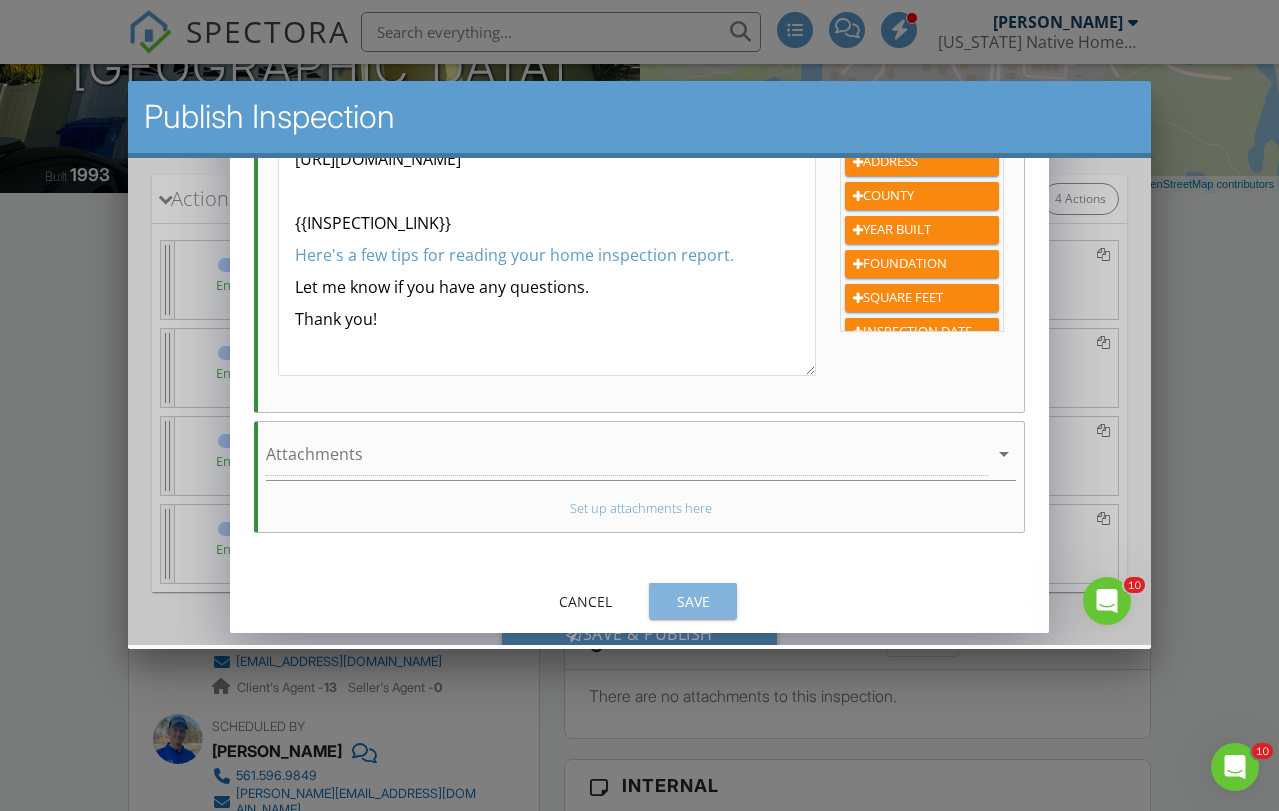 scroll, scrollTop: 565, scrollLeft: 0, axis: vertical 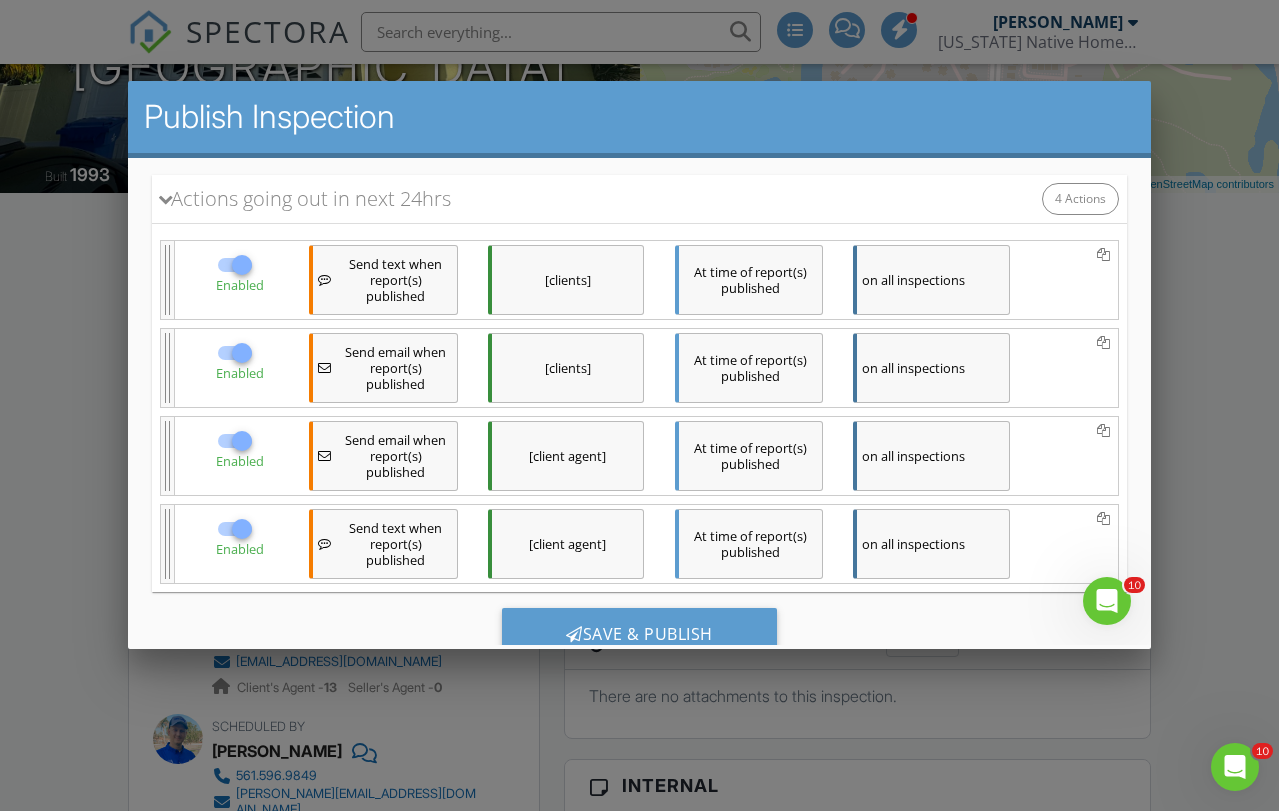 click on "on all inspections" at bounding box center [930, 544] 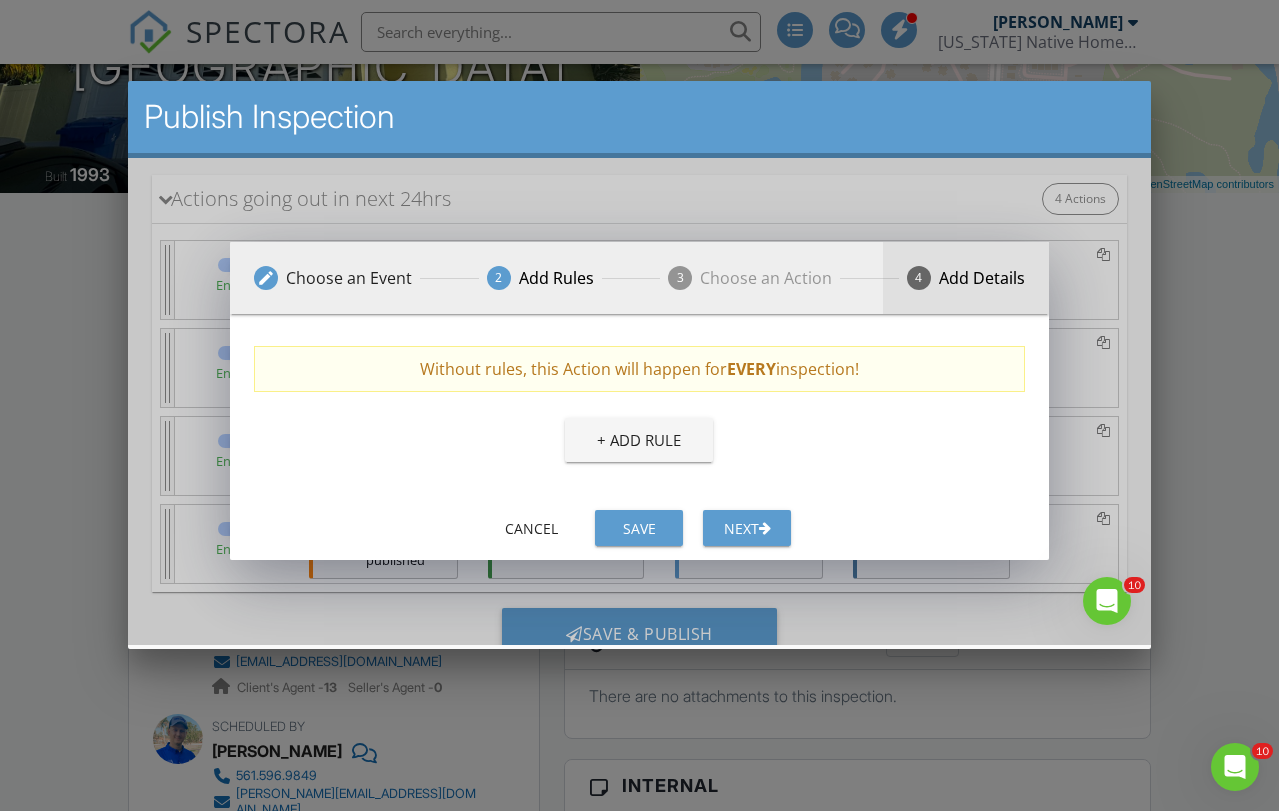 click on "4
Add Details" at bounding box center [965, 278] 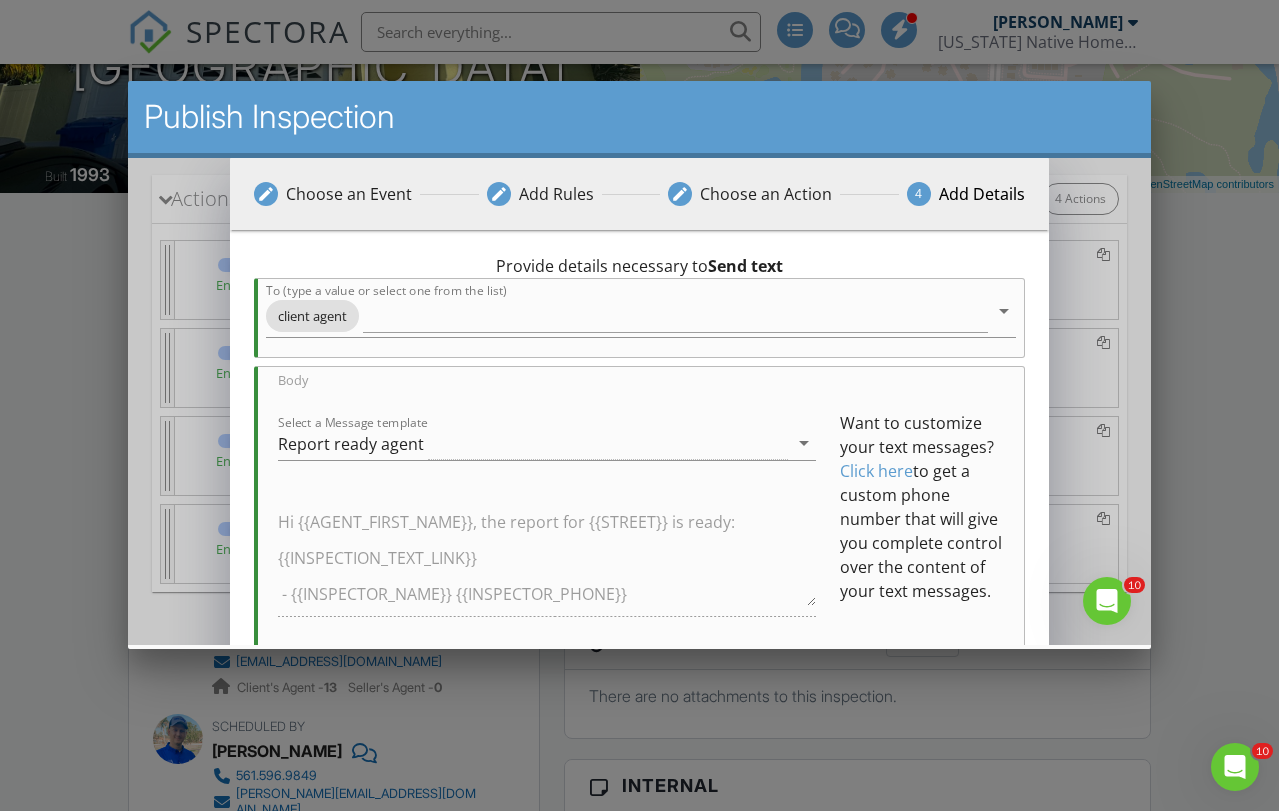 scroll, scrollTop: 140, scrollLeft: 0, axis: vertical 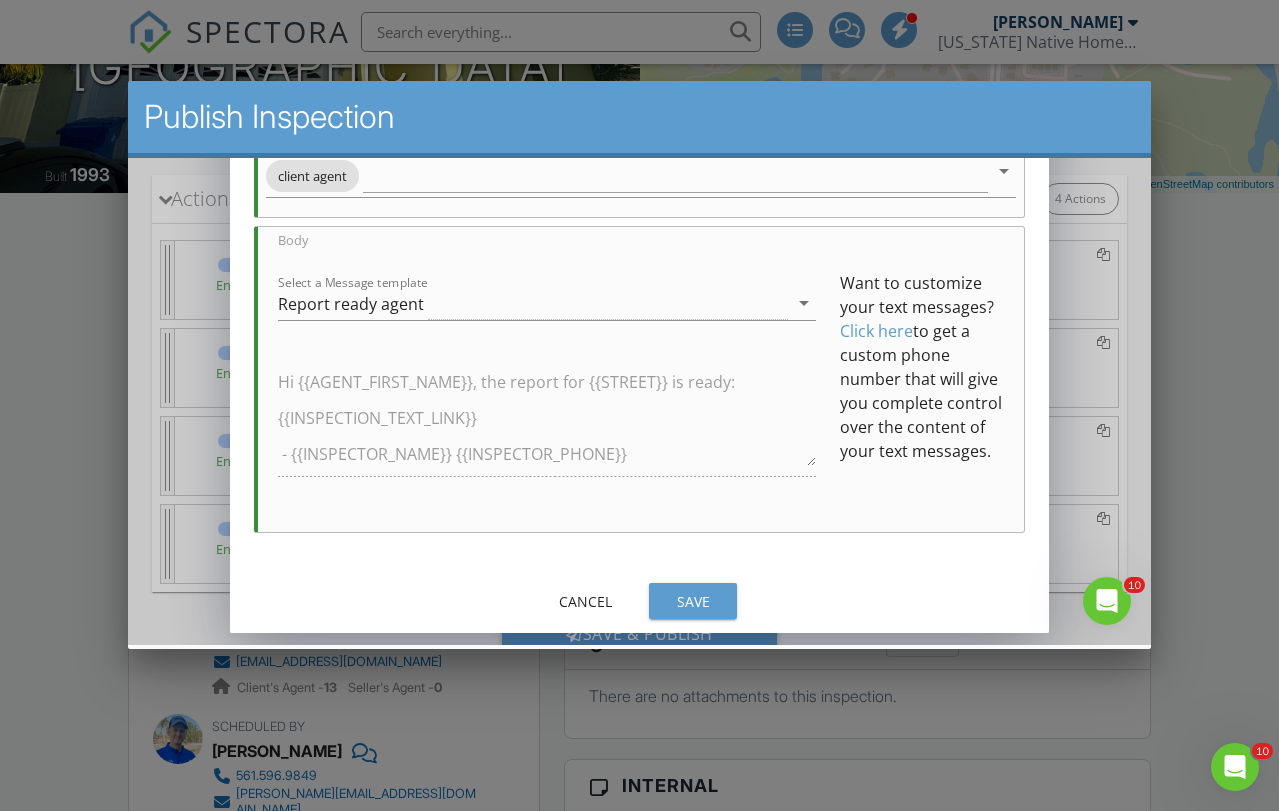 click on "edit
Choose an Event
edit
Add Rules
edit
Choose an Action
4
Add Details
0   hours arrow_drop_down   After arrow_drop_down   Report(s) Published arrow_drop_down   check_box_outline_blank Only trigger once     check_box_outline_blank Send even when notifications disabled   check_box_outline_blank Send during certain hours only     check_box_outline_blank Do not send on weekends
Without rules, this Action will happen for
EVERY  inspection!
+ Add Rule    Action Name (Optional) Send text when report(s) published   Send text arrow_drop_down
Provide details necessary to
Send text   To (type a value or select one from the list) client agent arrow_drop_down                       Body   Select a Message template Report ready agent arrow_drop_down
Want to customize your text messages?" at bounding box center [638, 331] 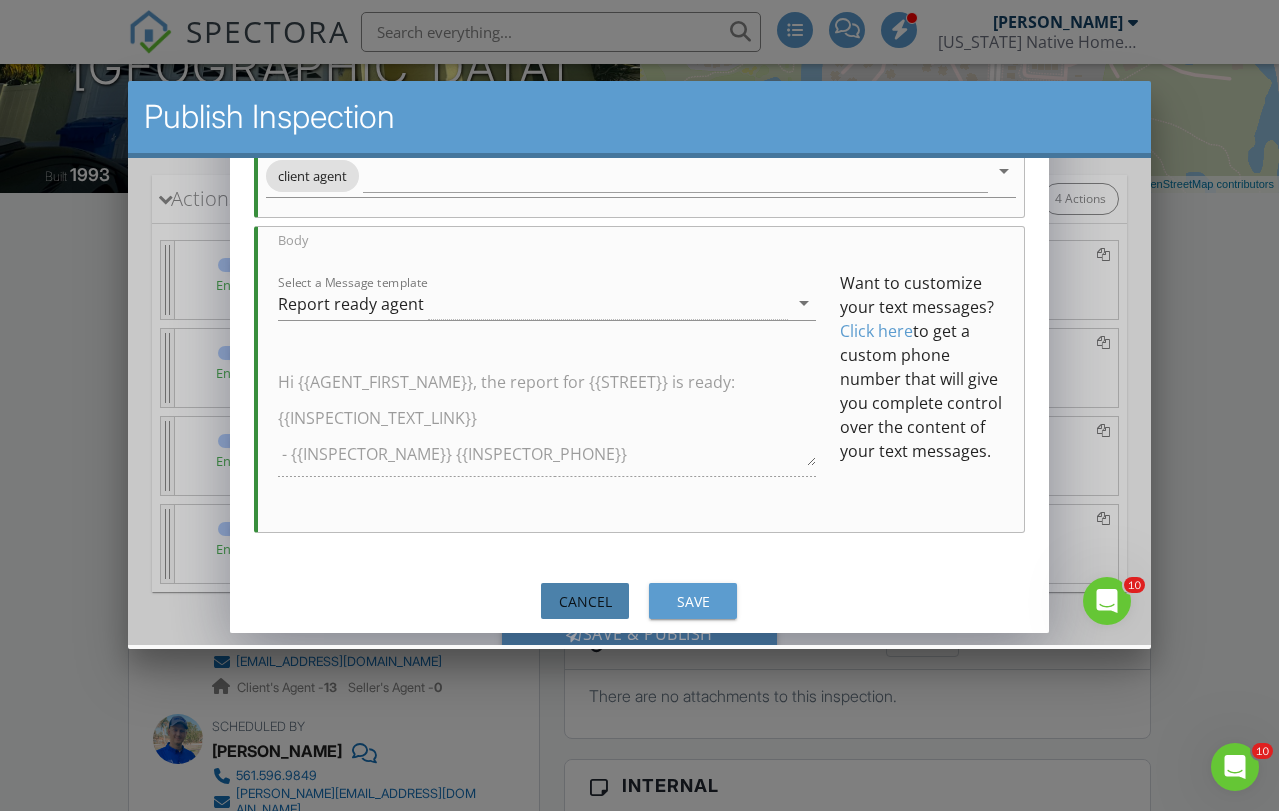 click on "Cancel" at bounding box center (584, 601) 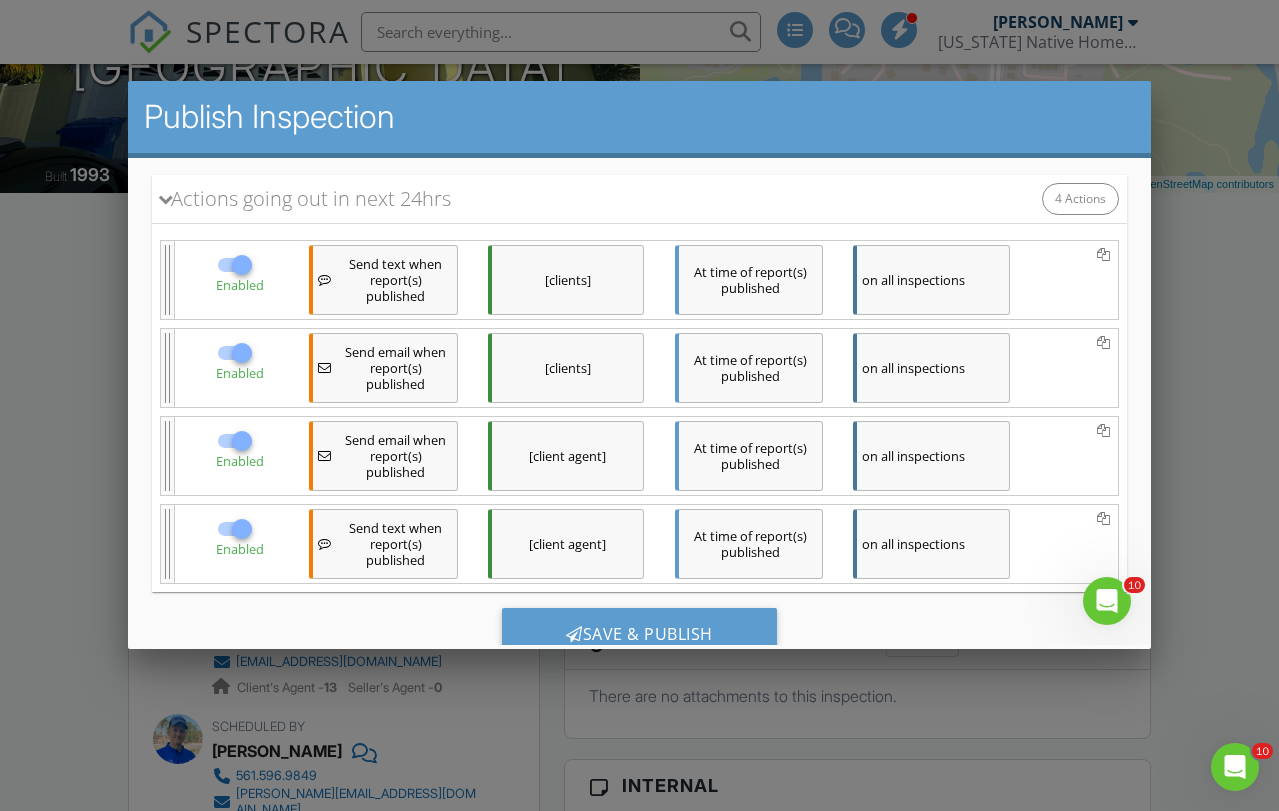 click on "on all inspections" at bounding box center (930, 456) 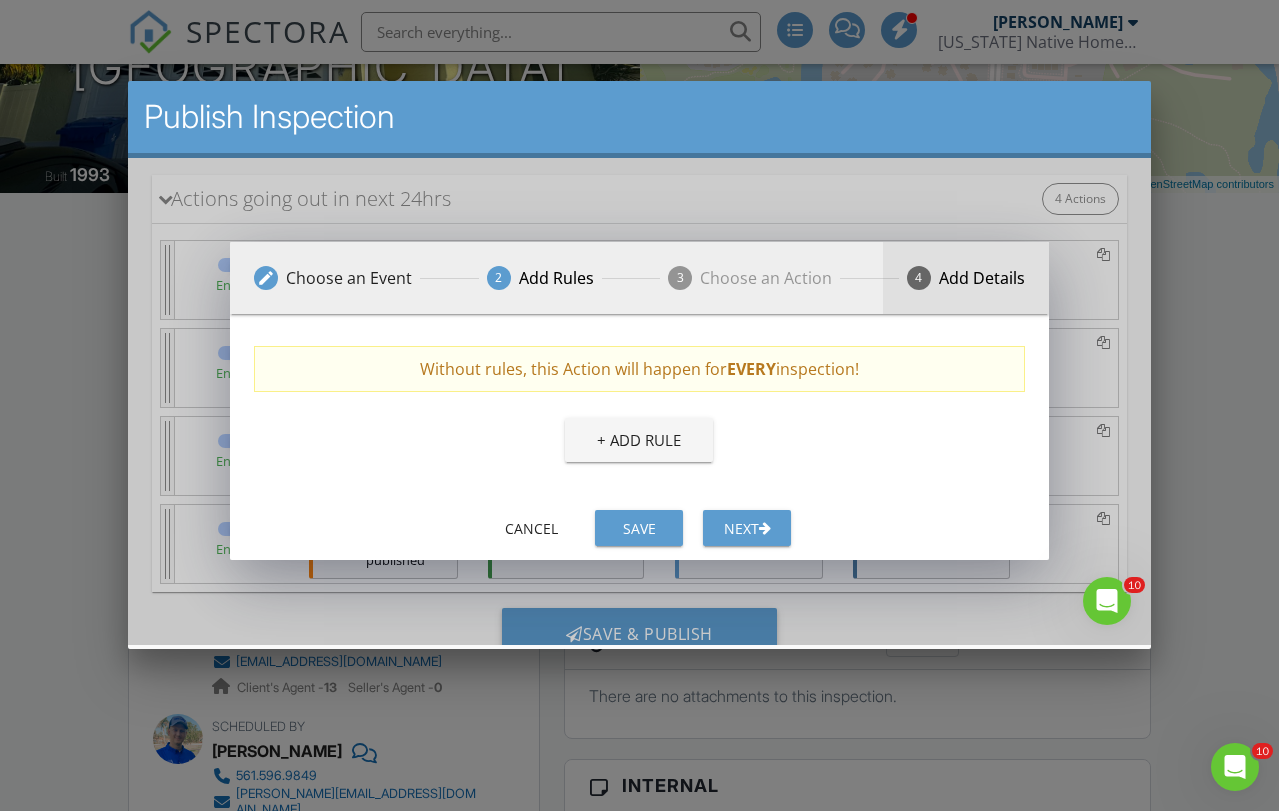click on "Add Details" at bounding box center (981, 278) 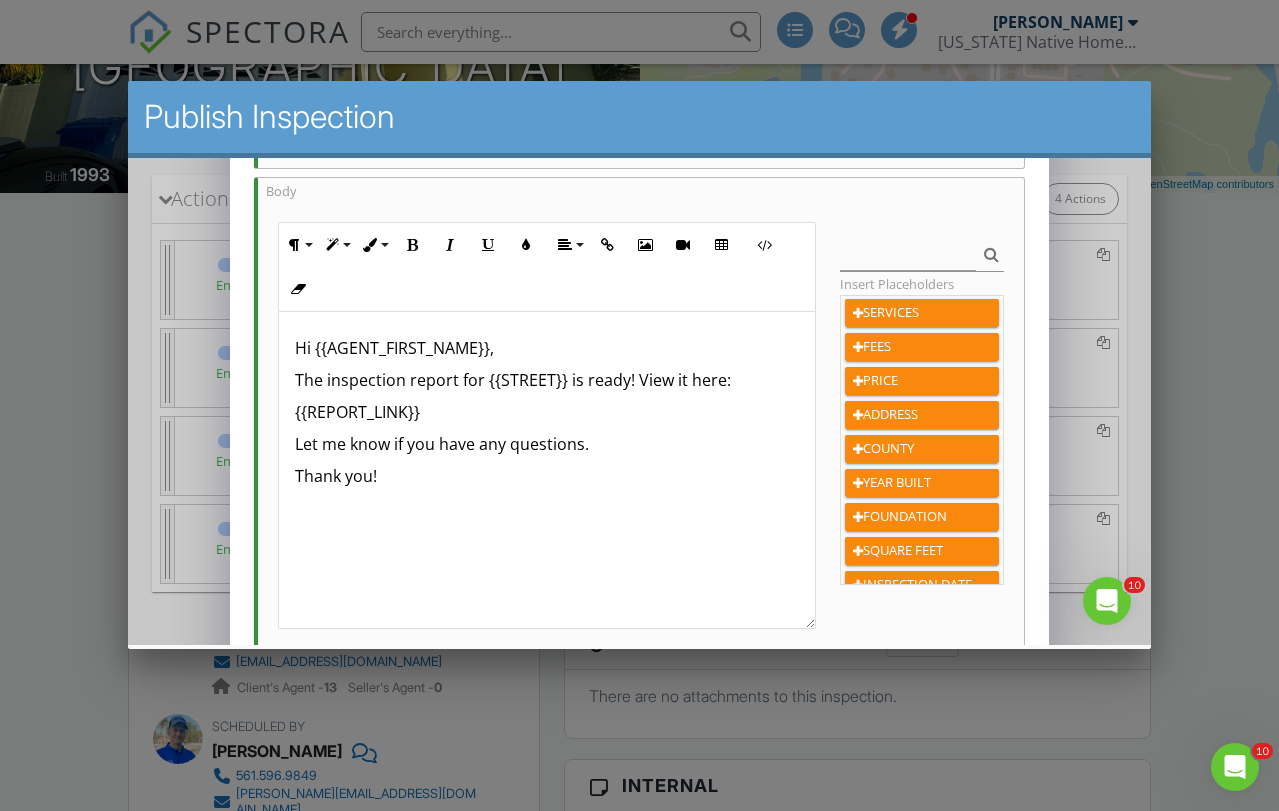 scroll, scrollTop: 371, scrollLeft: 0, axis: vertical 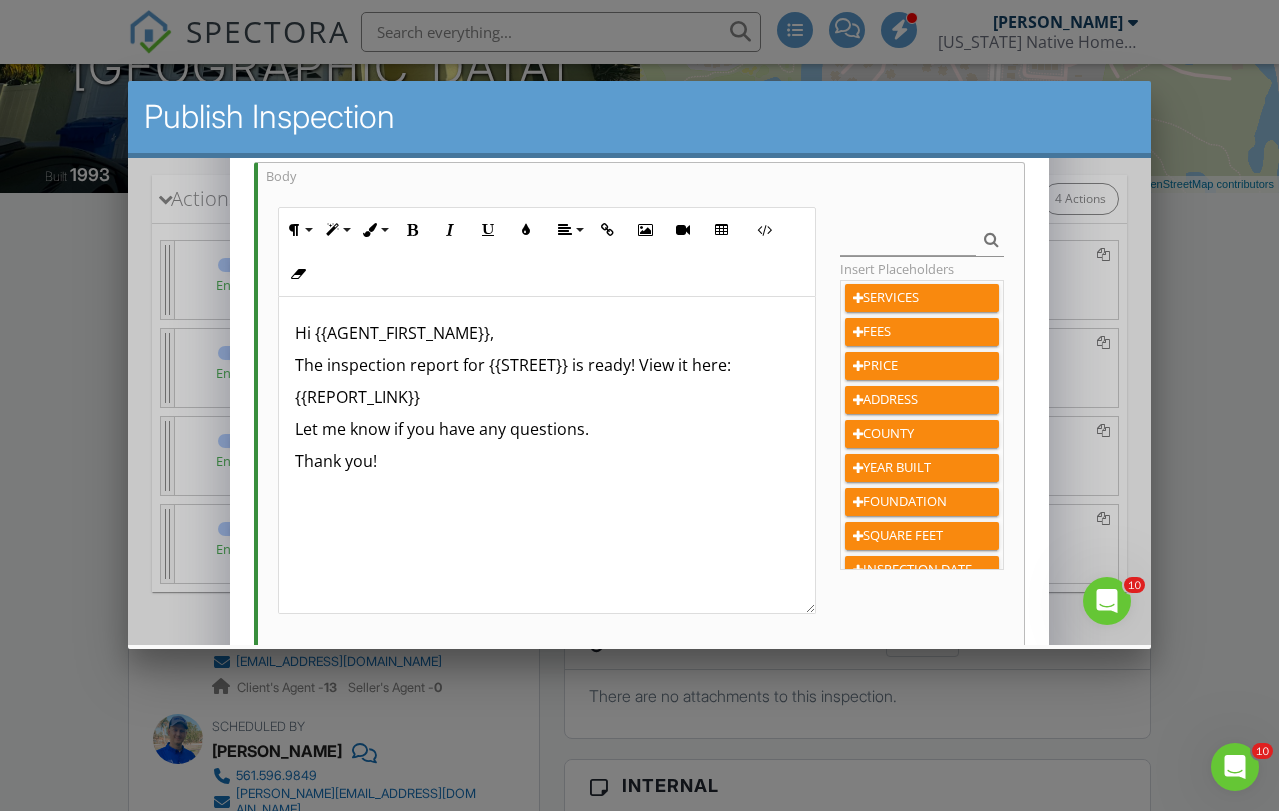 click on "The inspection report for {{STREET}} is ready! View it here:" at bounding box center (546, 365) 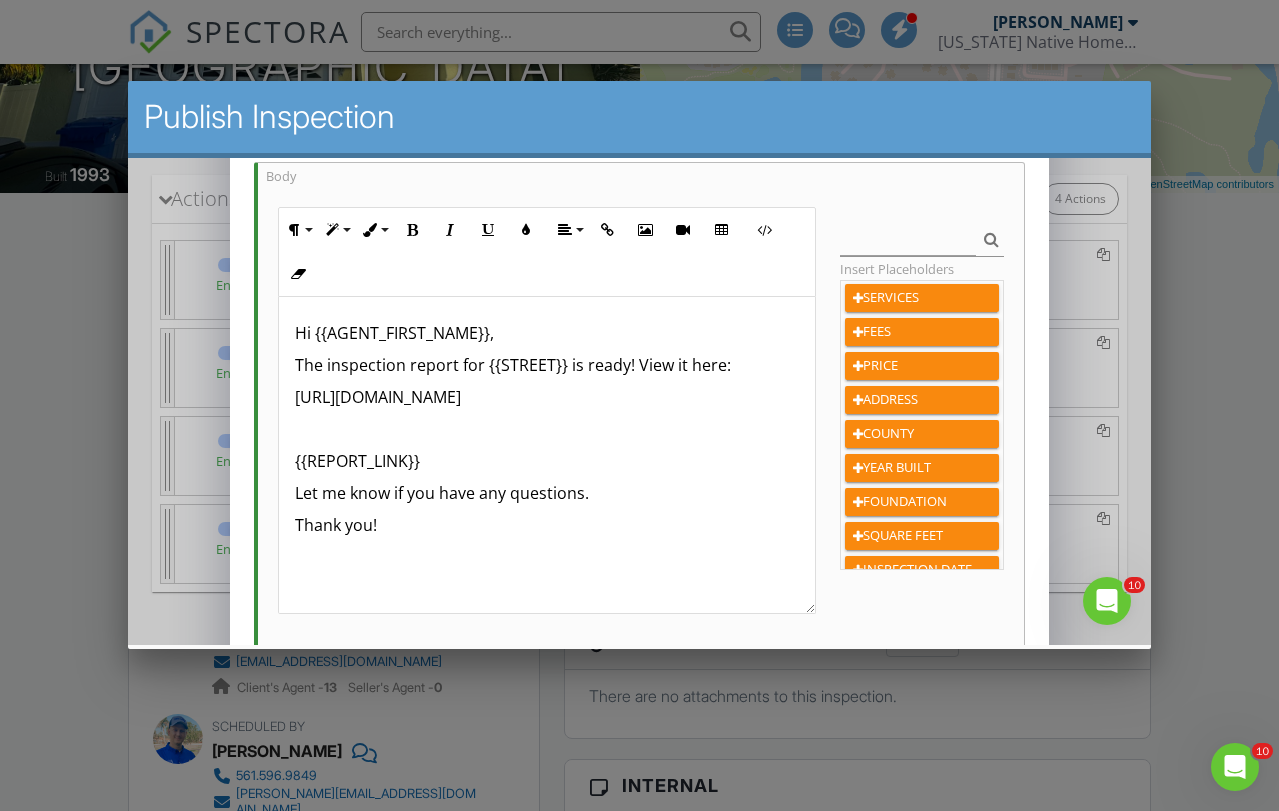 scroll, scrollTop: 609, scrollLeft: 0, axis: vertical 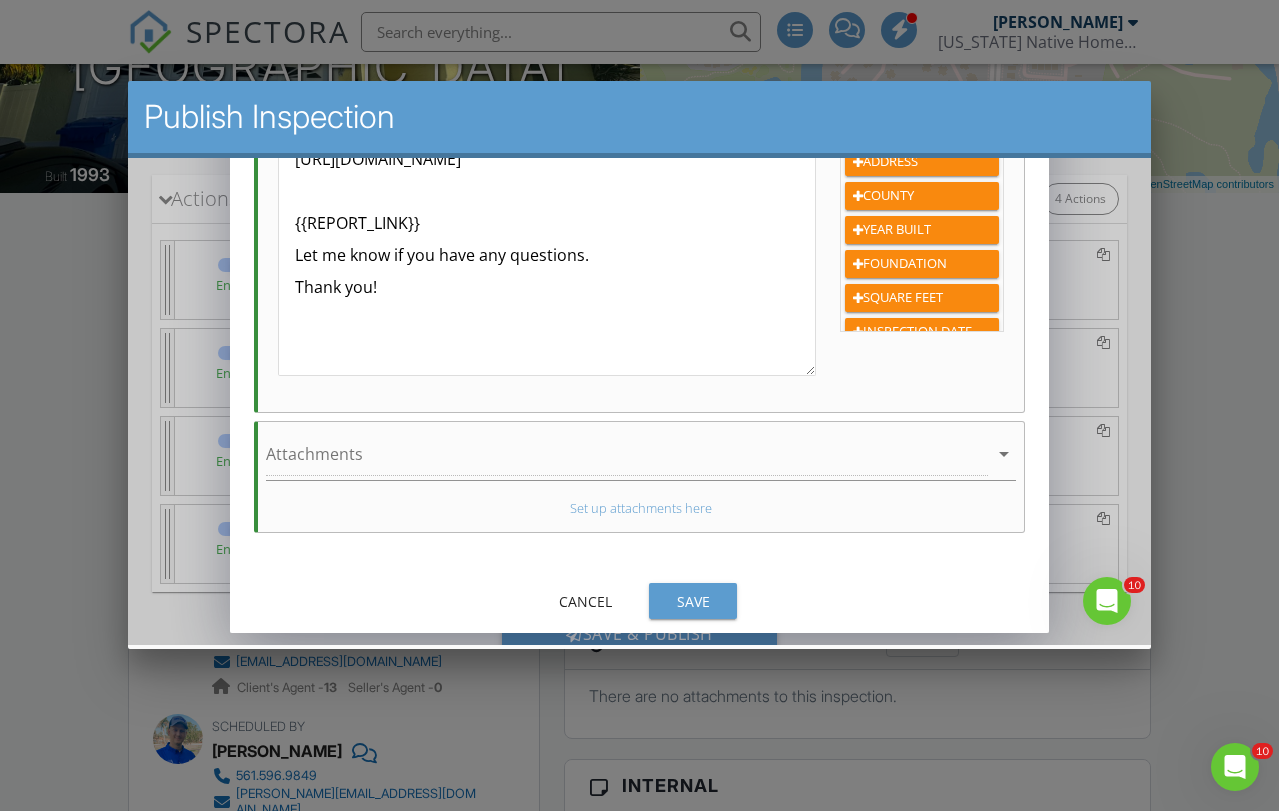 click on "Save" at bounding box center [692, 601] 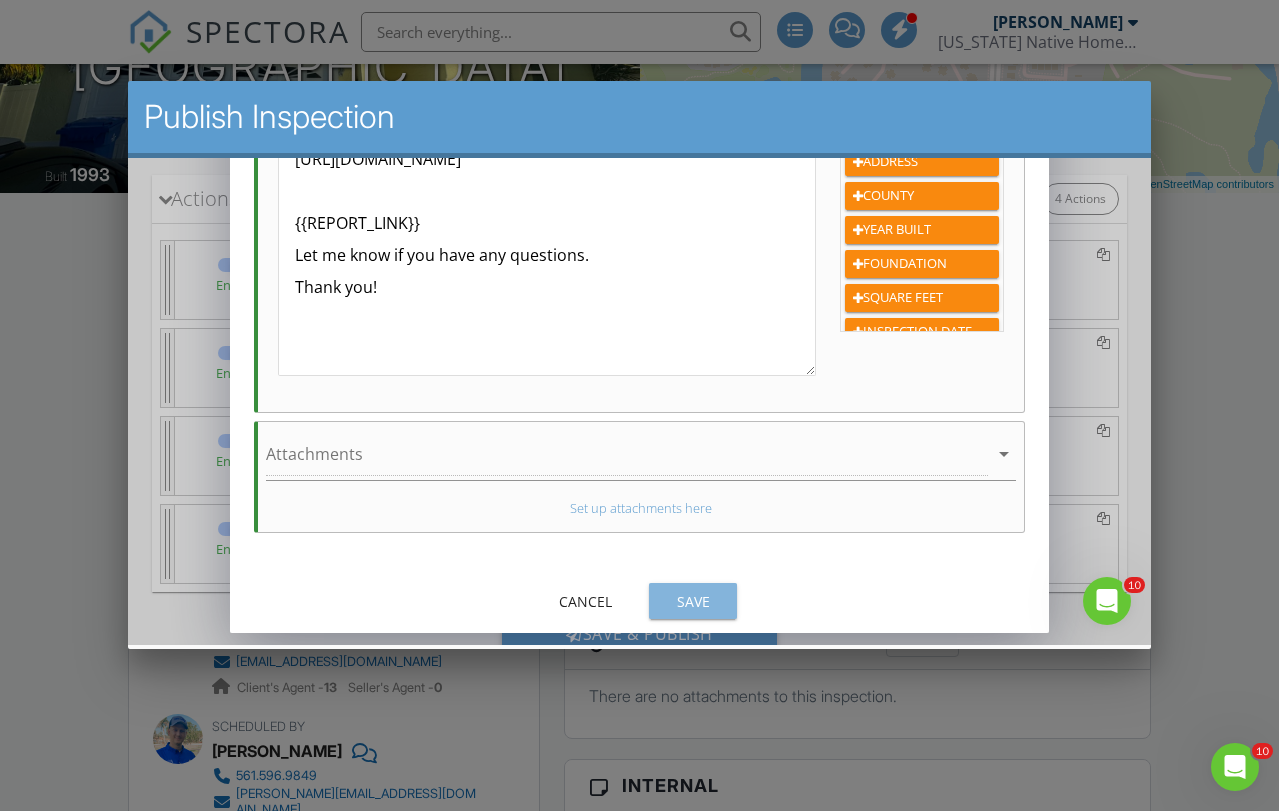 scroll, scrollTop: 565, scrollLeft: 0, axis: vertical 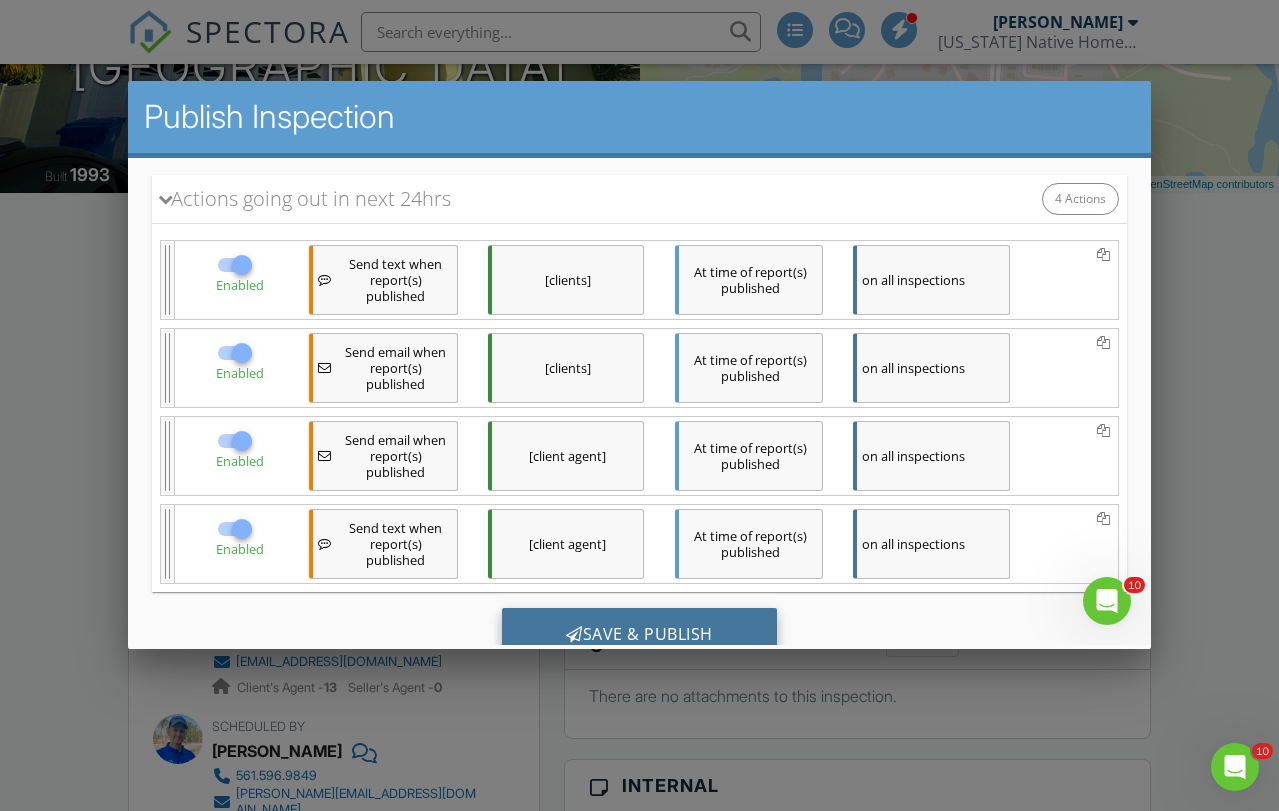 click on "Save & Publish" at bounding box center [638, 635] 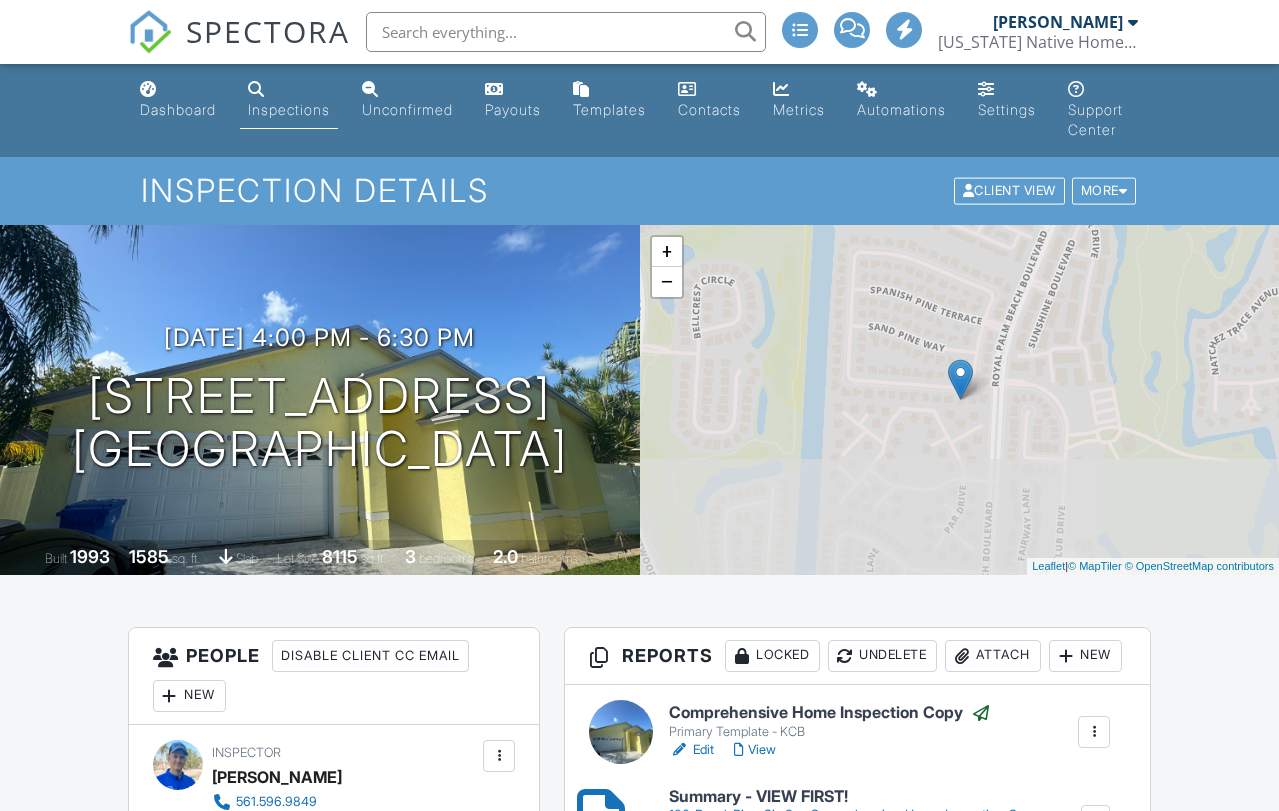 scroll, scrollTop: 0, scrollLeft: 0, axis: both 